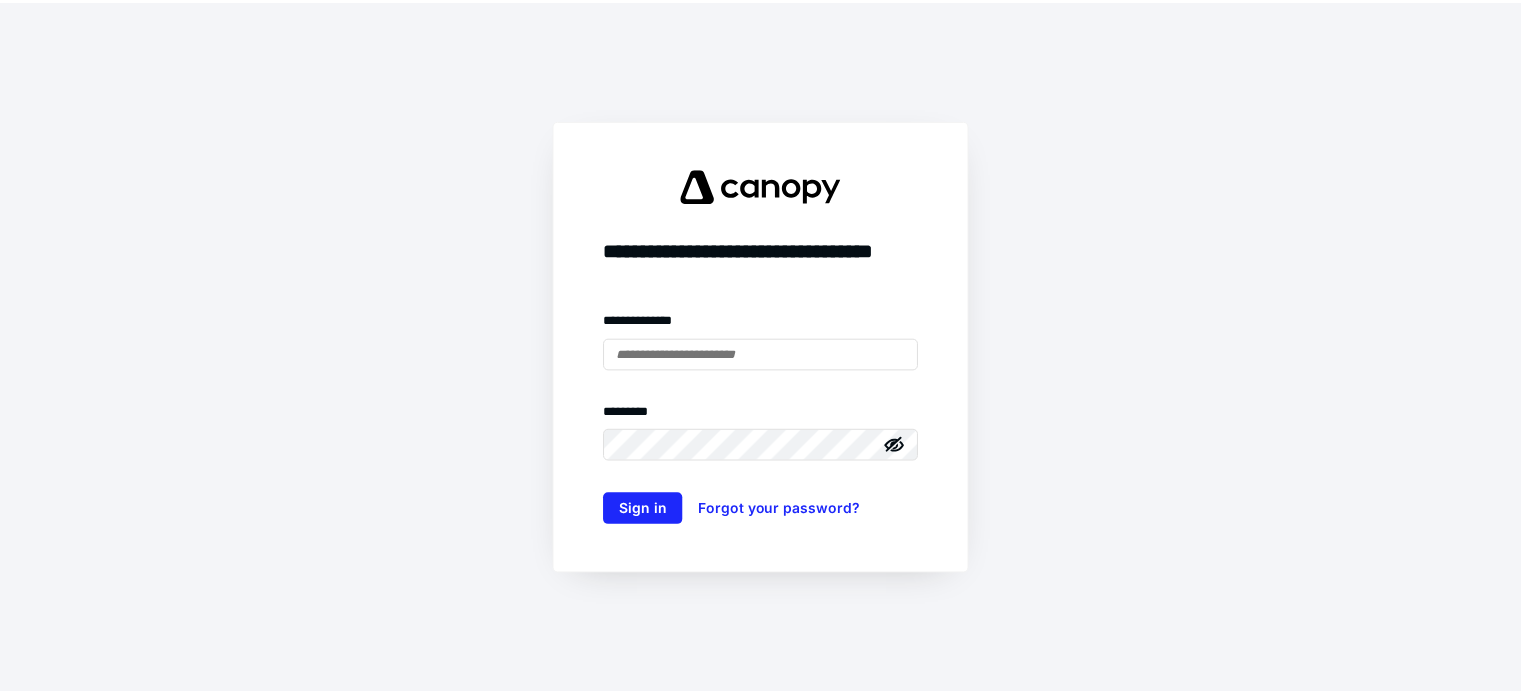 scroll, scrollTop: 0, scrollLeft: 0, axis: both 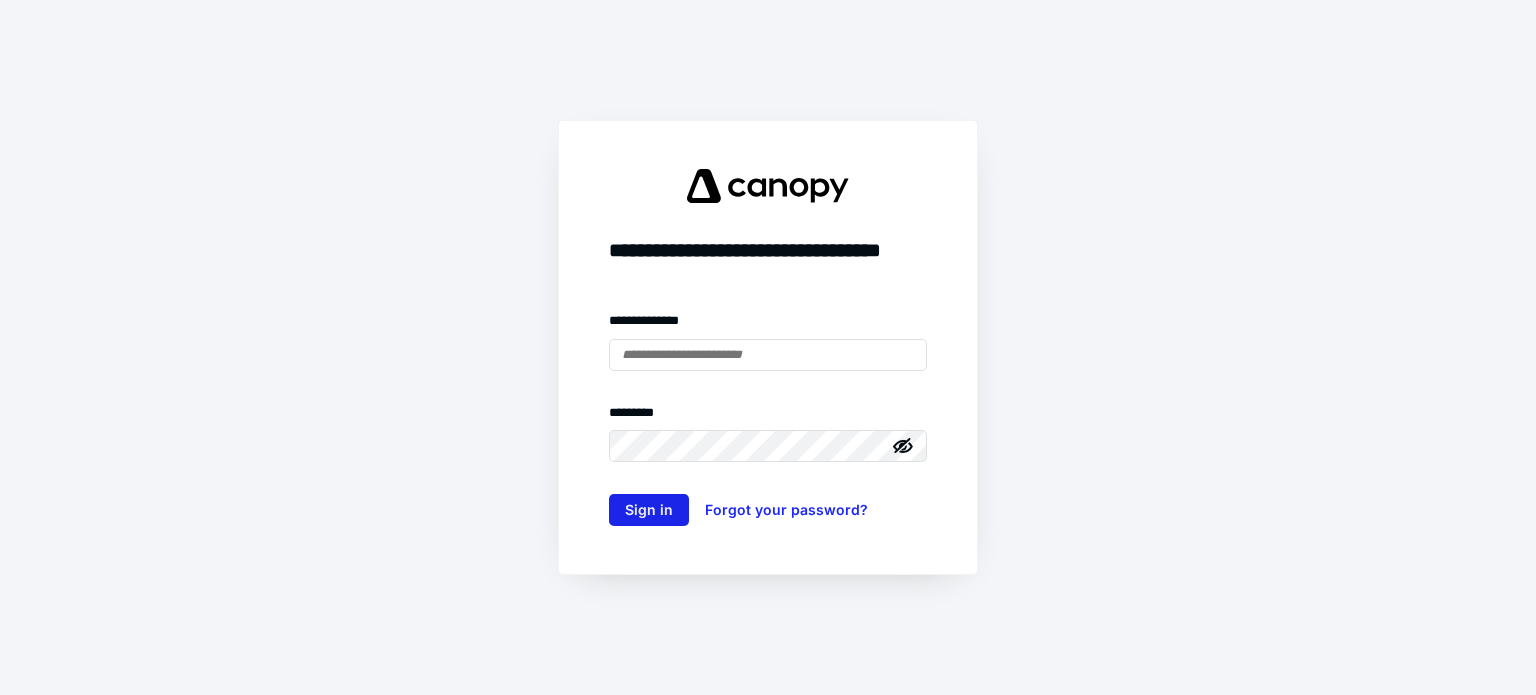 type on "**********" 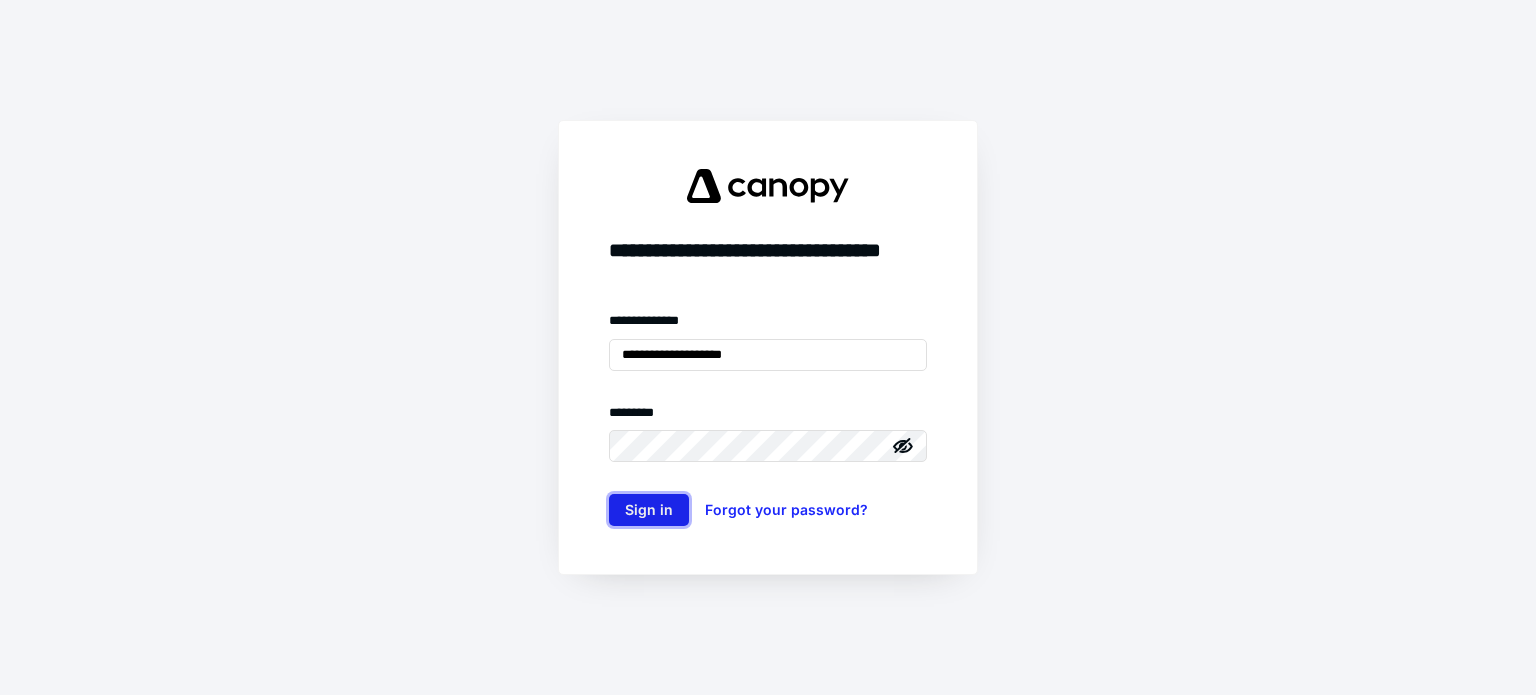 click on "Sign in" at bounding box center (649, 510) 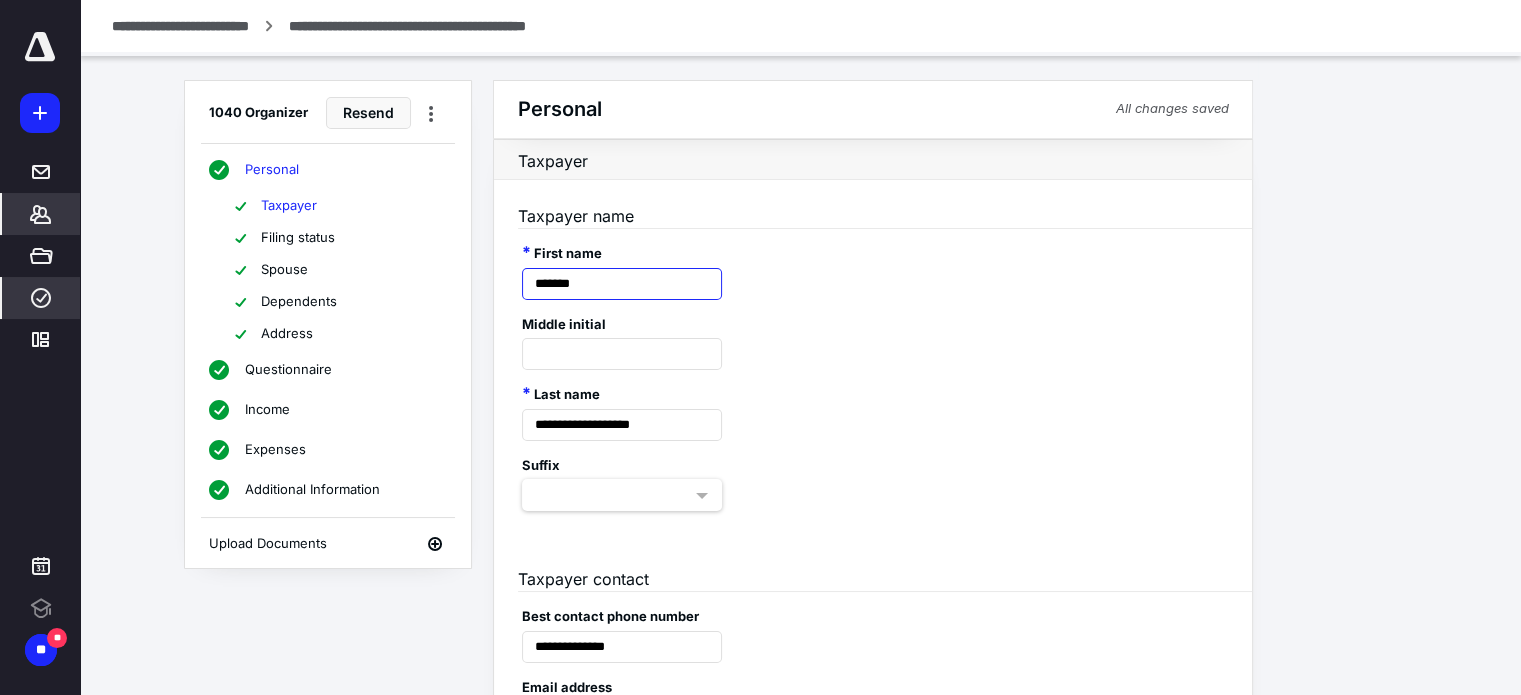 scroll, scrollTop: 0, scrollLeft: 0, axis: both 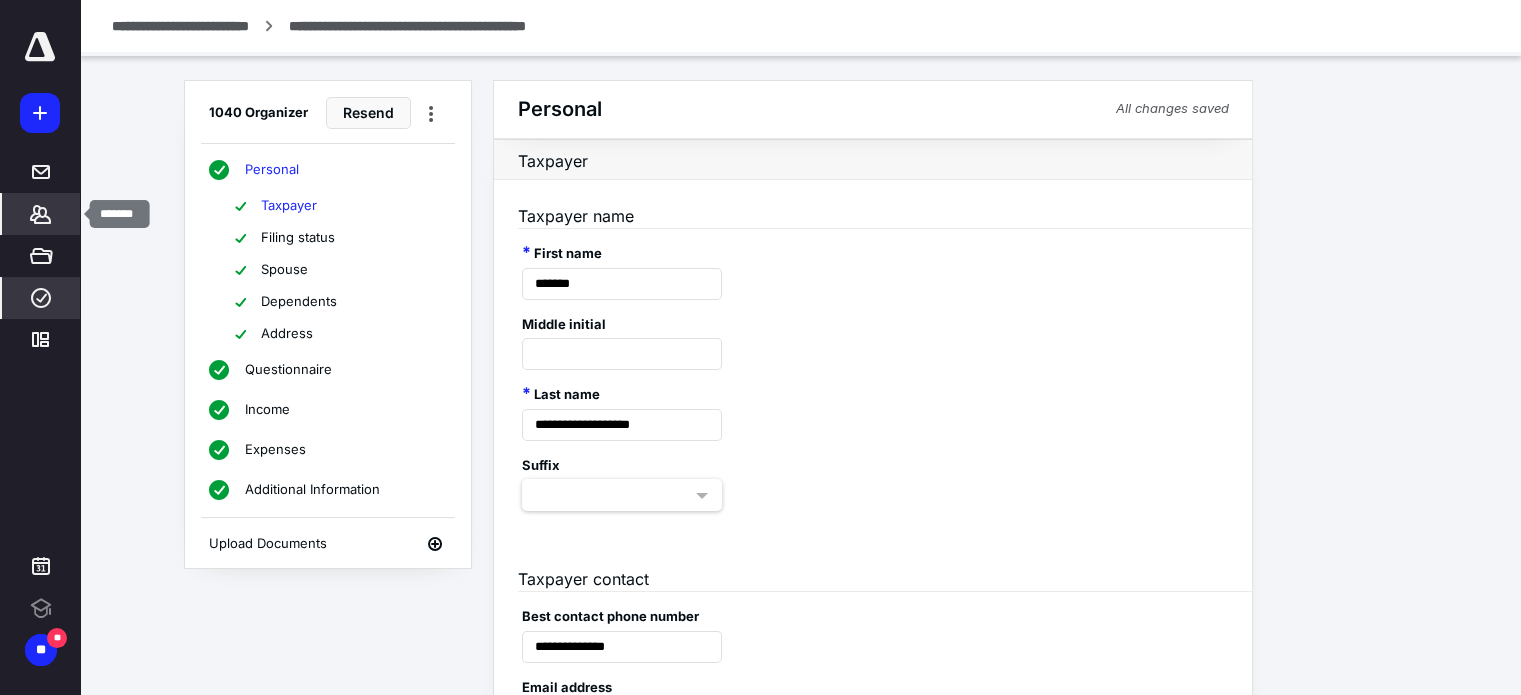 click on "*******" at bounding box center (41, 214) 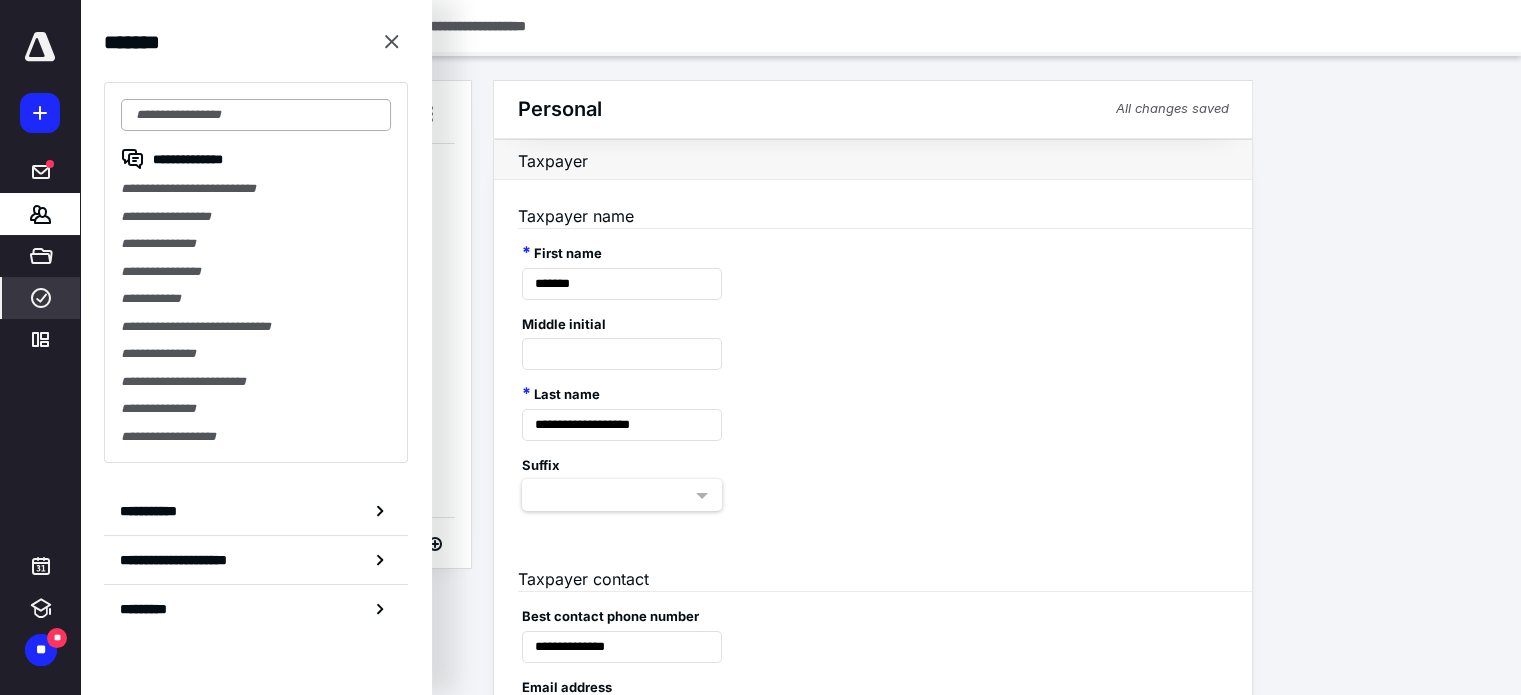 click at bounding box center [256, 115] 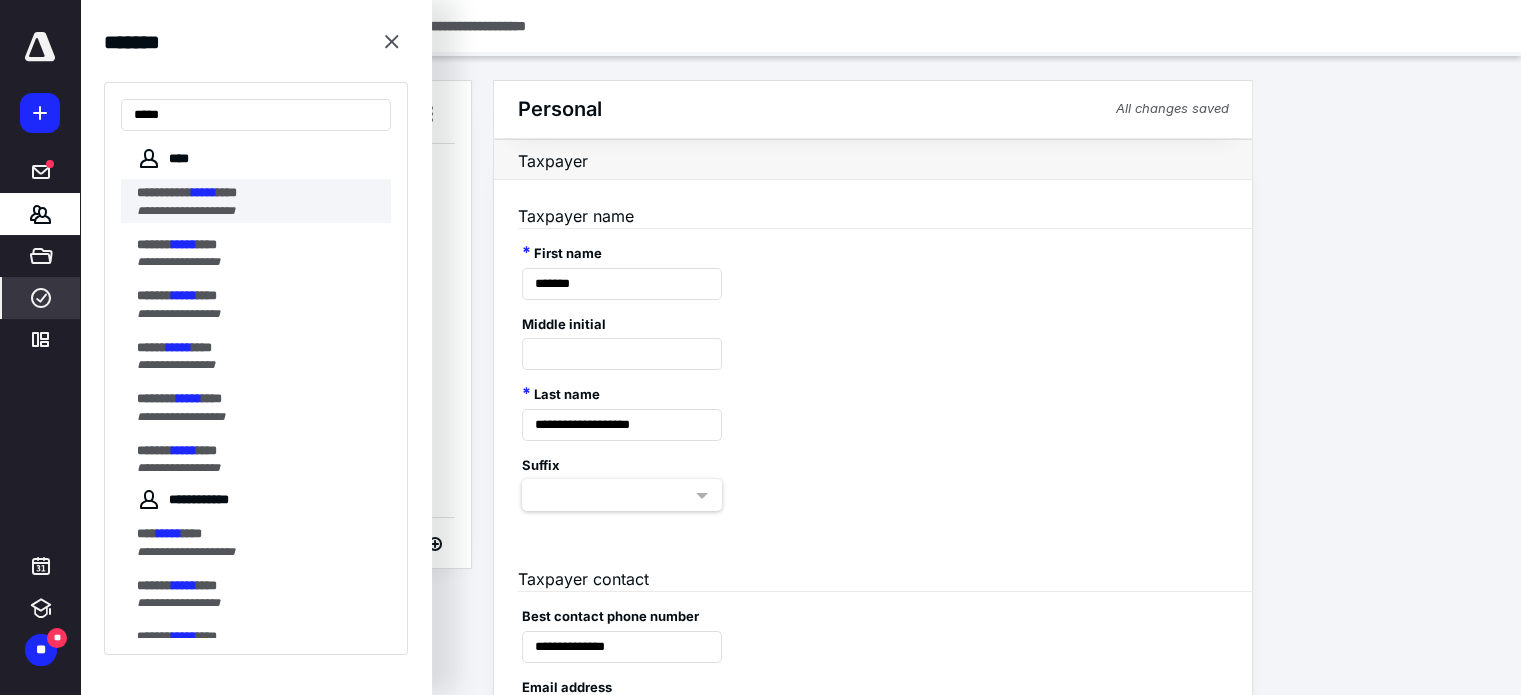 type on "*****" 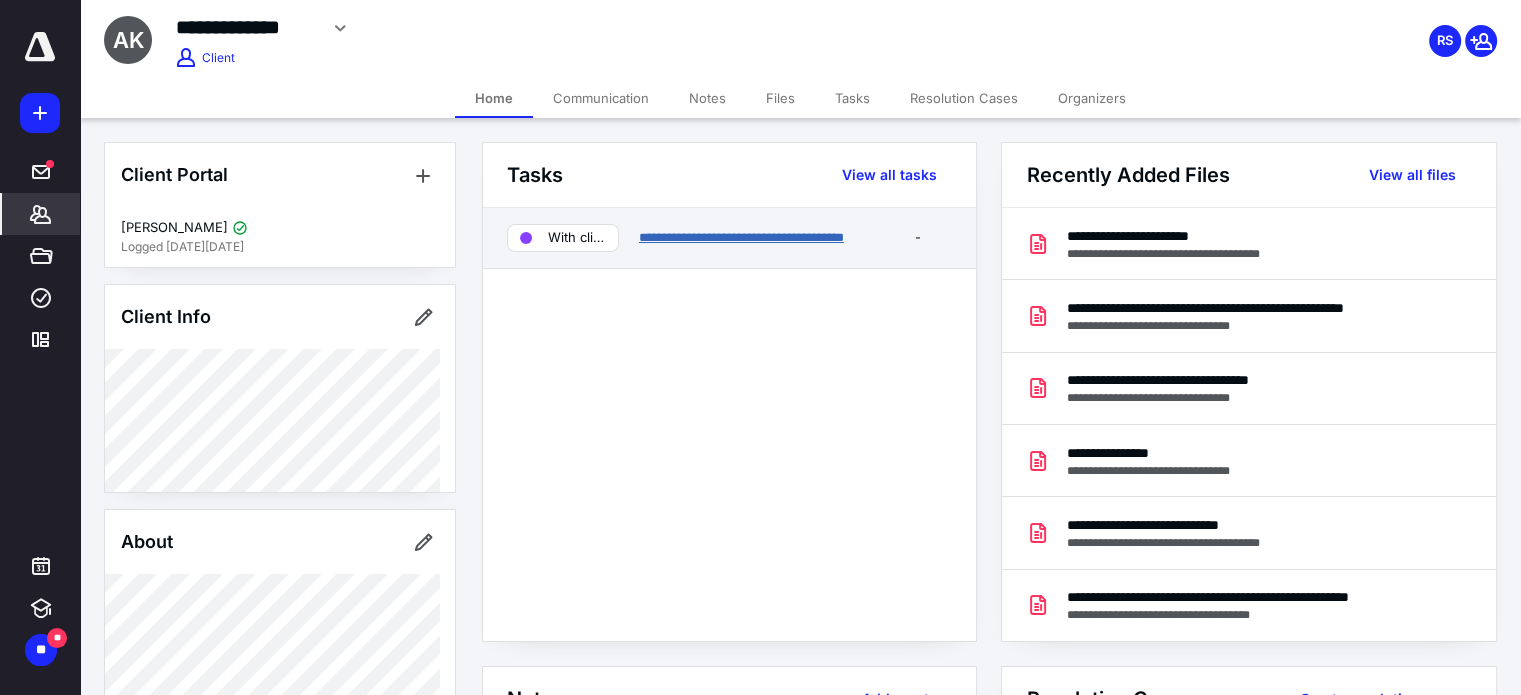 click on "**********" at bounding box center [741, 237] 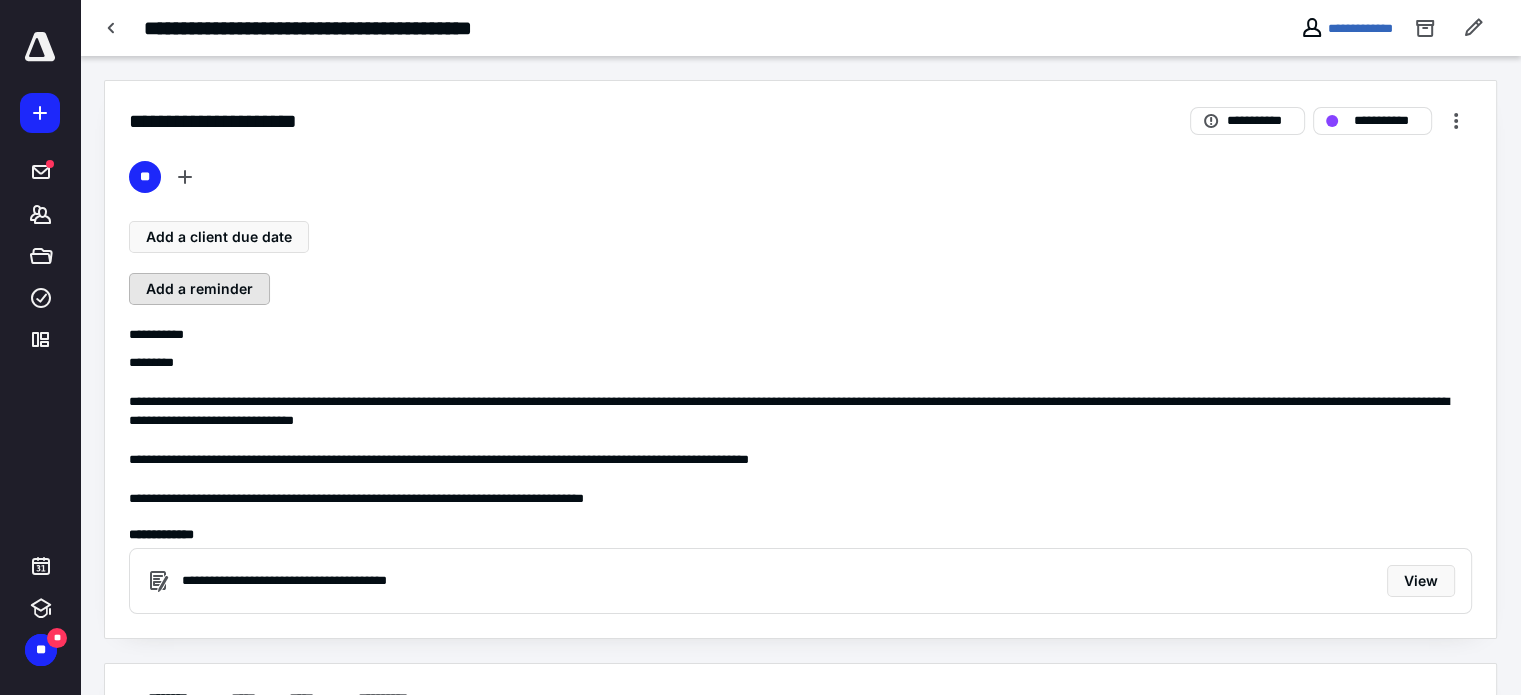 click on "Add a reminder" at bounding box center [199, 289] 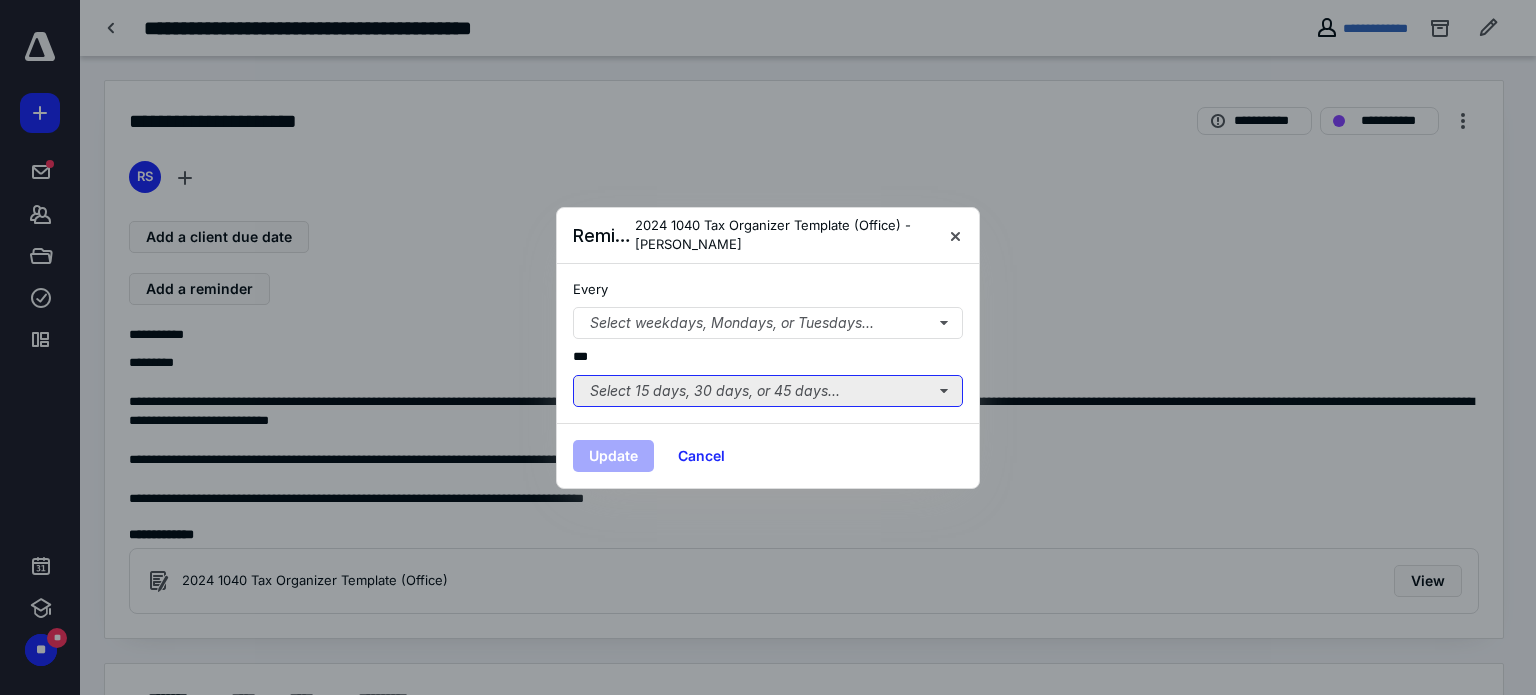 click on "Select 15 days, 30 days, or 45 days..." at bounding box center (768, 391) 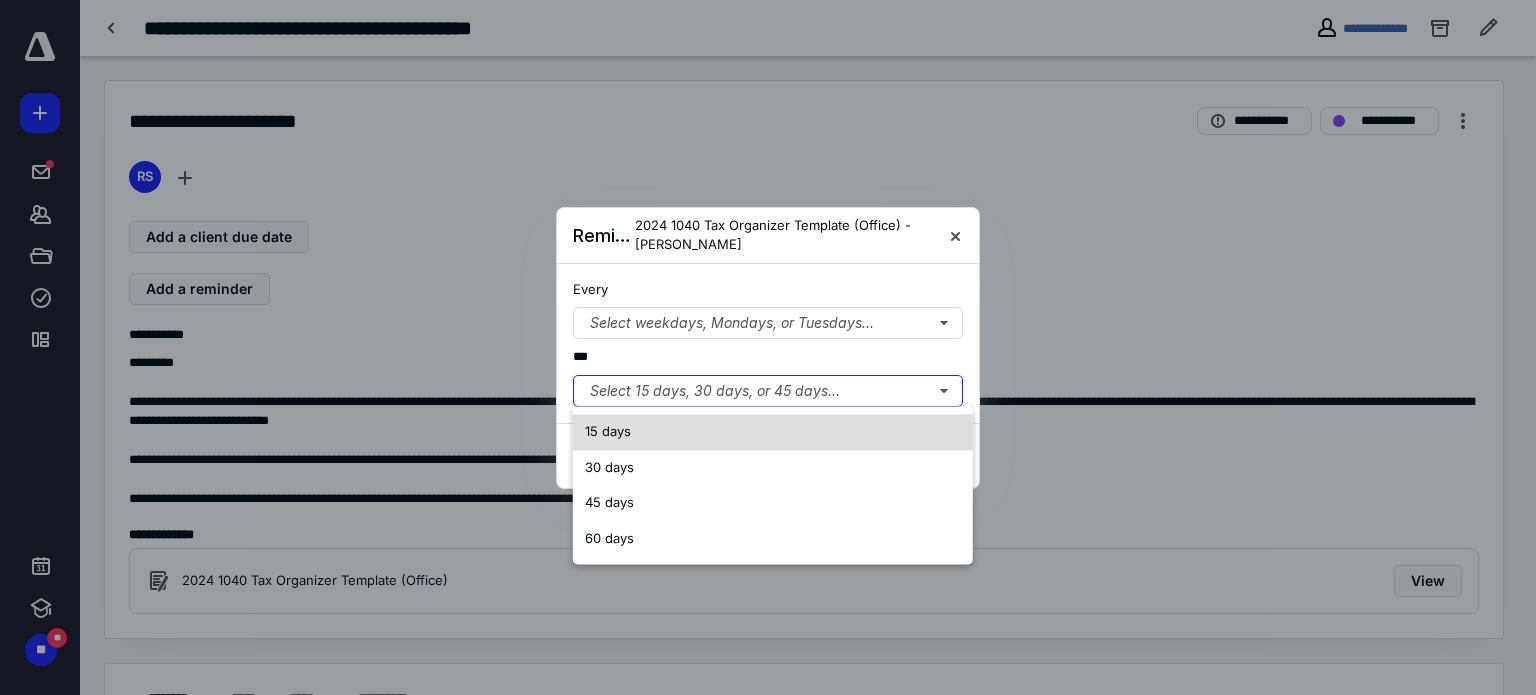 click on "15 days" at bounding box center (608, 431) 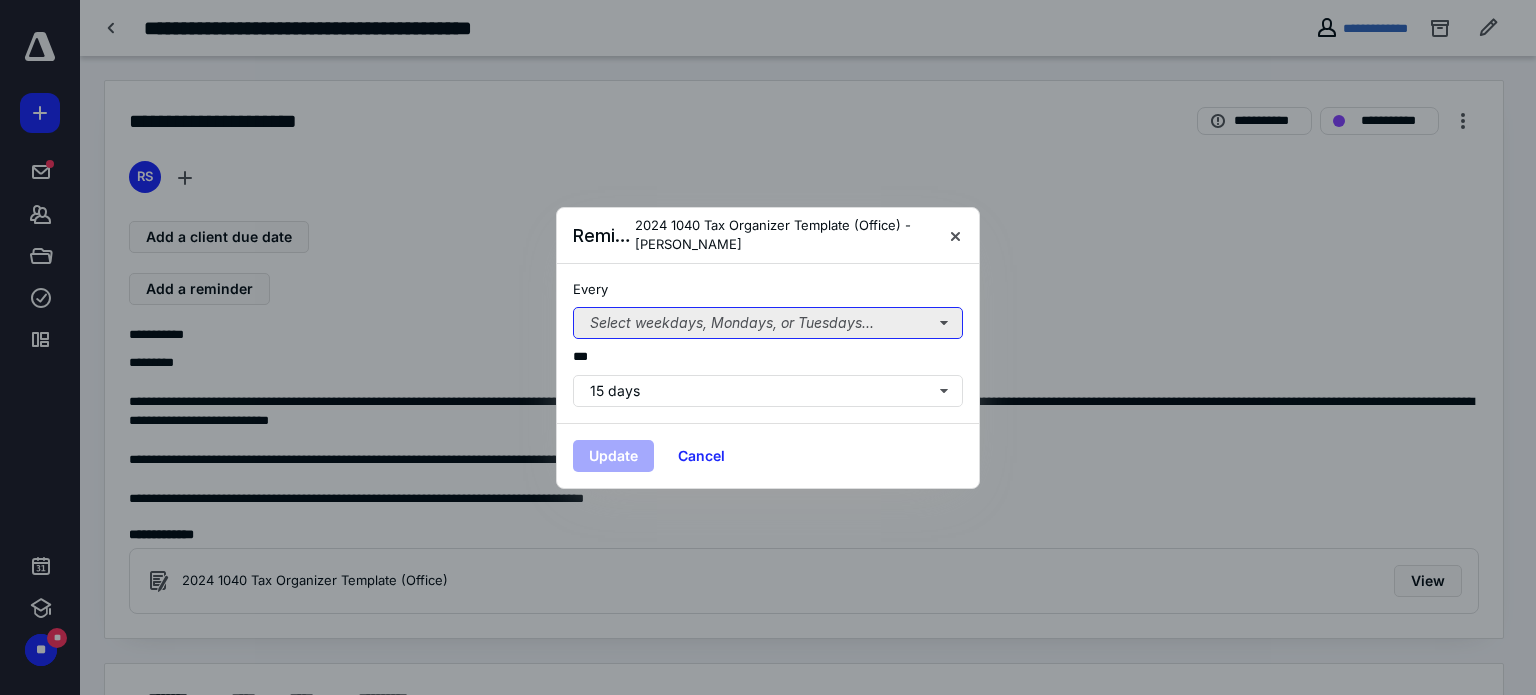 click on "Select weekdays, Mondays, or Tuesdays..." at bounding box center (768, 323) 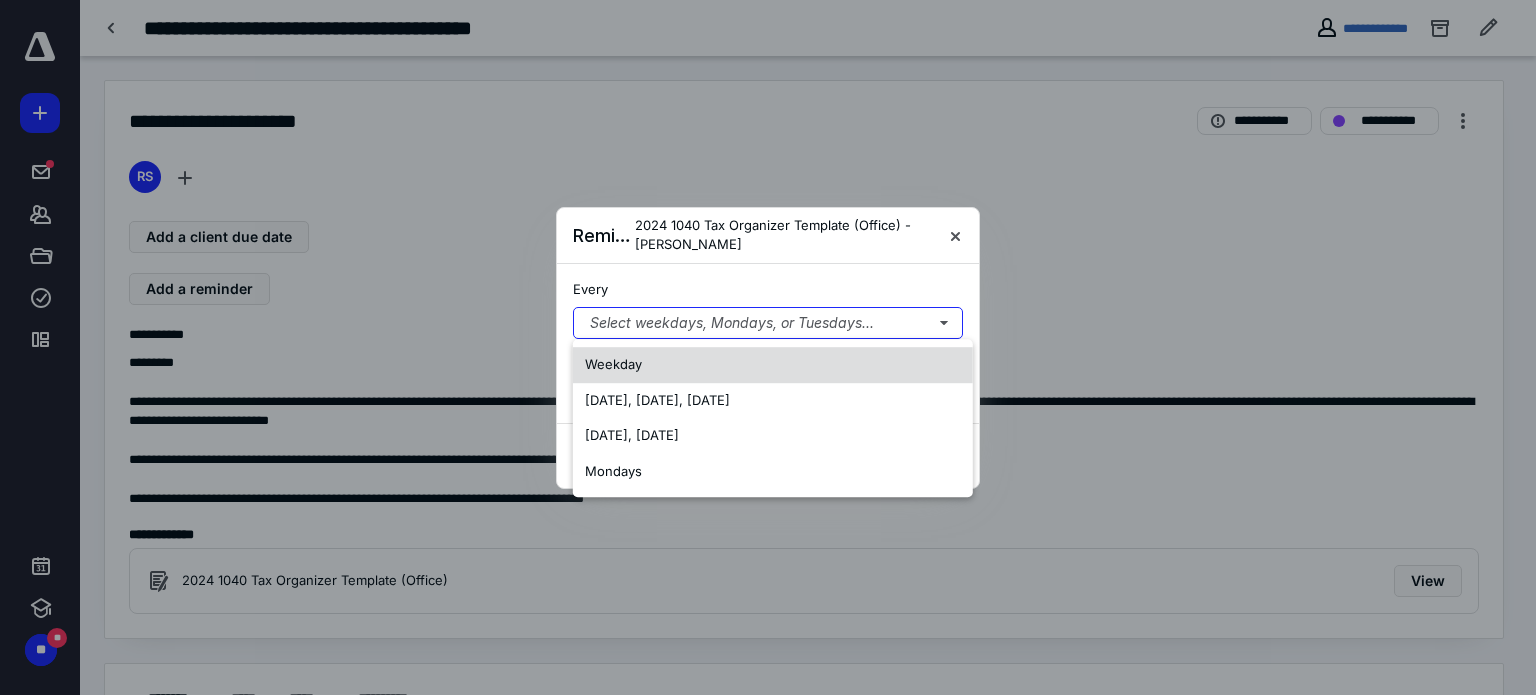 click on "Weekday" at bounding box center (613, 364) 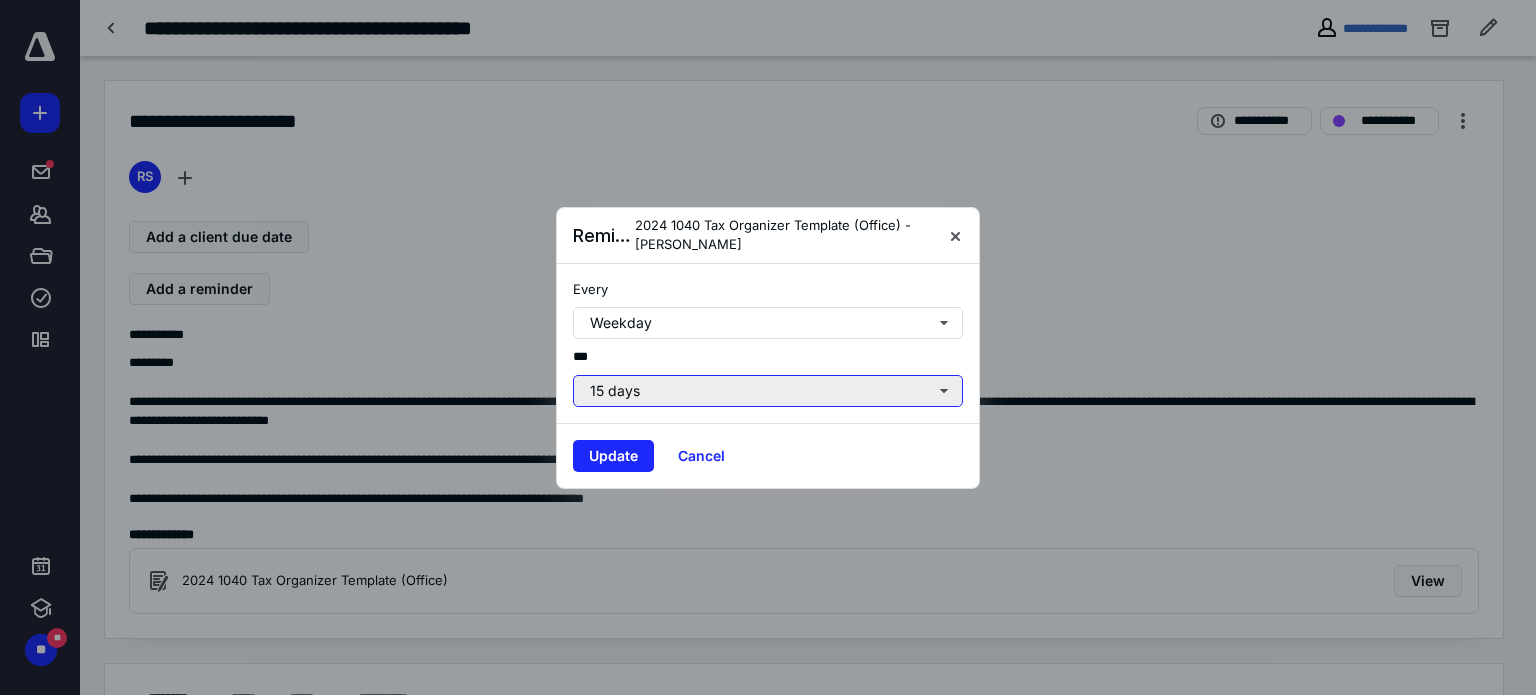 click on "15 days" at bounding box center [768, 391] 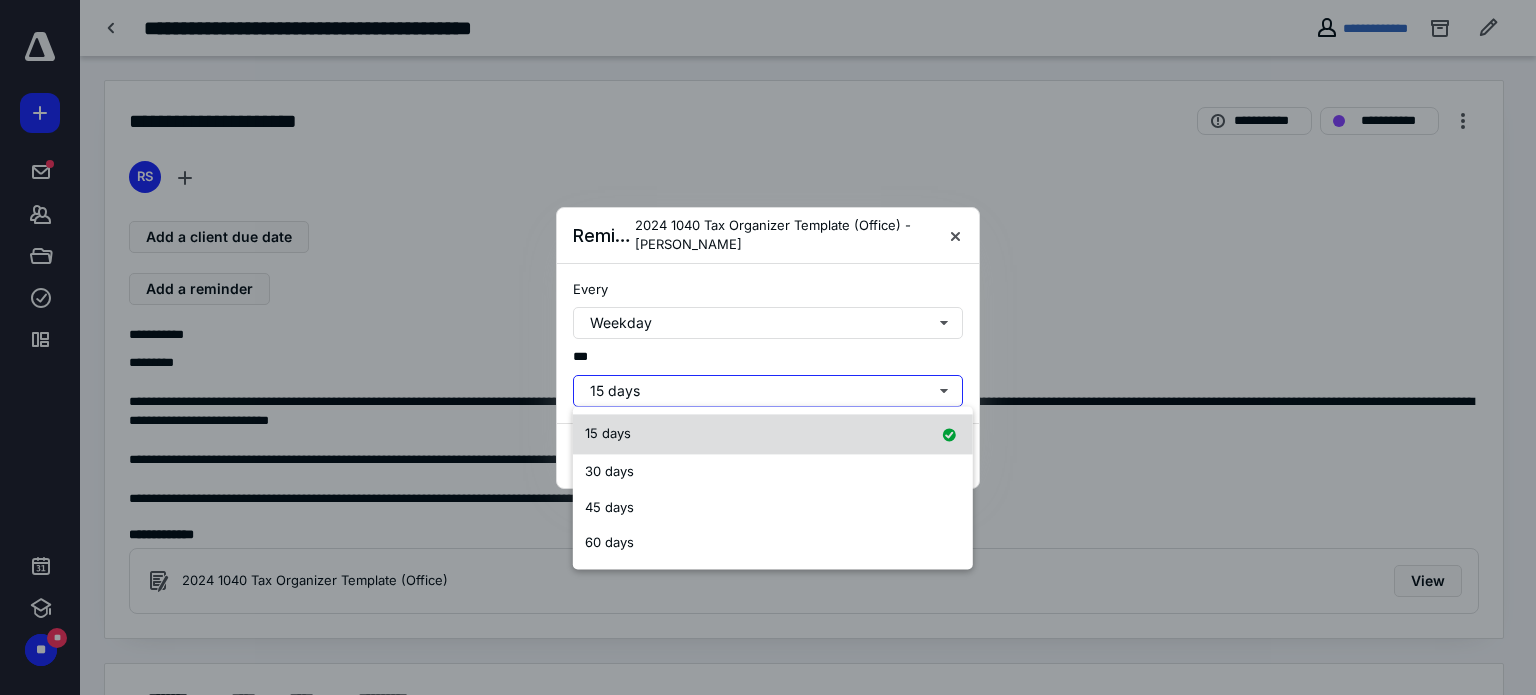 click on "15 days" at bounding box center (773, 434) 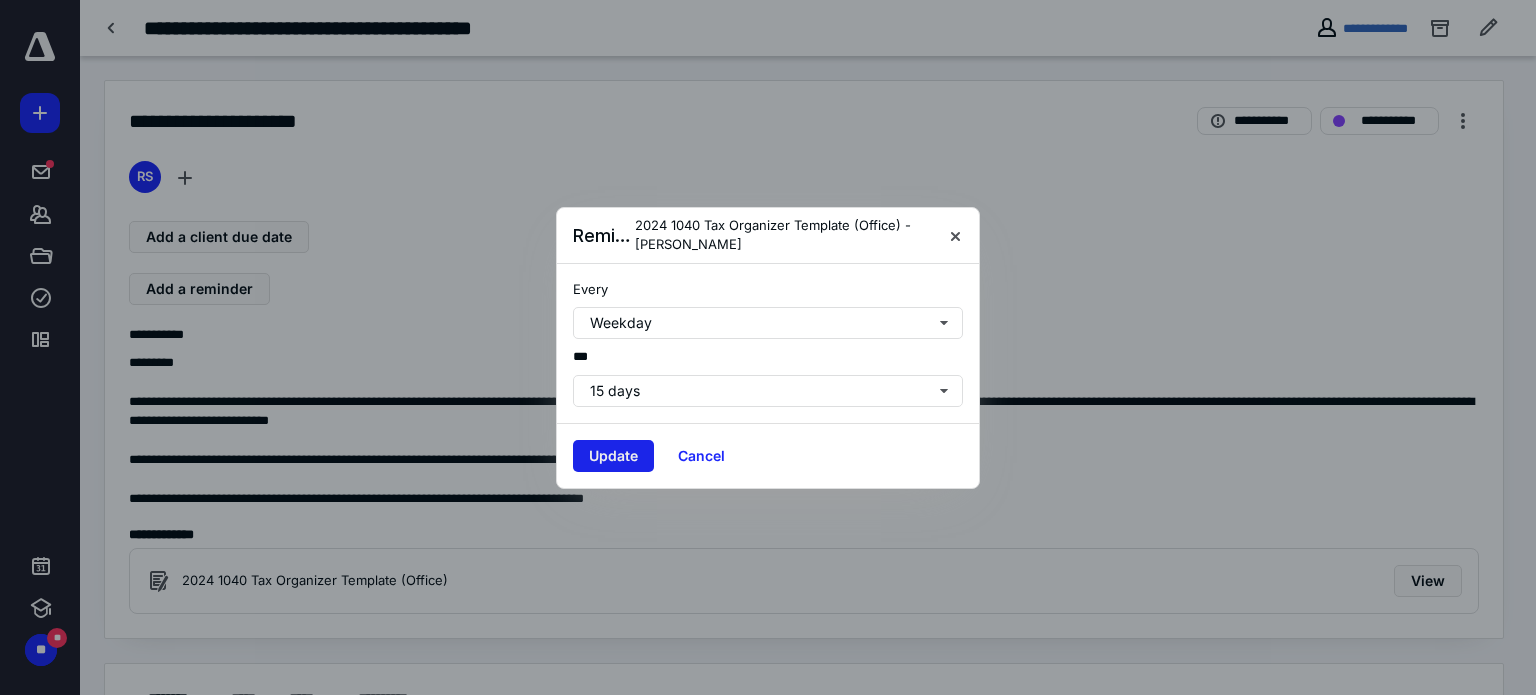 click on "Update" at bounding box center [613, 456] 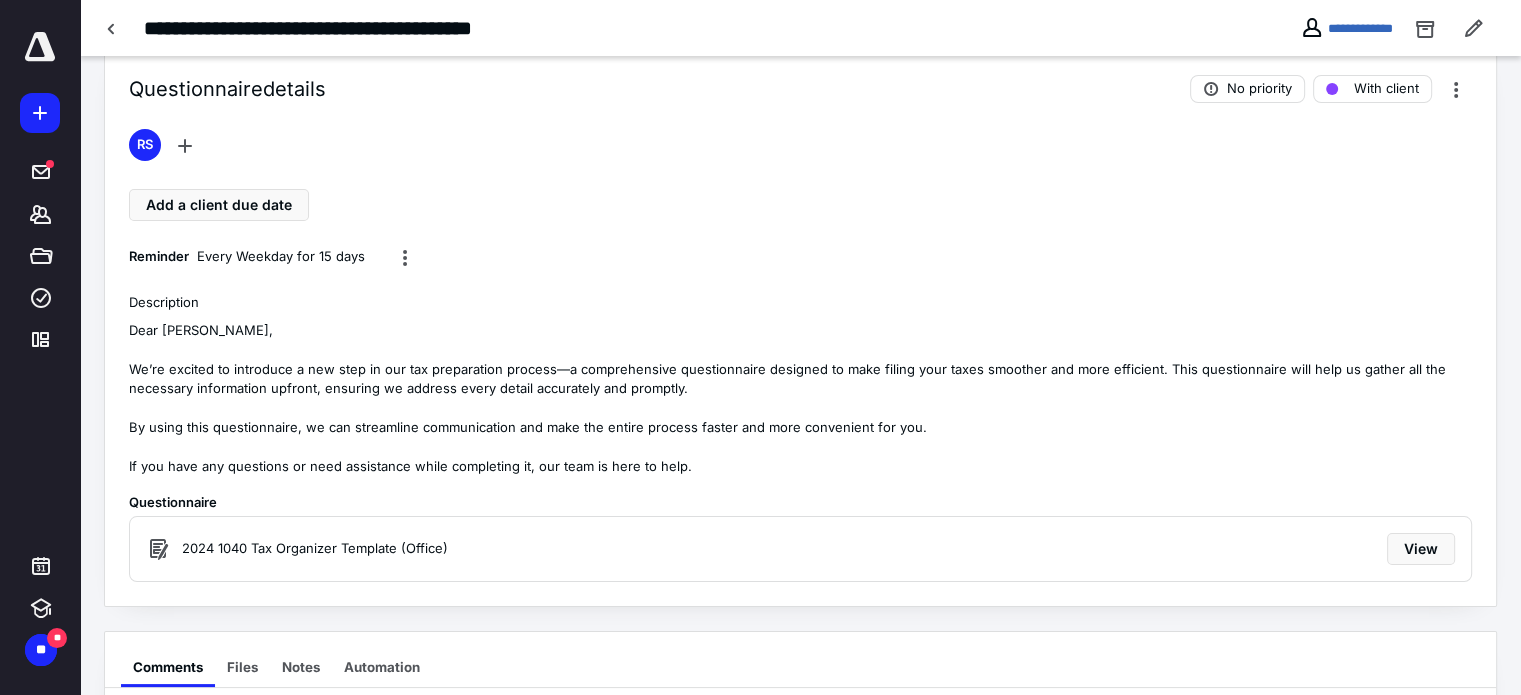 scroll, scrollTop: 0, scrollLeft: 0, axis: both 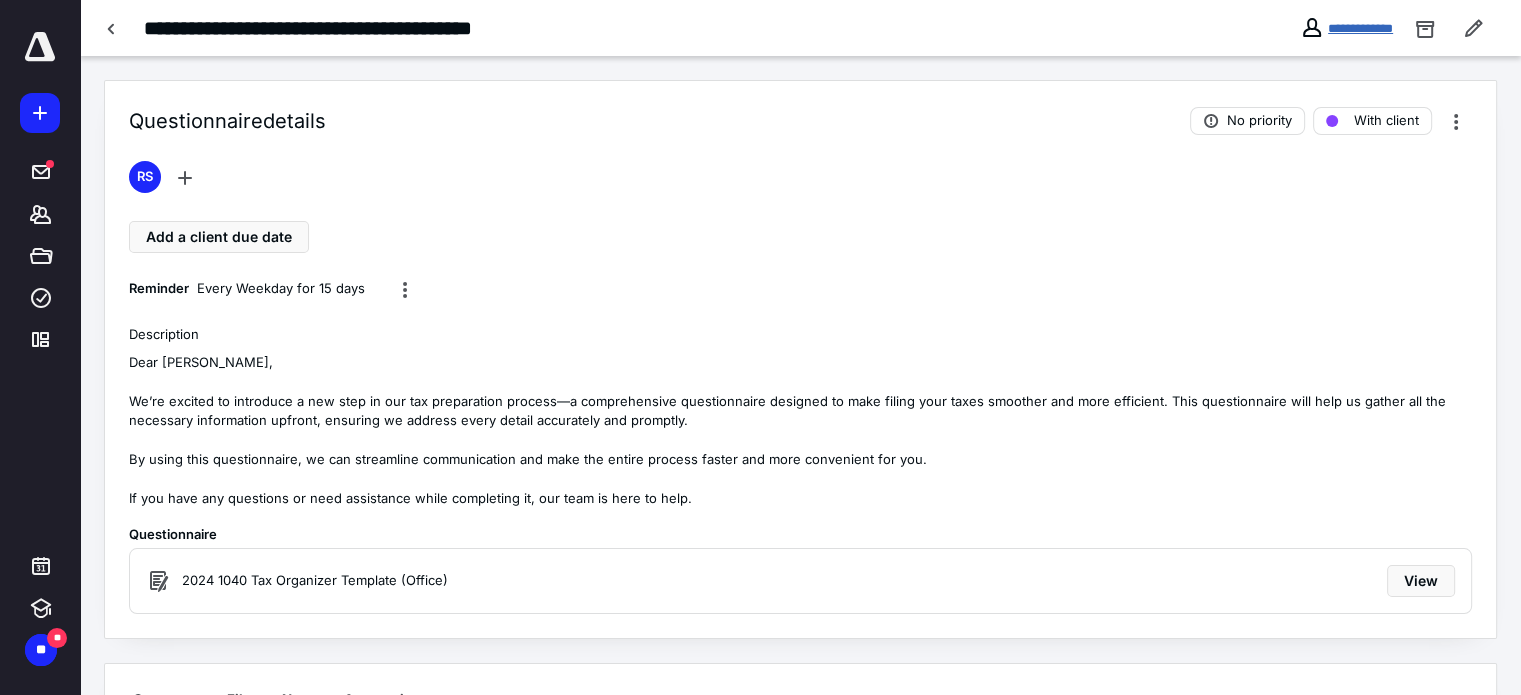 click on "**********" at bounding box center (1360, 28) 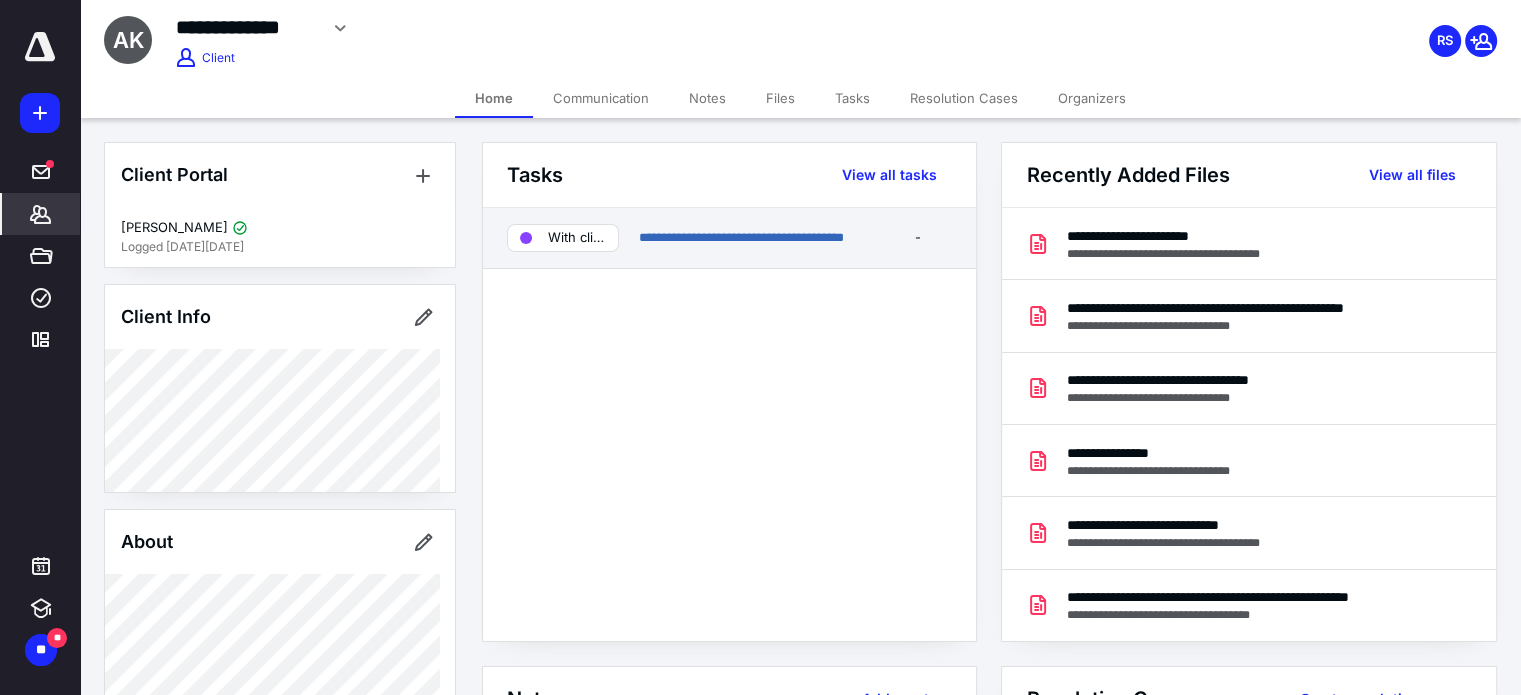 click on "-" at bounding box center (917, 238) 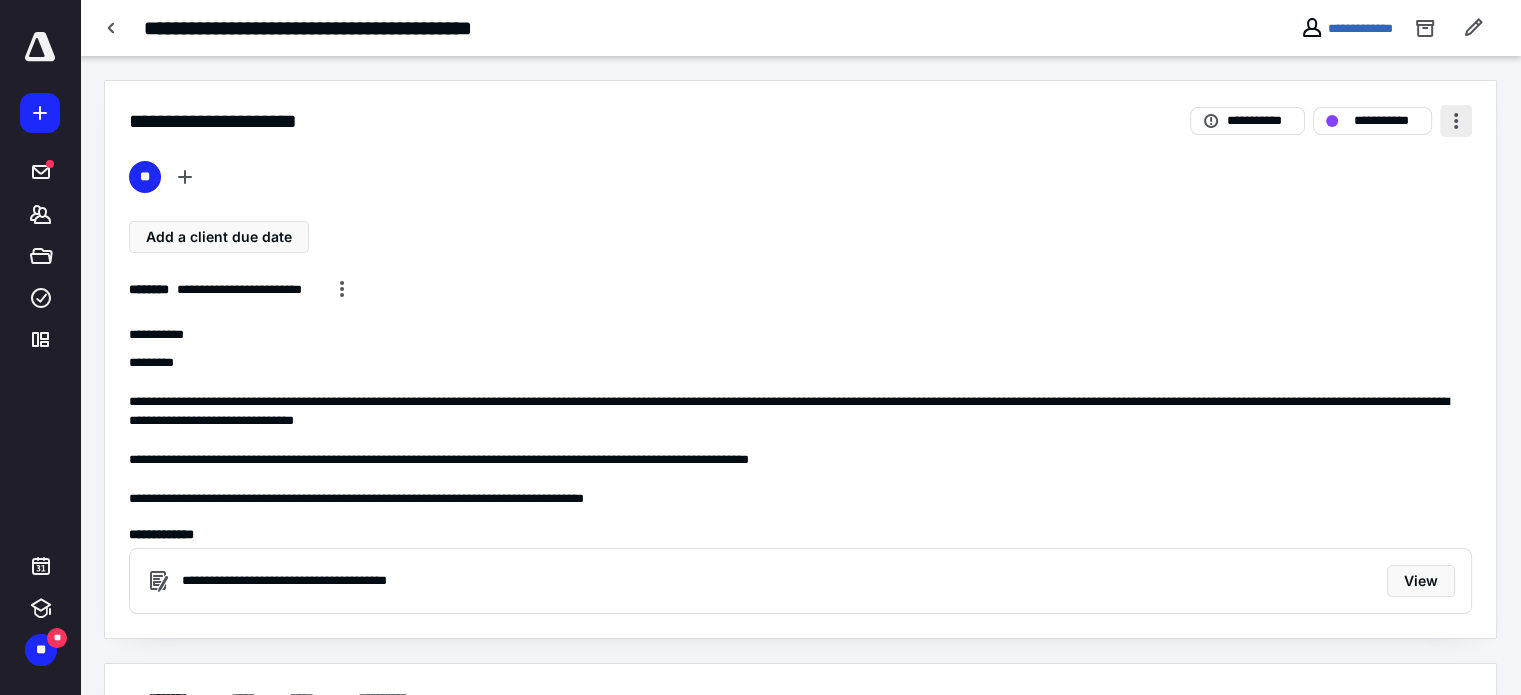 click at bounding box center [1456, 121] 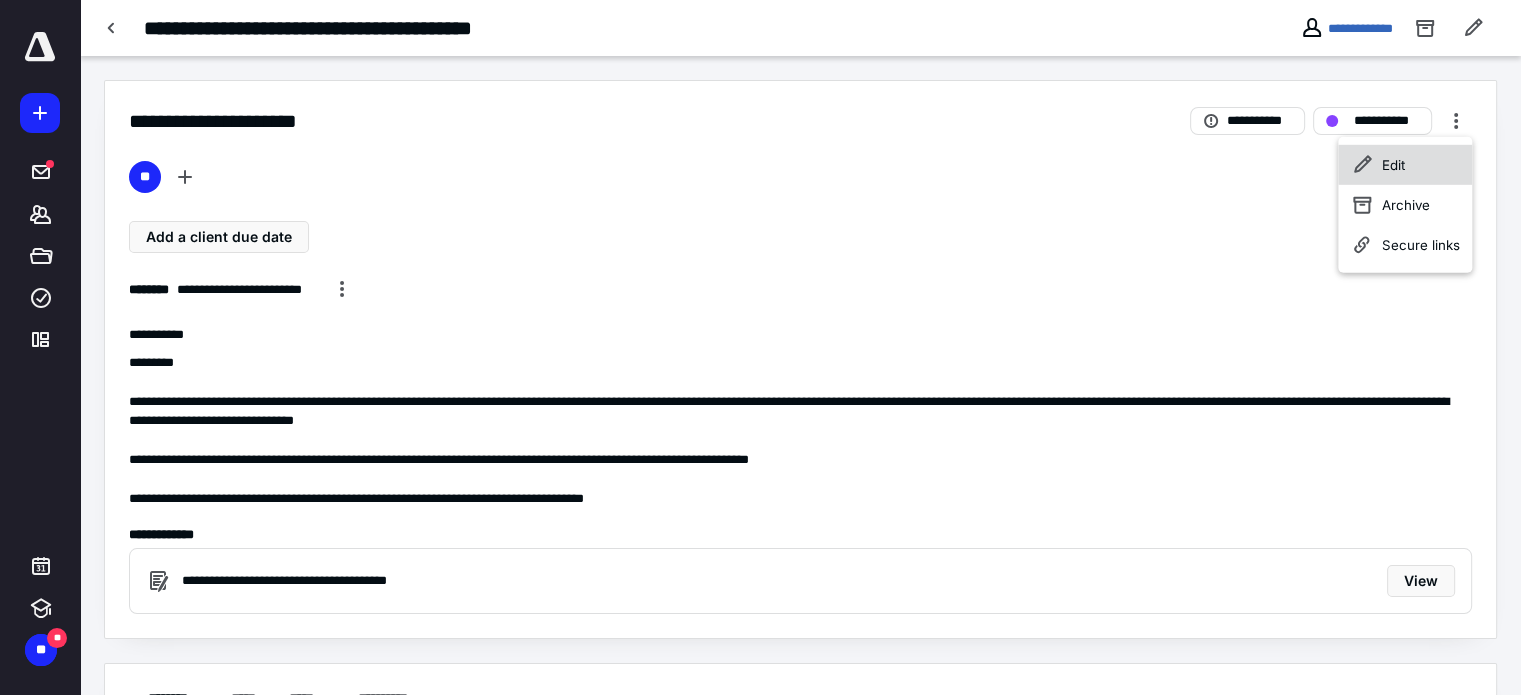 click on "Edit" at bounding box center (1405, 165) 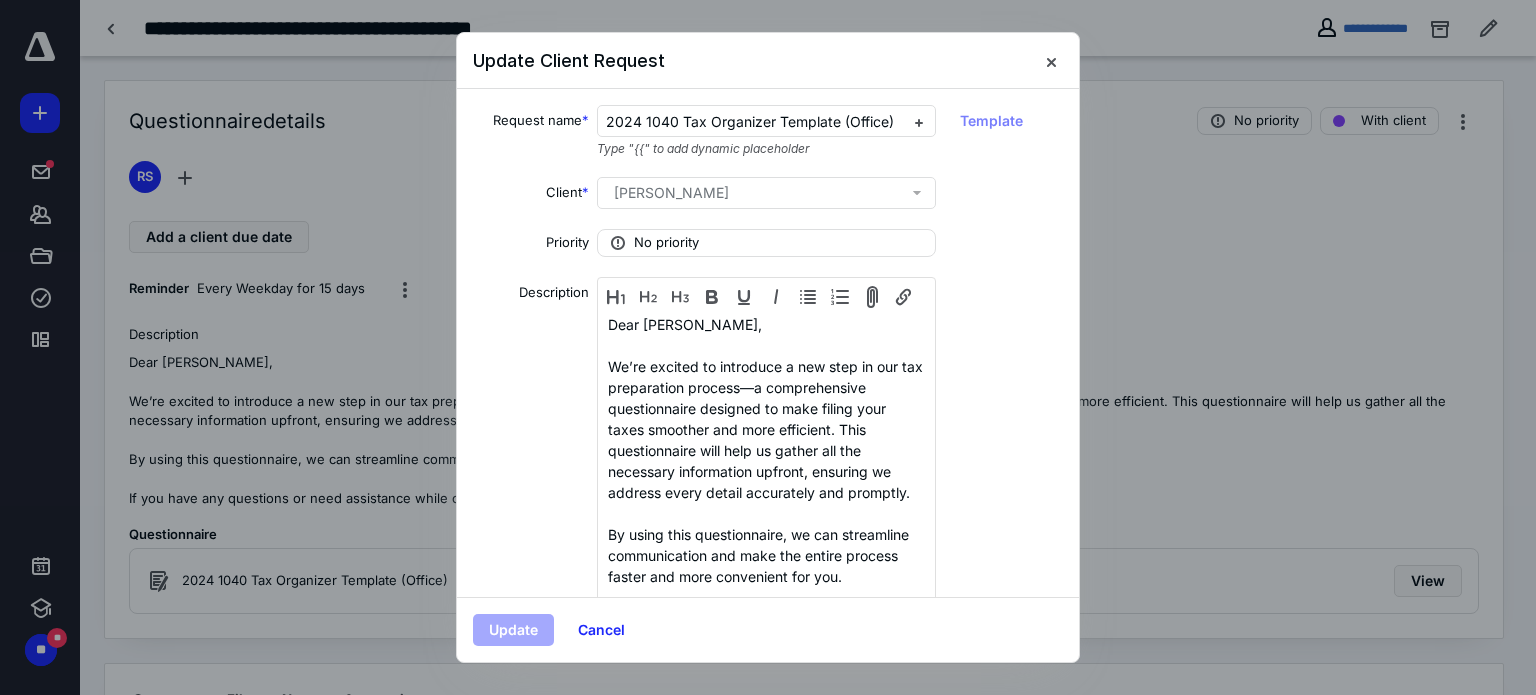 click at bounding box center (768, 347) 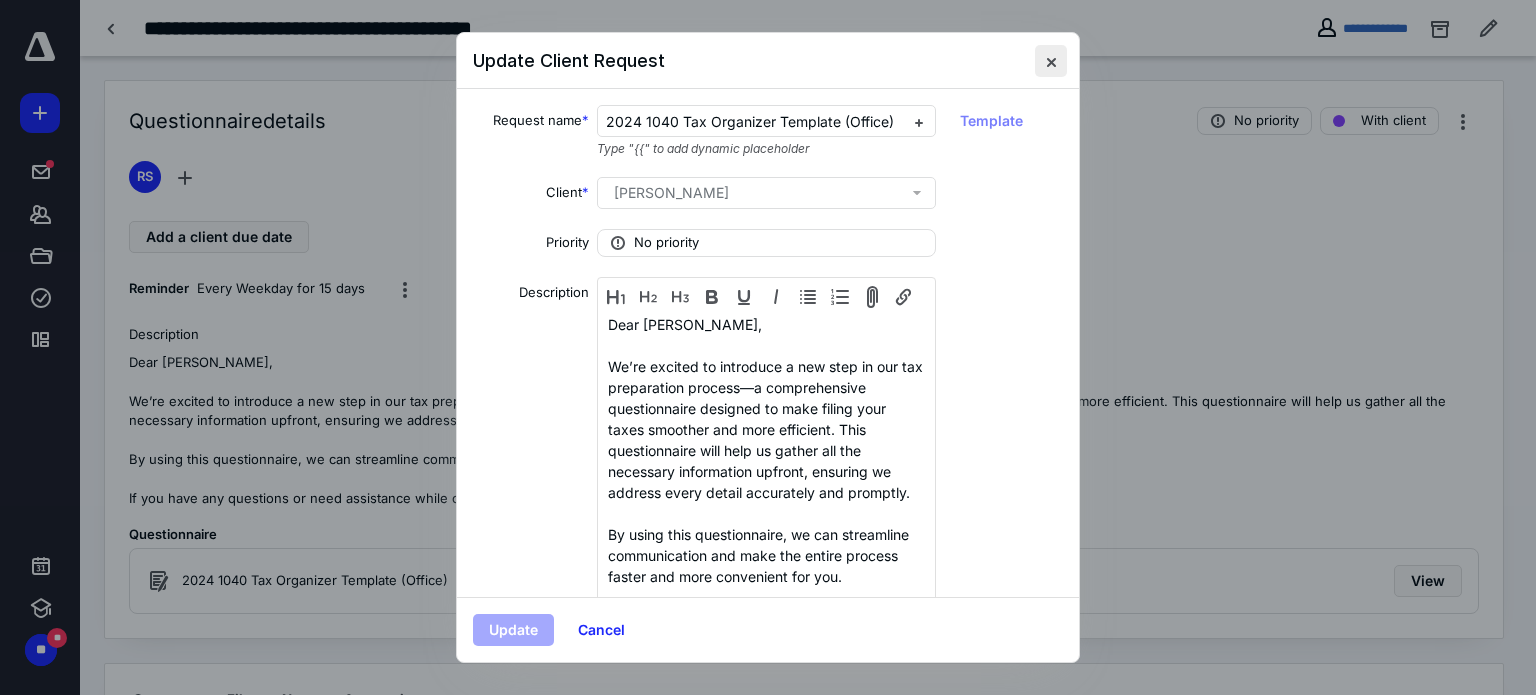 click at bounding box center (1051, 61) 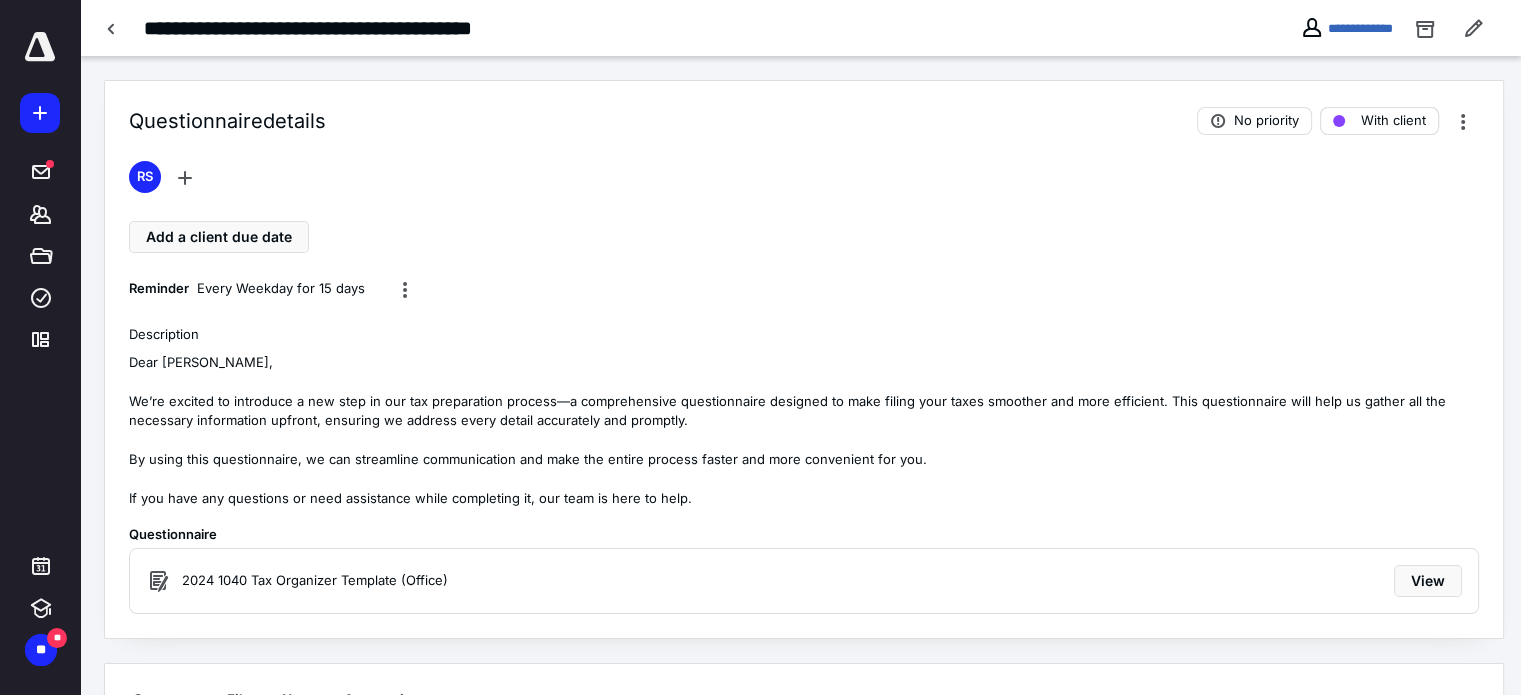 click on "With client" at bounding box center [1393, 121] 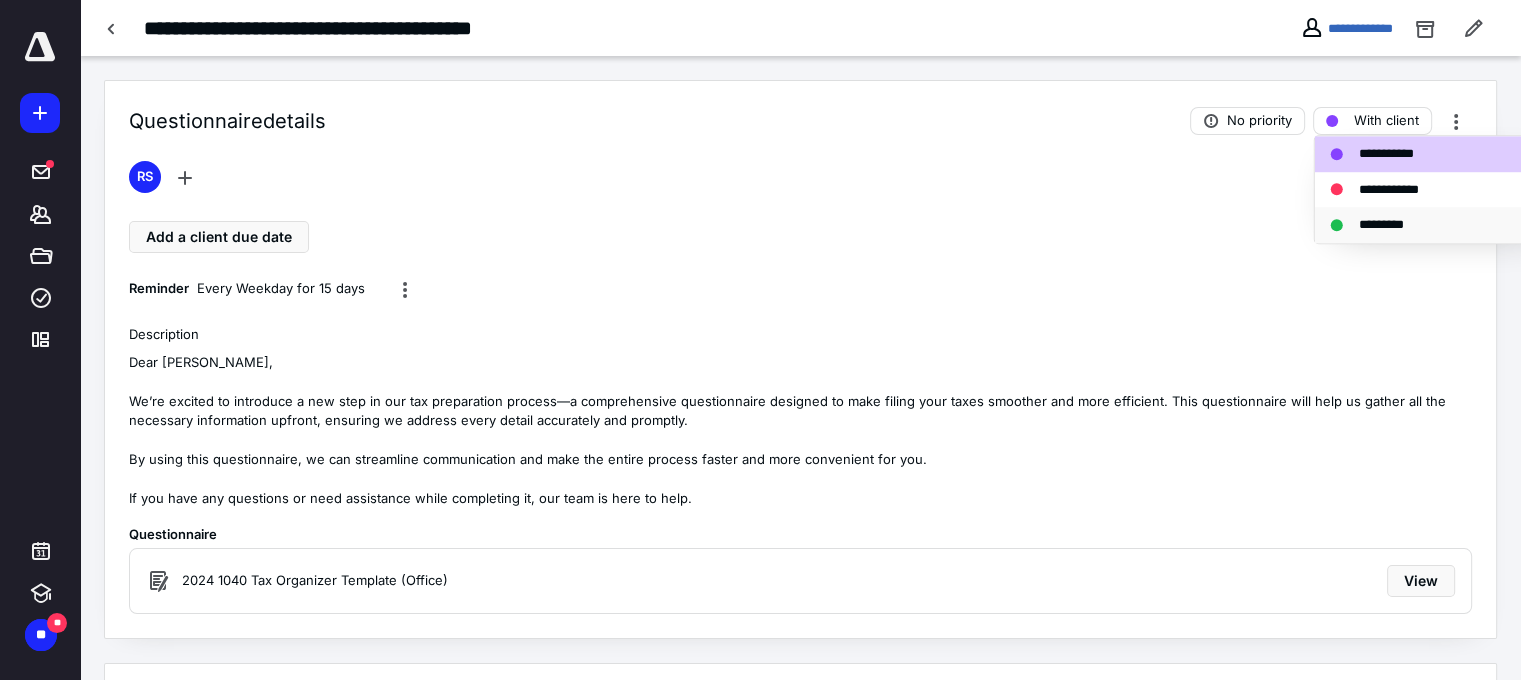 click on "*********" at bounding box center (1392, 225) 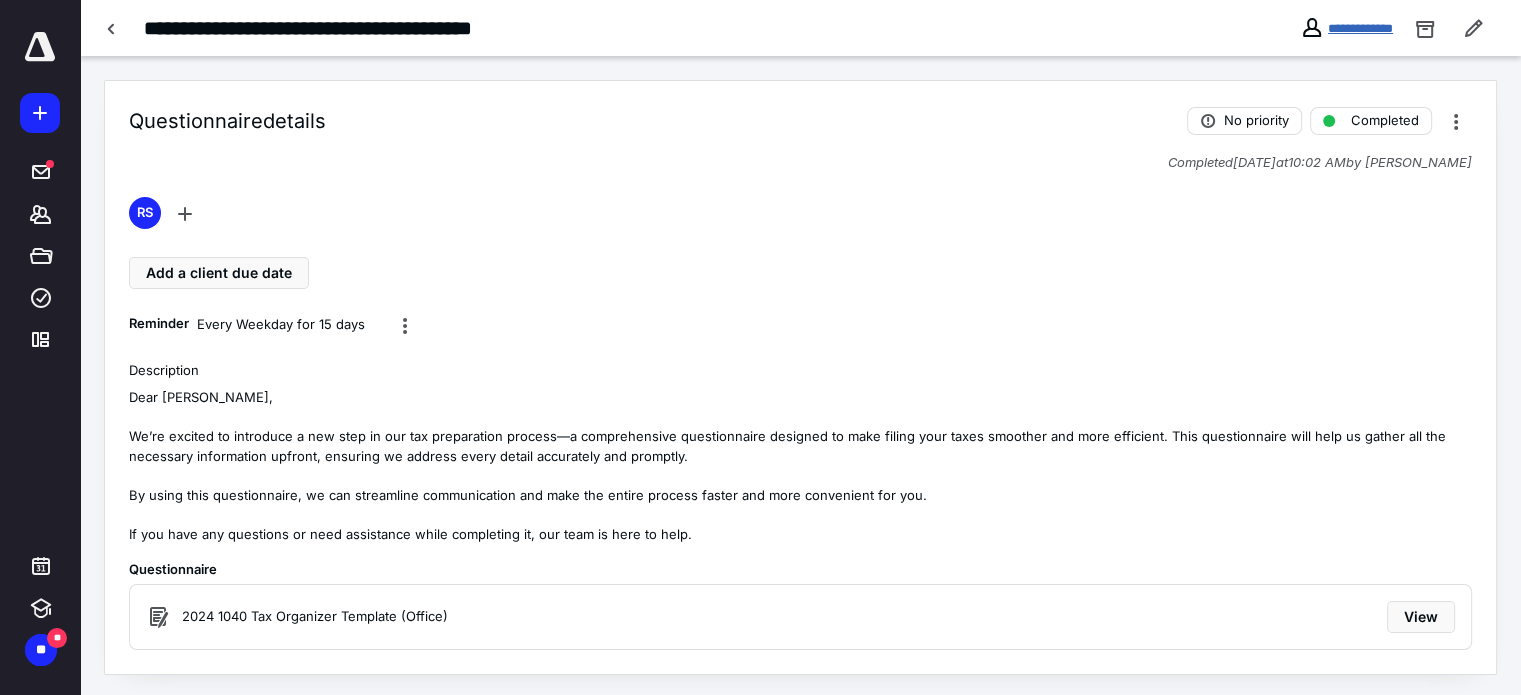 click on "**********" at bounding box center [1360, 28] 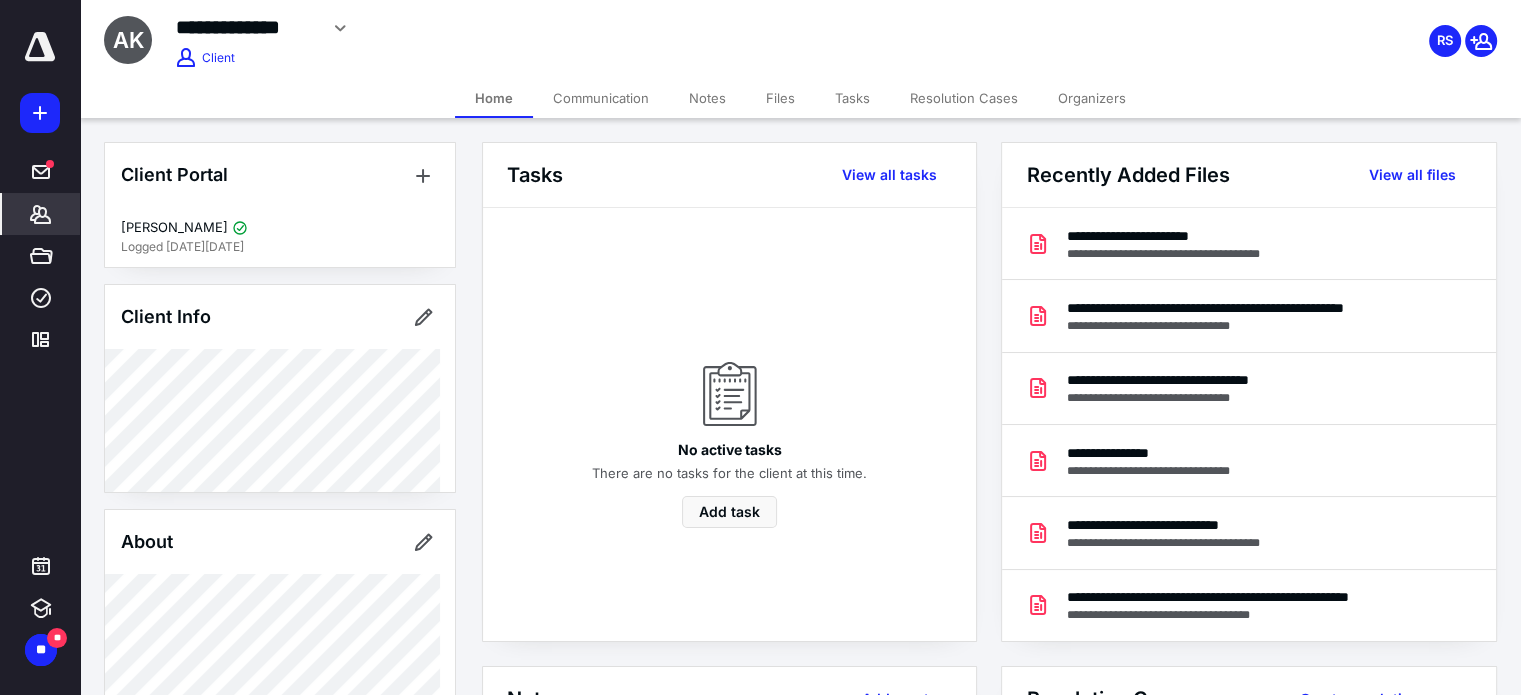 click on "Organizers" at bounding box center (1092, 98) 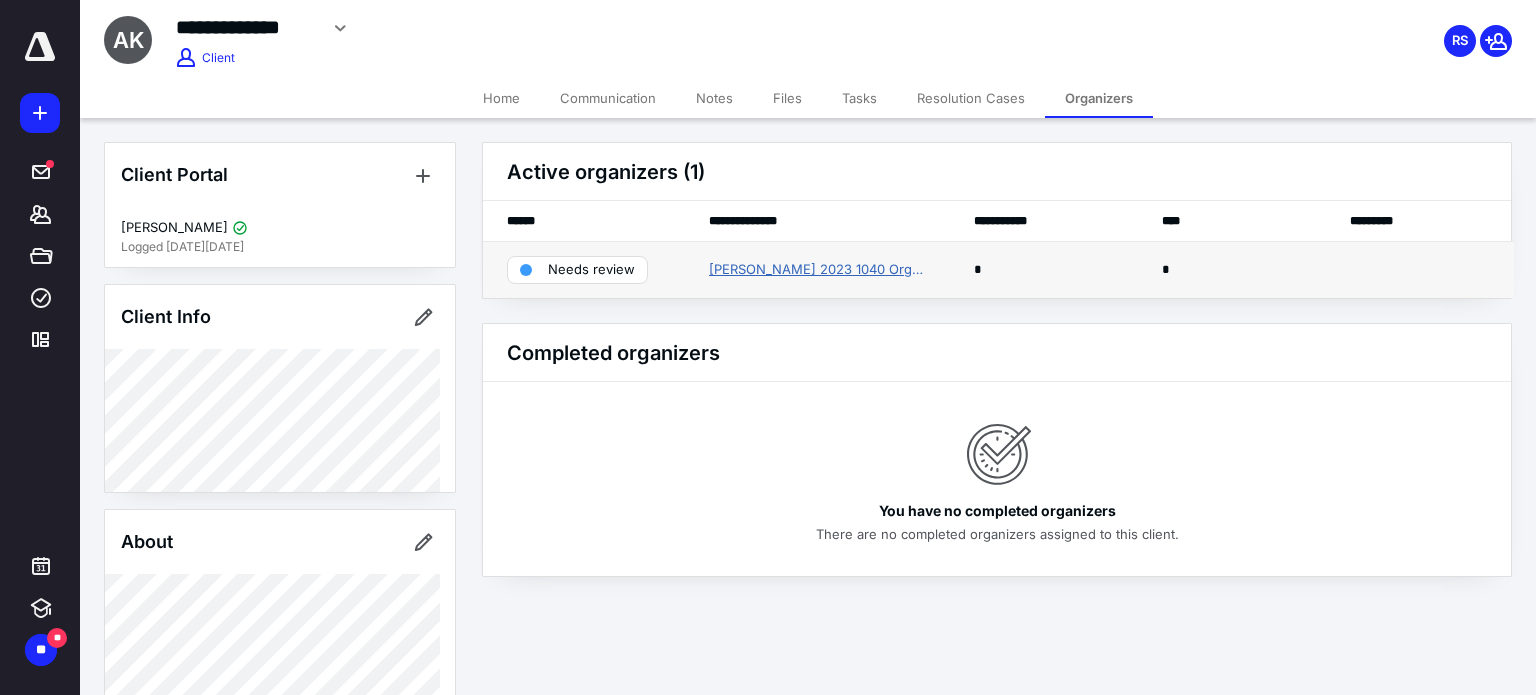 click on "[PERSON_NAME] 2023 1040 Organizer" at bounding box center [817, 270] 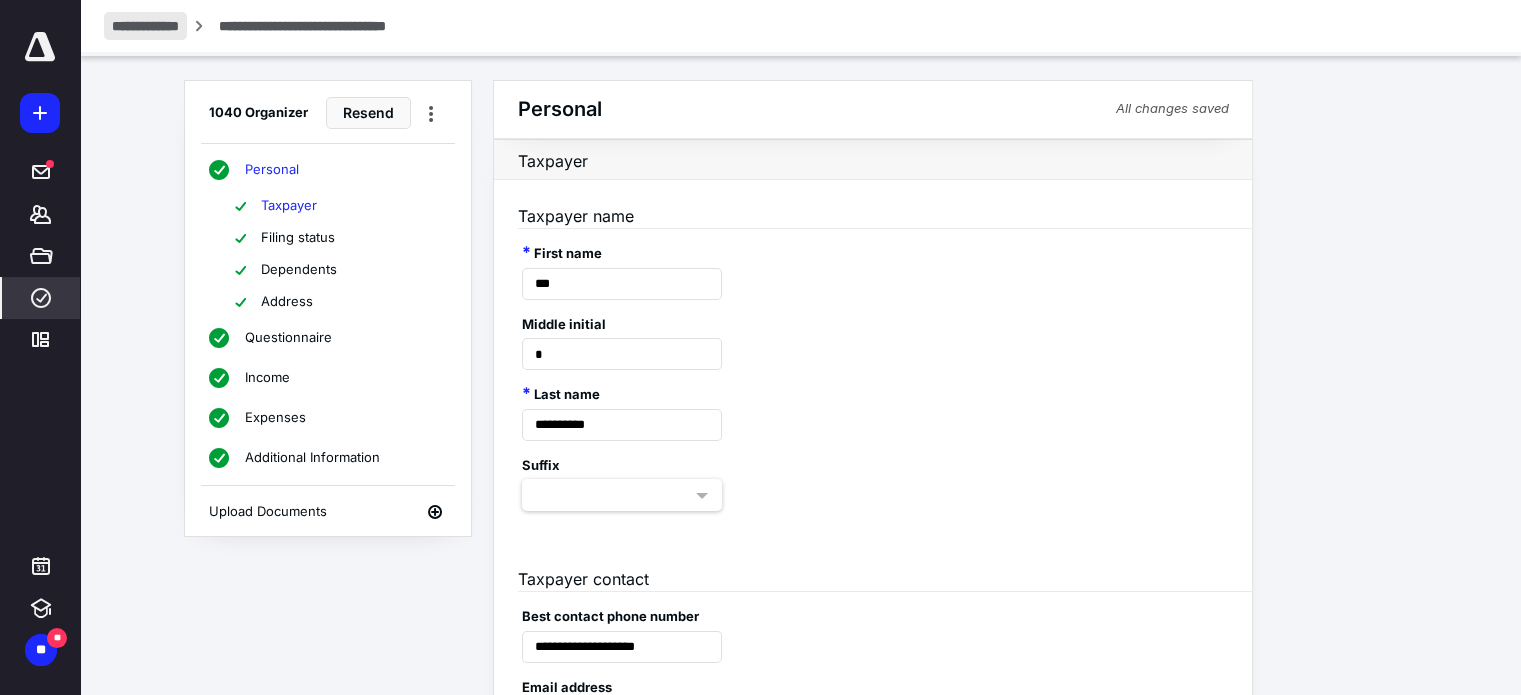 click on "**********" at bounding box center [145, 26] 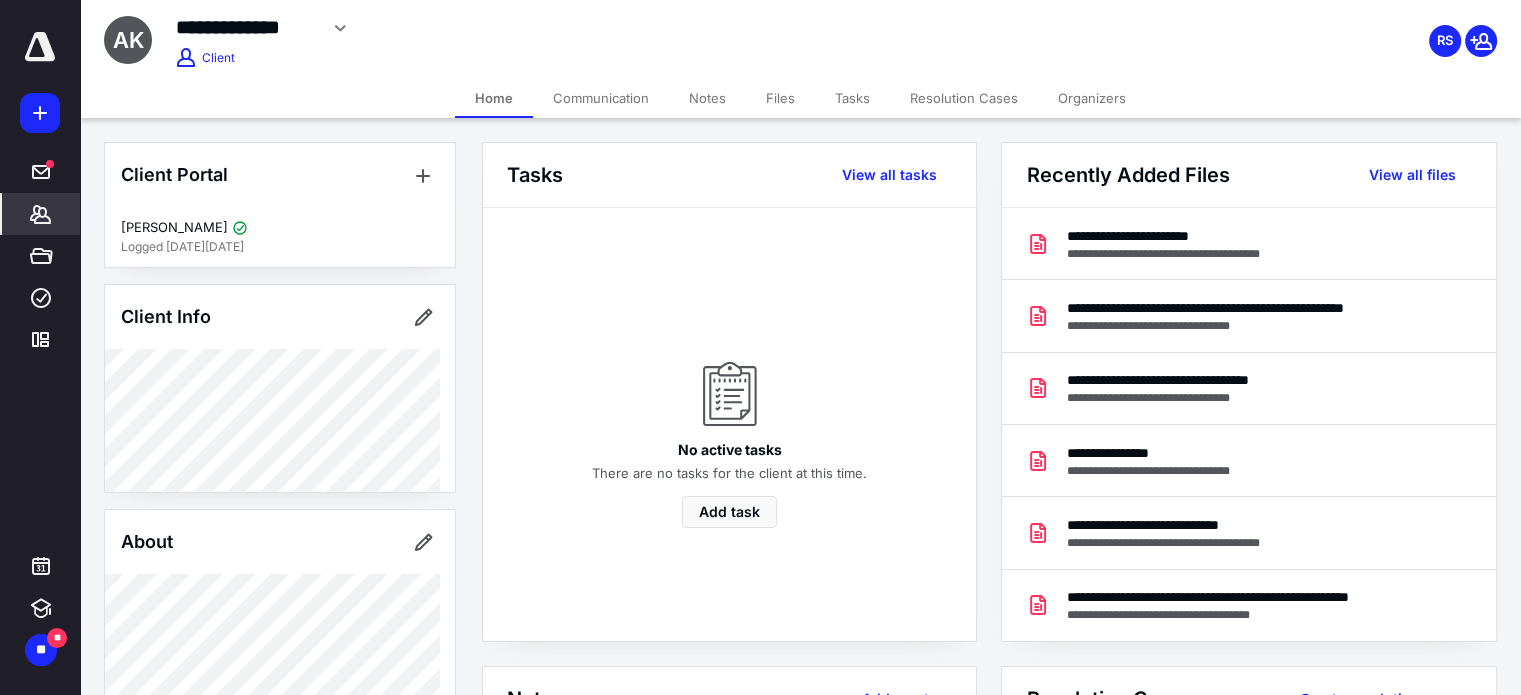 click on "Organizers" at bounding box center (1092, 98) 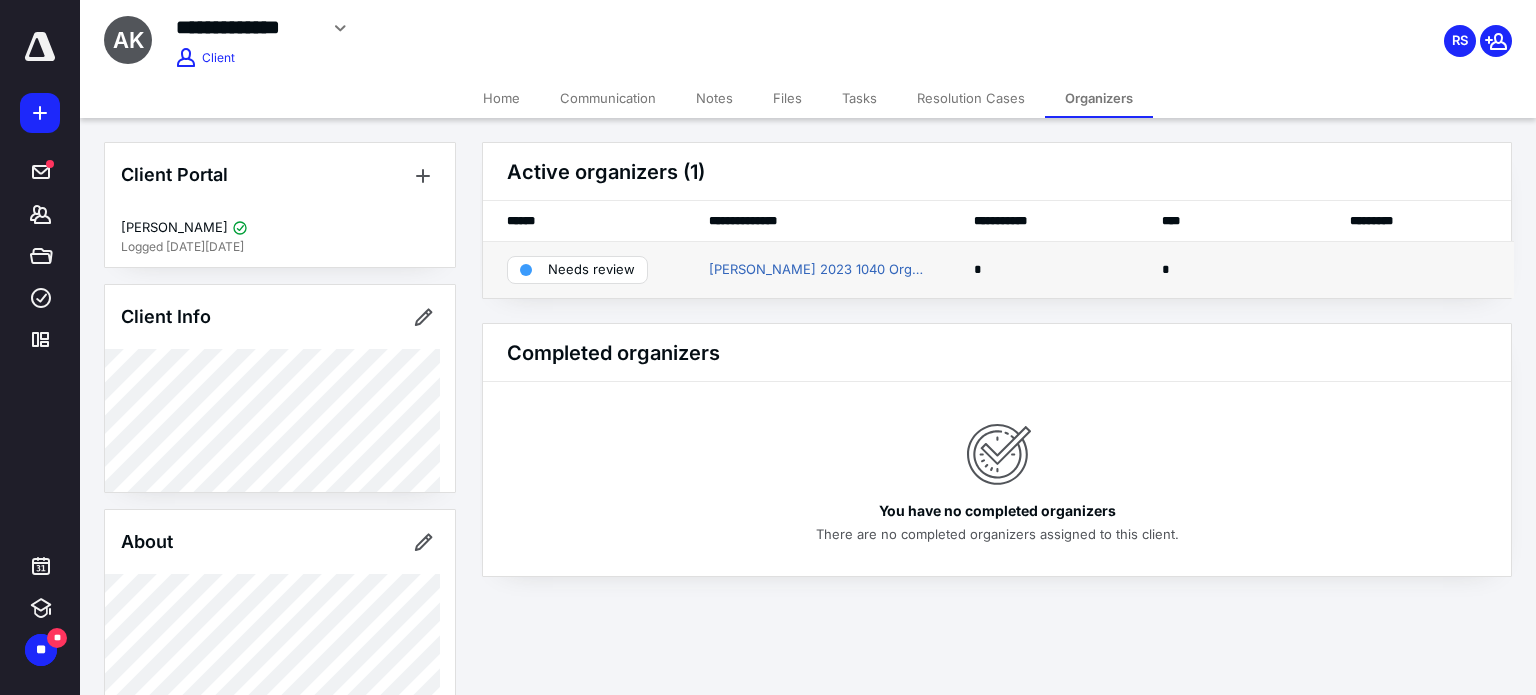 click on "Needs review" at bounding box center (591, 270) 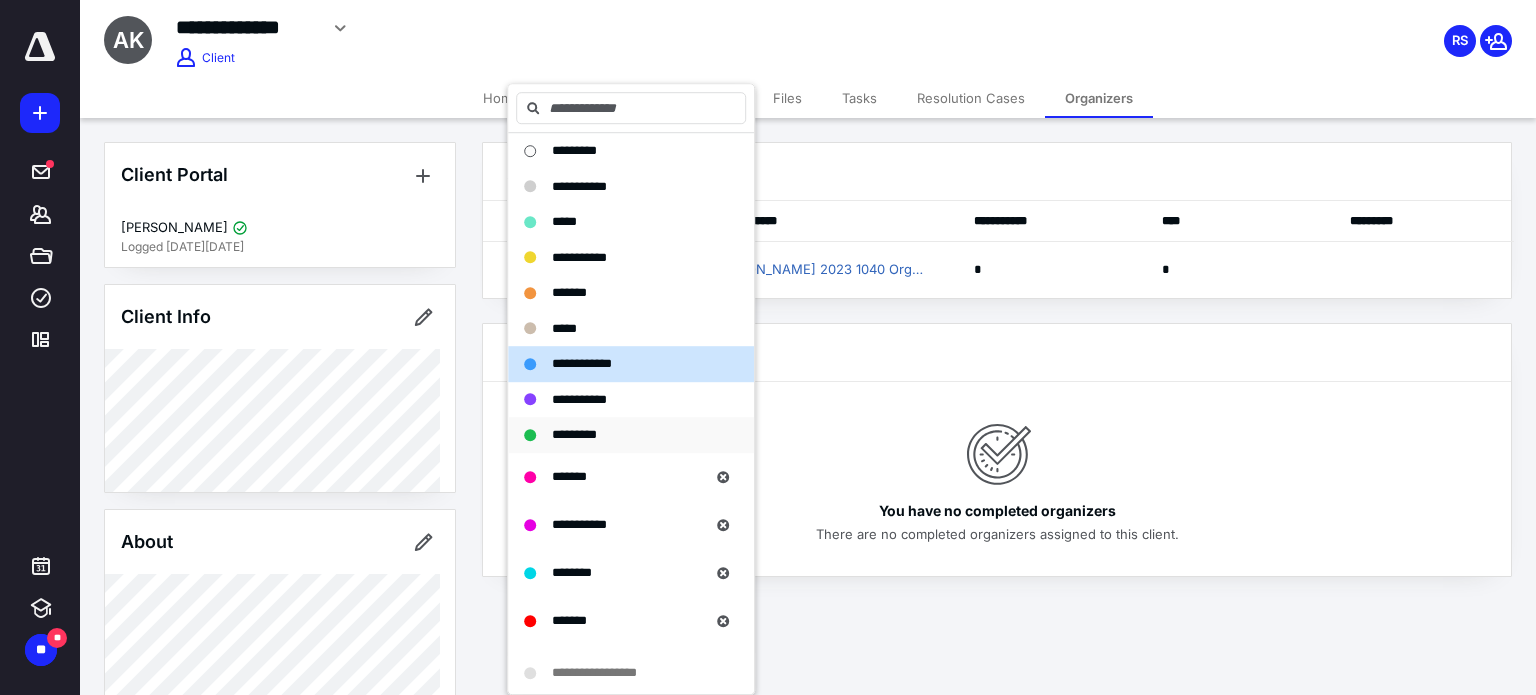 click on "*********" at bounding box center (574, 435) 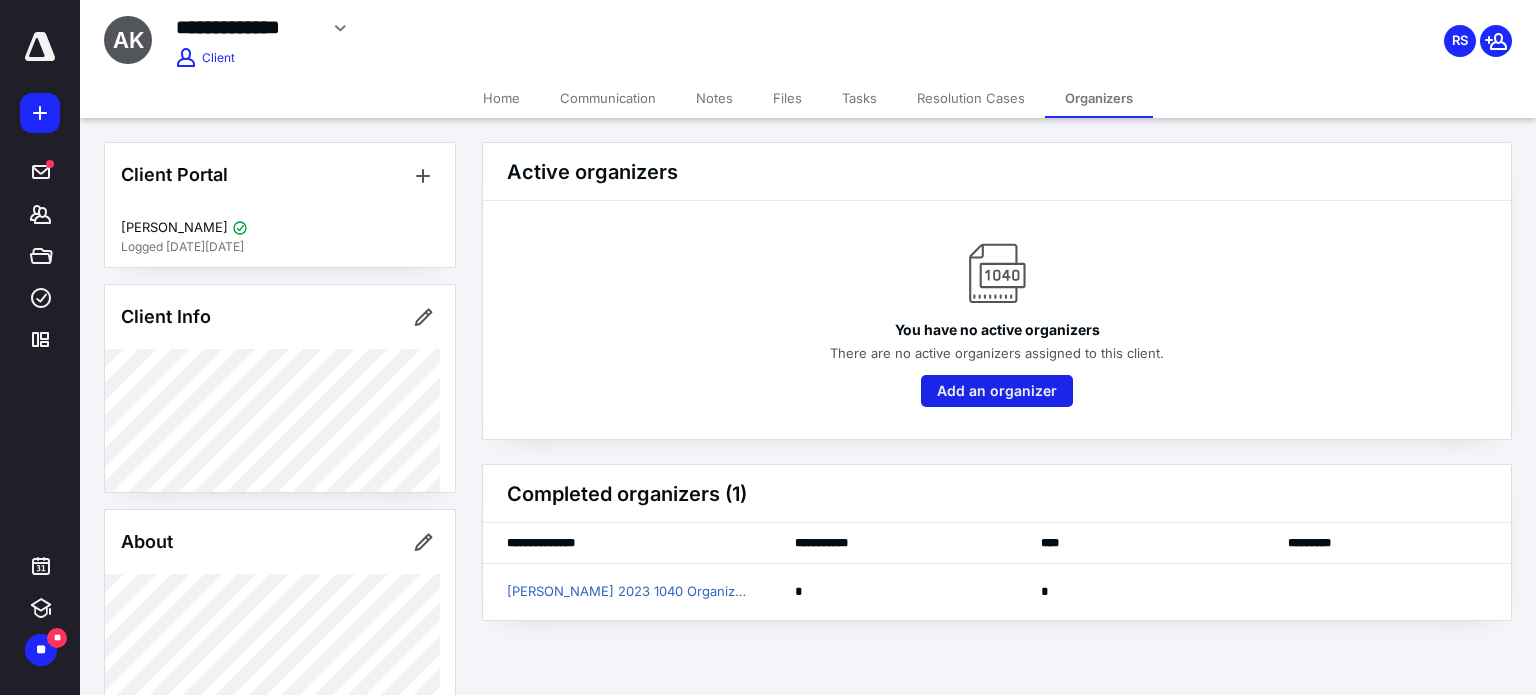 click on "Add an organizer" at bounding box center [997, 391] 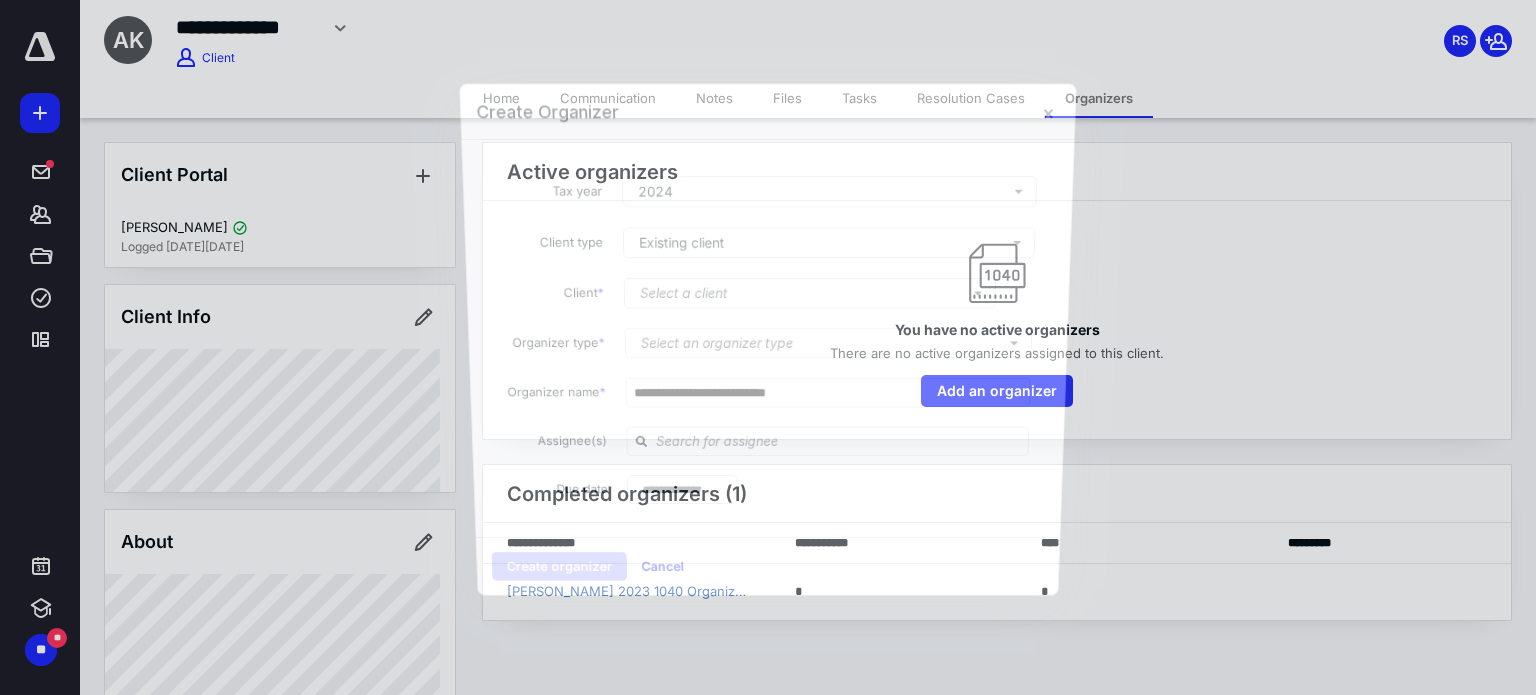 type on "**********" 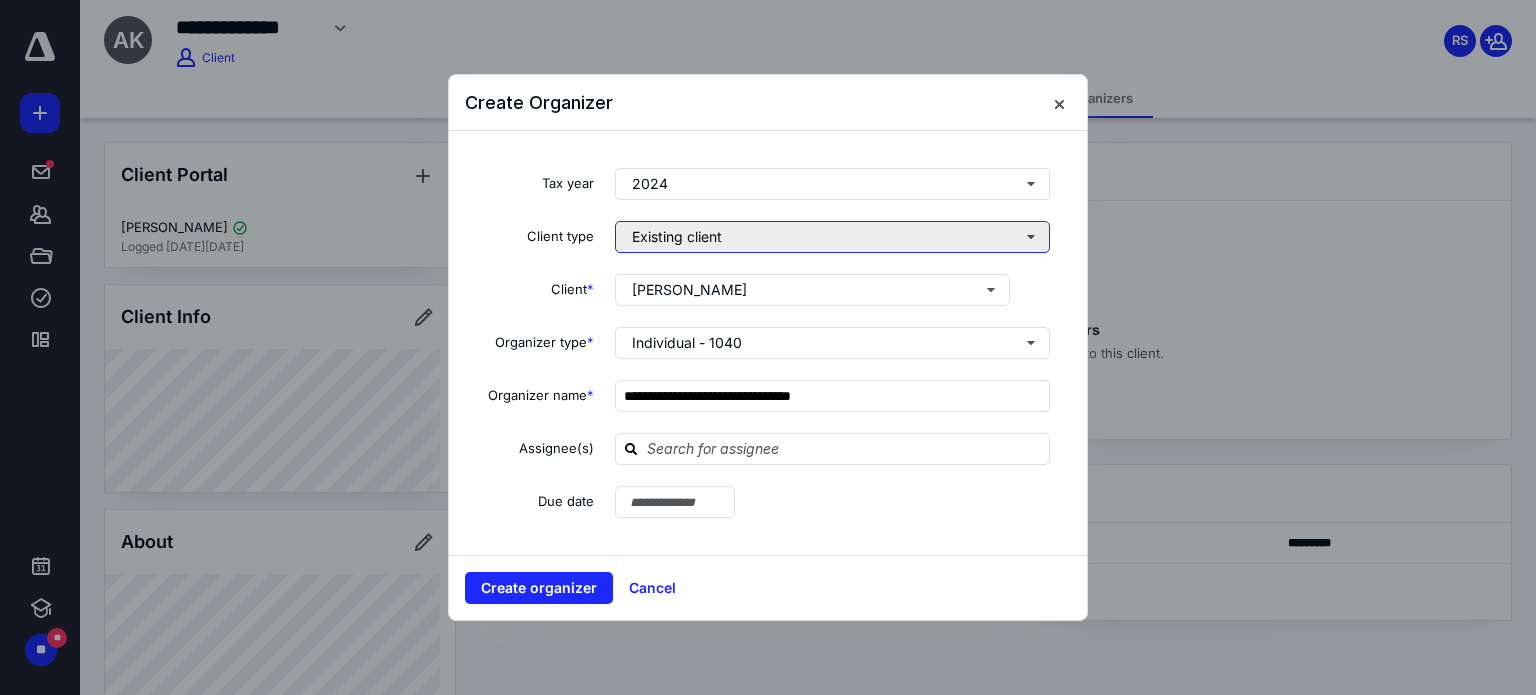 click on "Existing client" at bounding box center (832, 237) 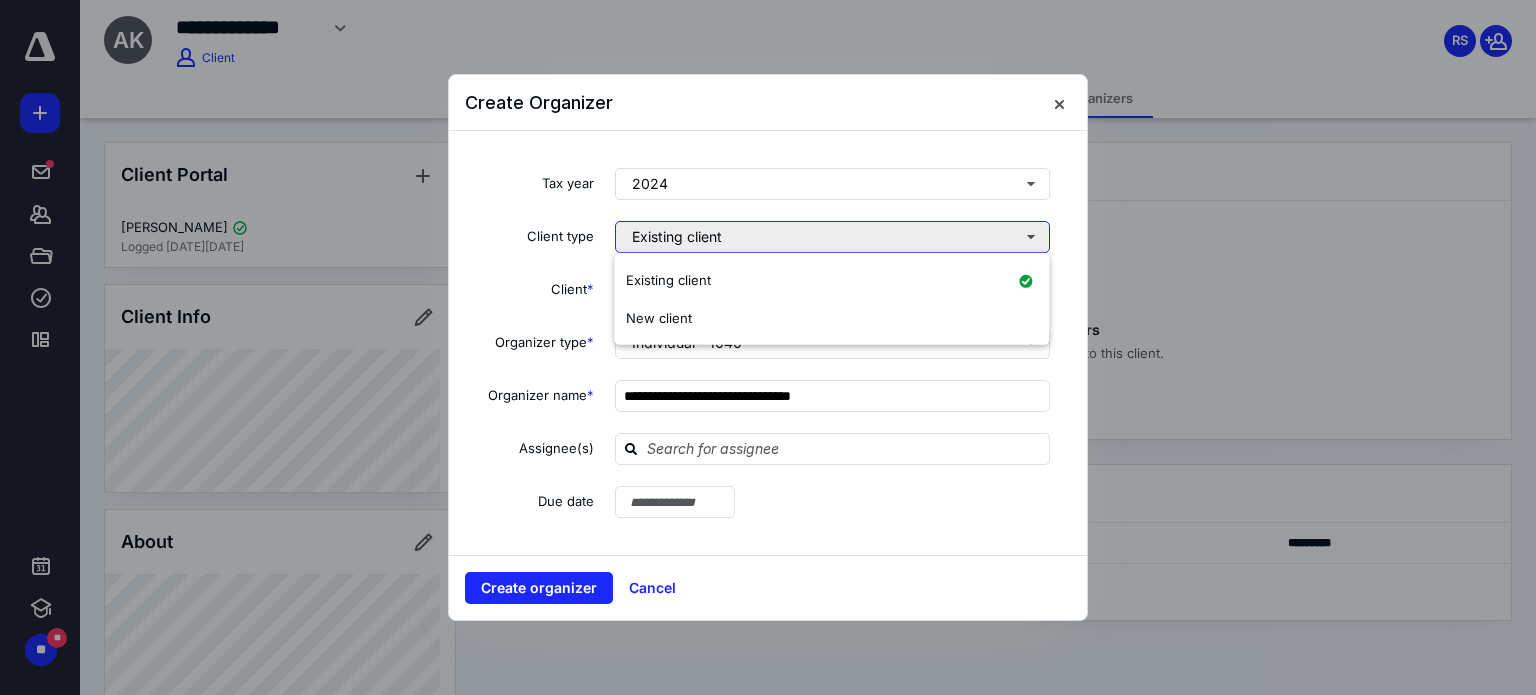 click on "Existing client" at bounding box center (832, 237) 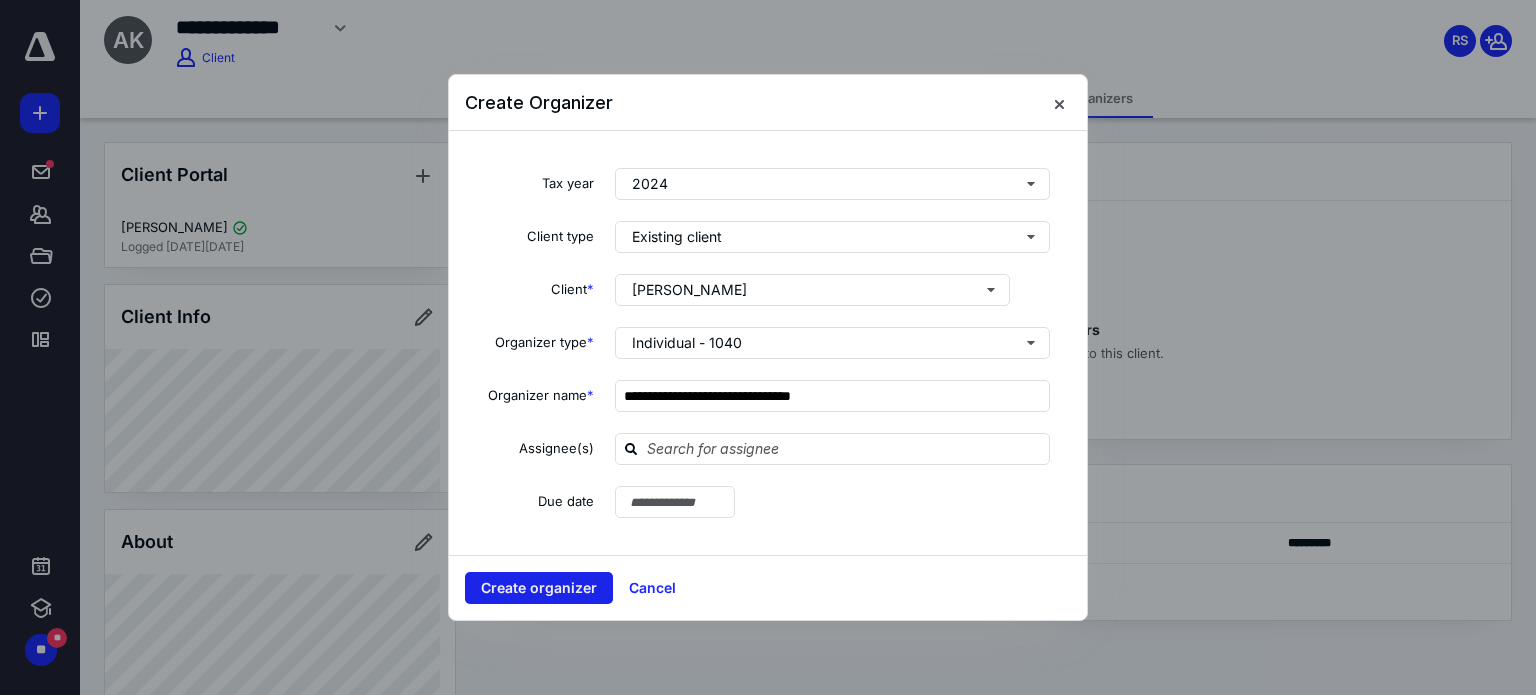 click on "Create organizer" at bounding box center (539, 588) 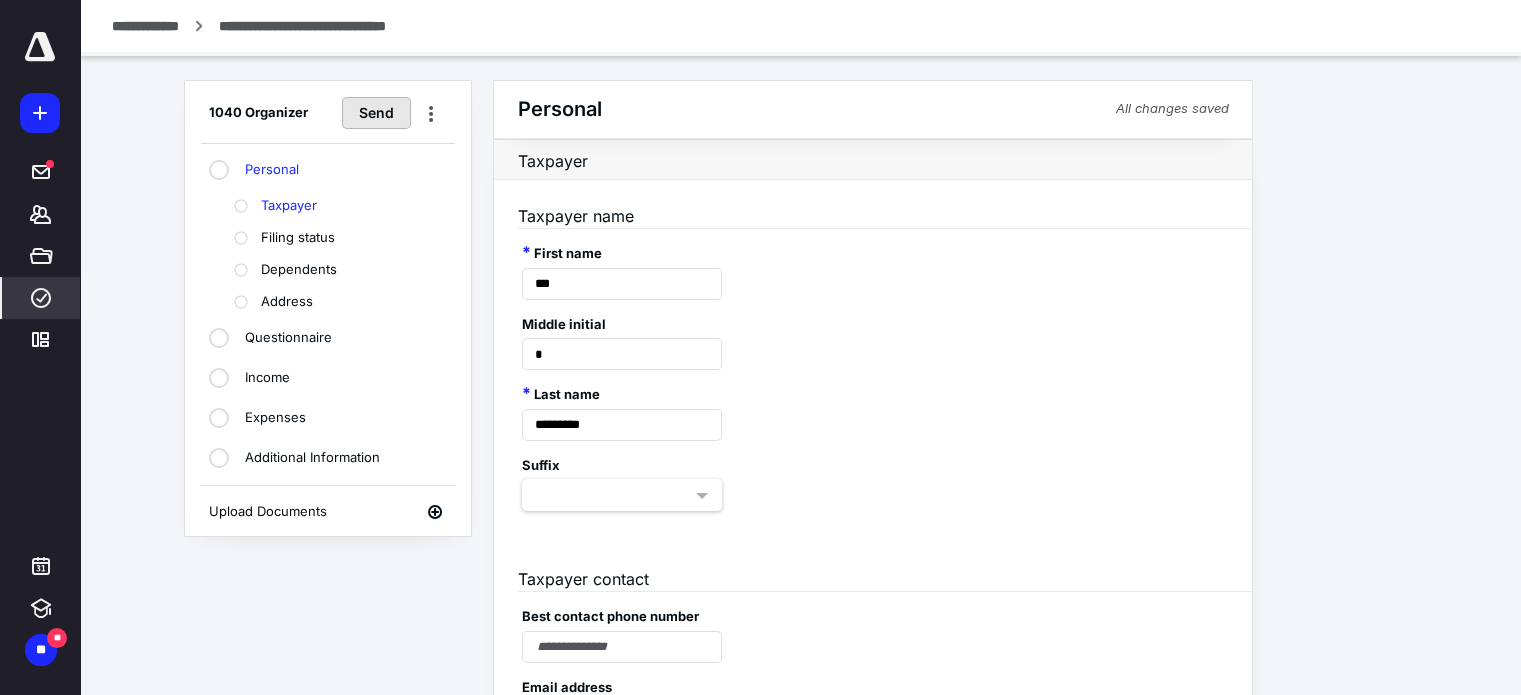 click on "Send" at bounding box center [376, 113] 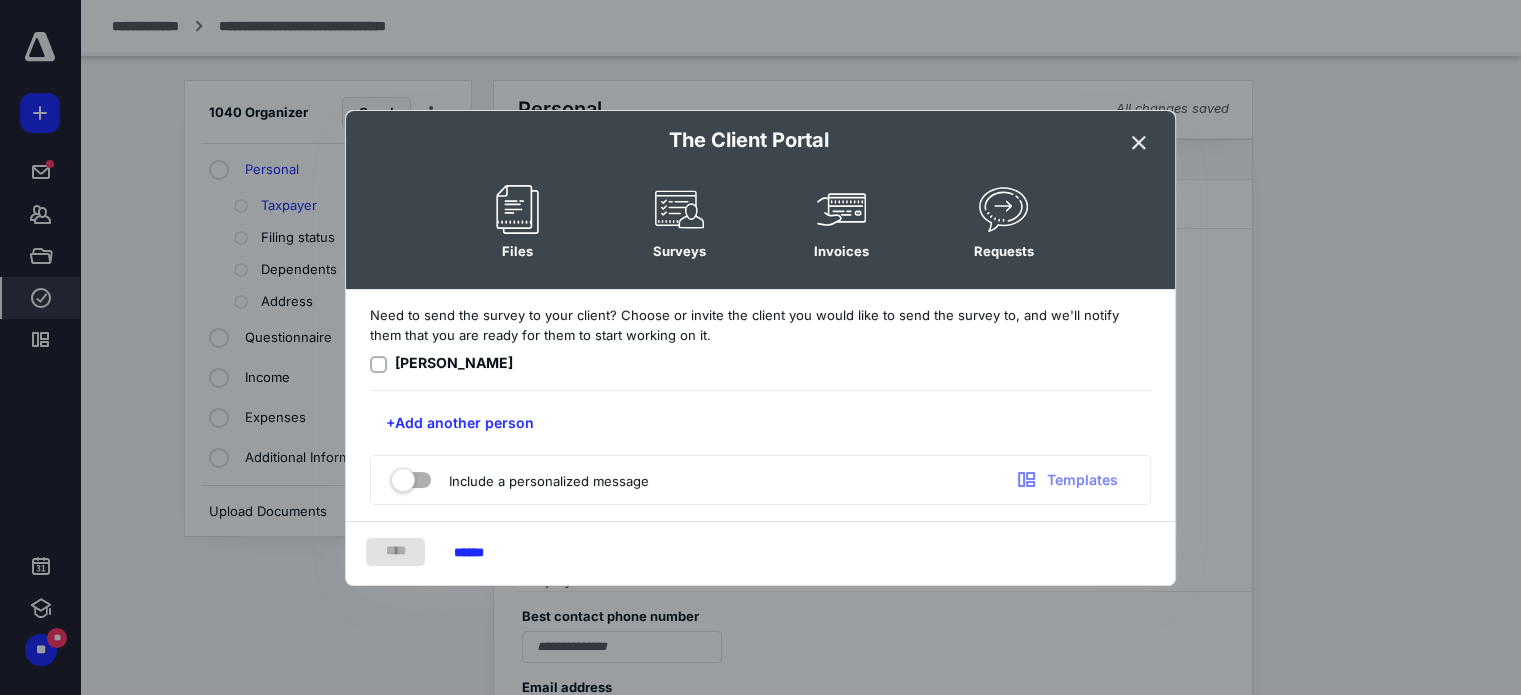 click at bounding box center [378, 364] 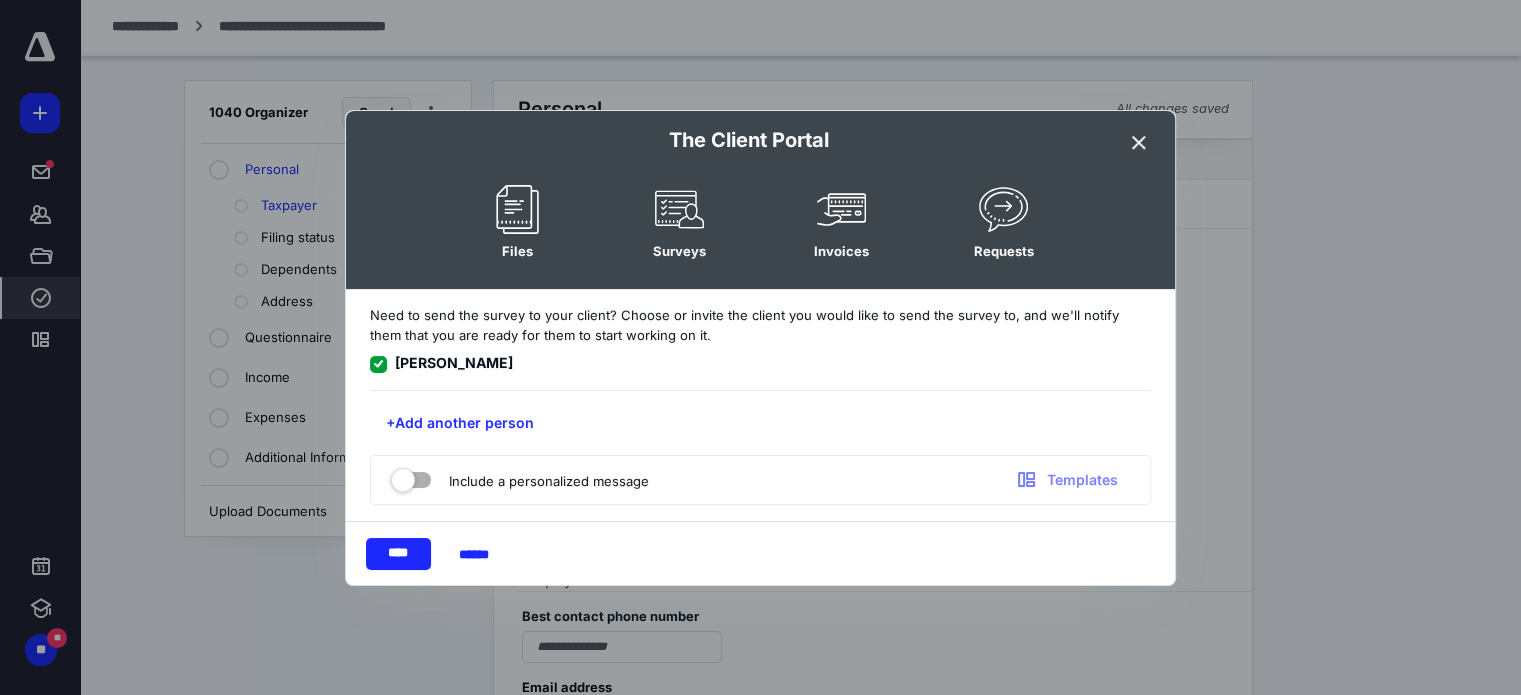 click at bounding box center [411, 476] 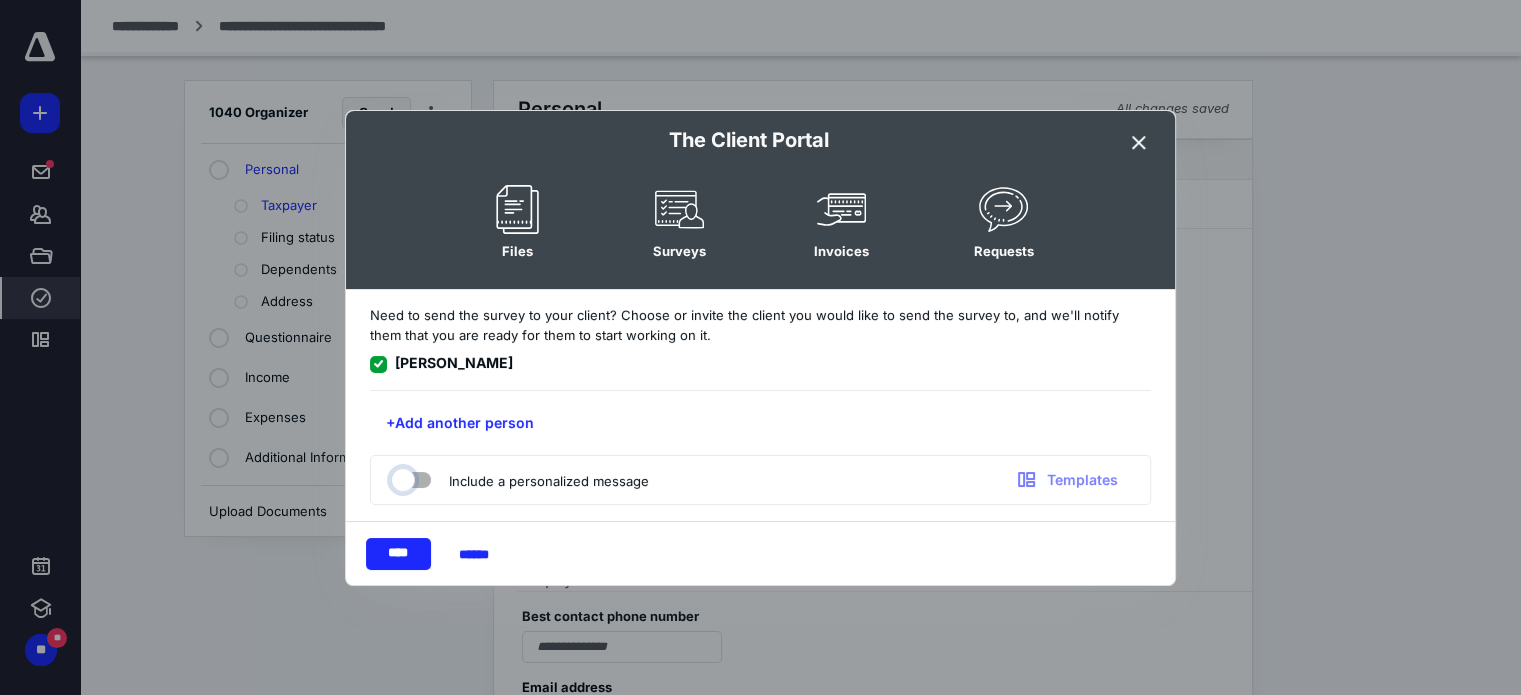 click at bounding box center [401, 477] 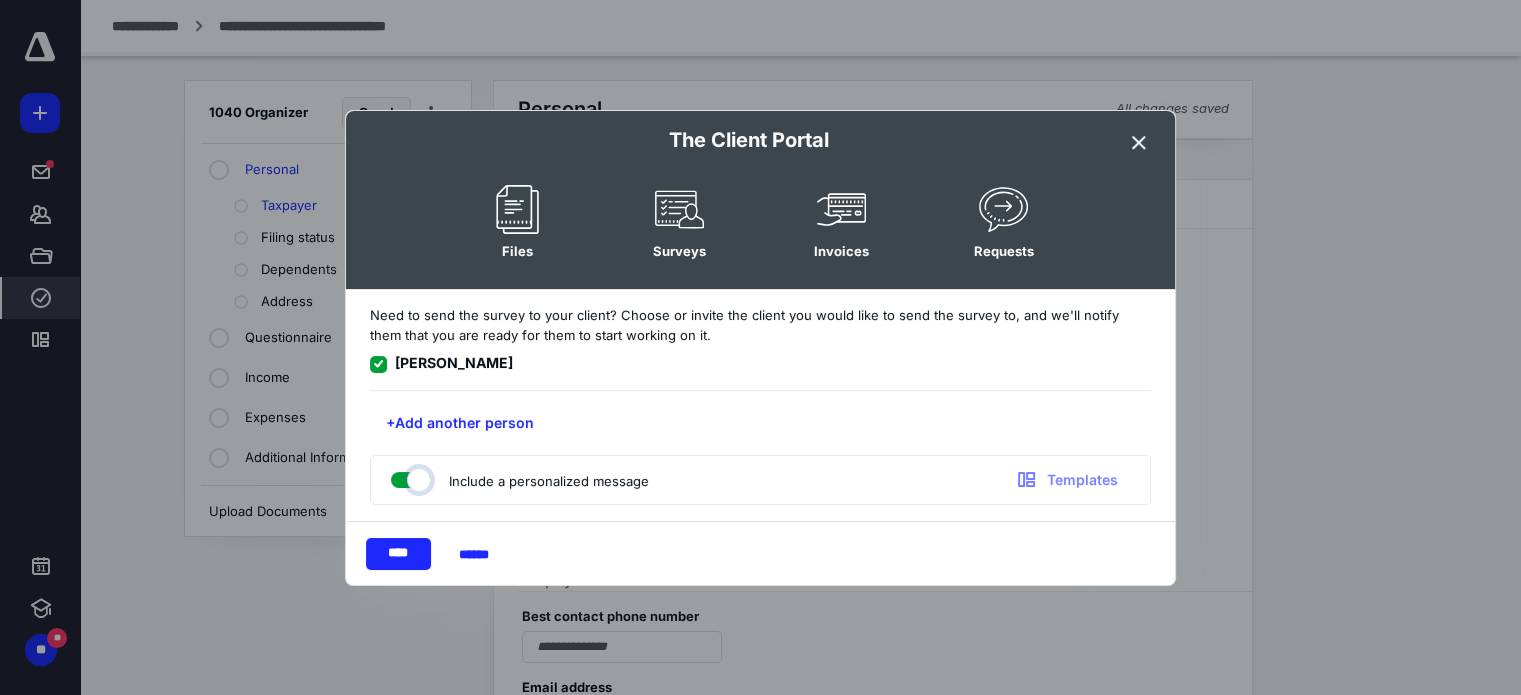 checkbox on "true" 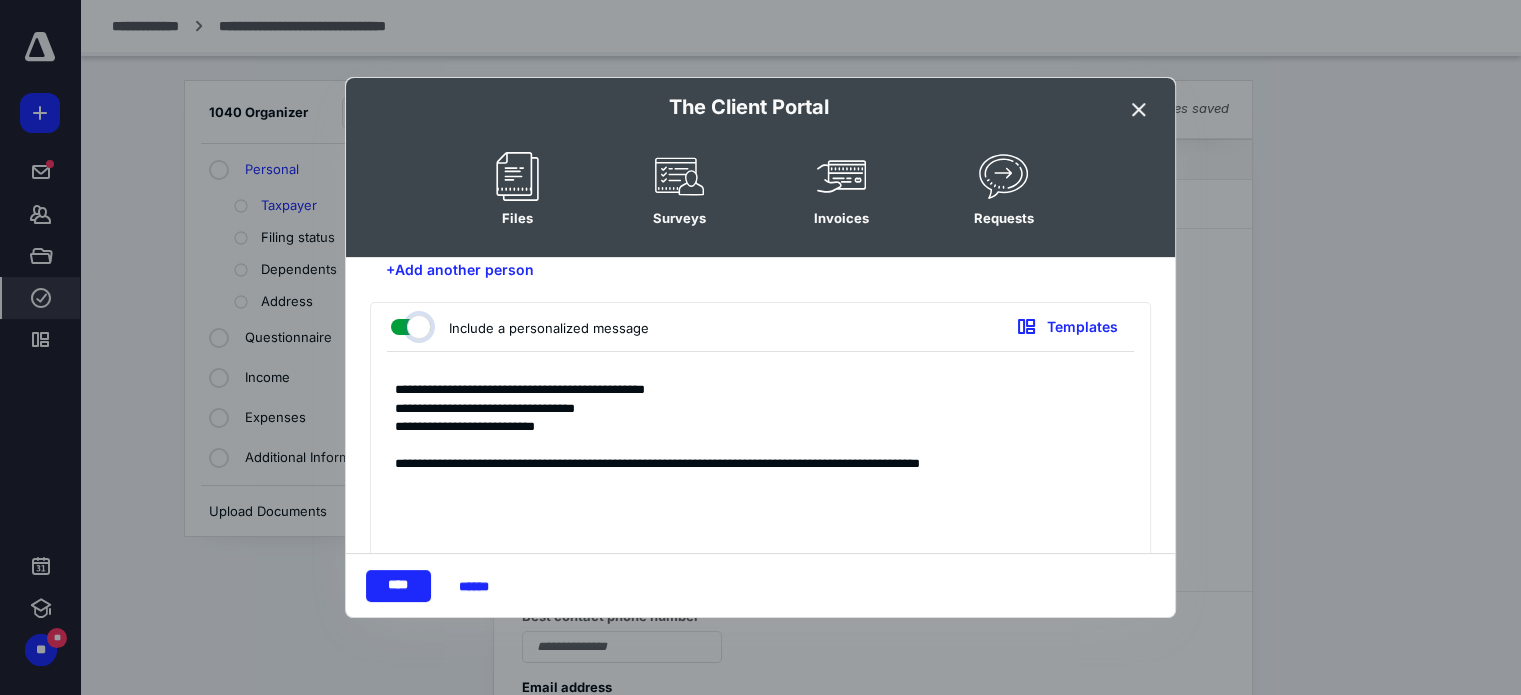 scroll, scrollTop: 141, scrollLeft: 0, axis: vertical 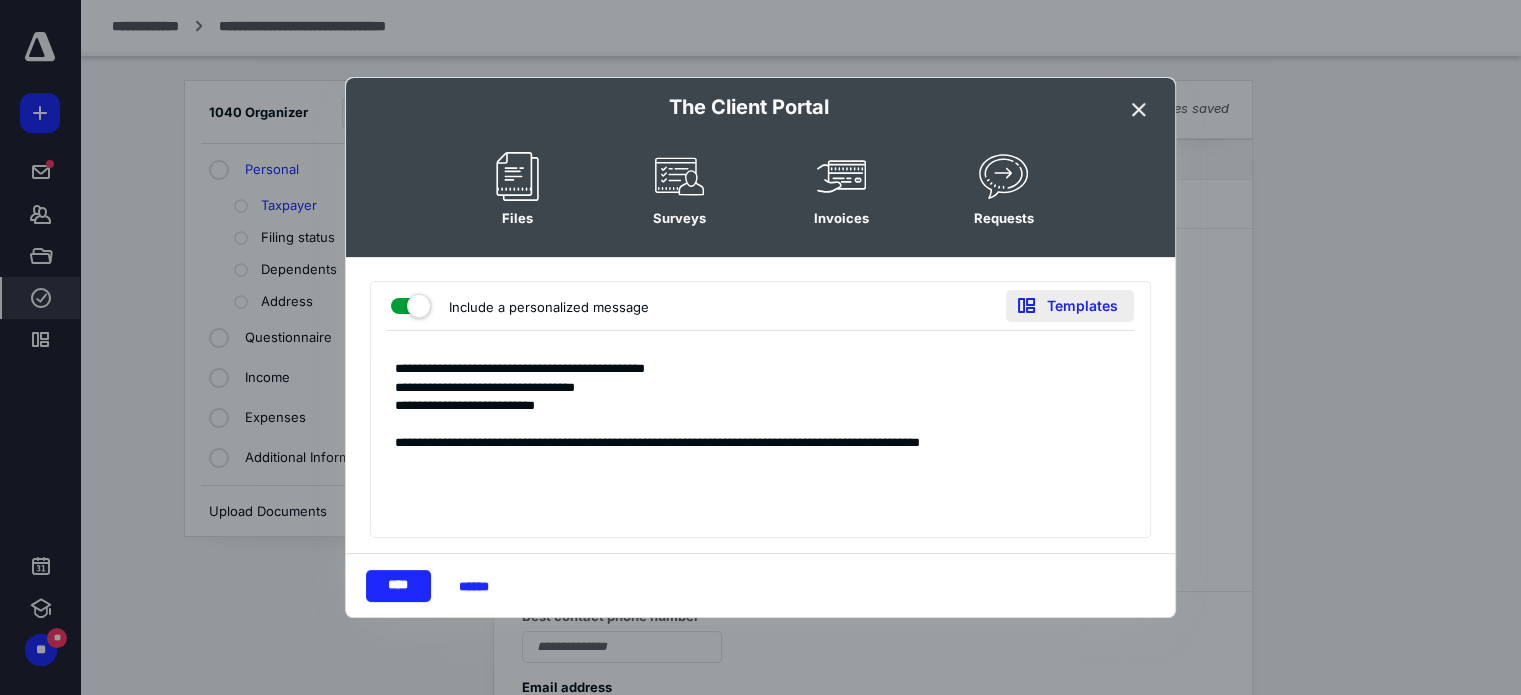 click on "Templates" at bounding box center [1070, 306] 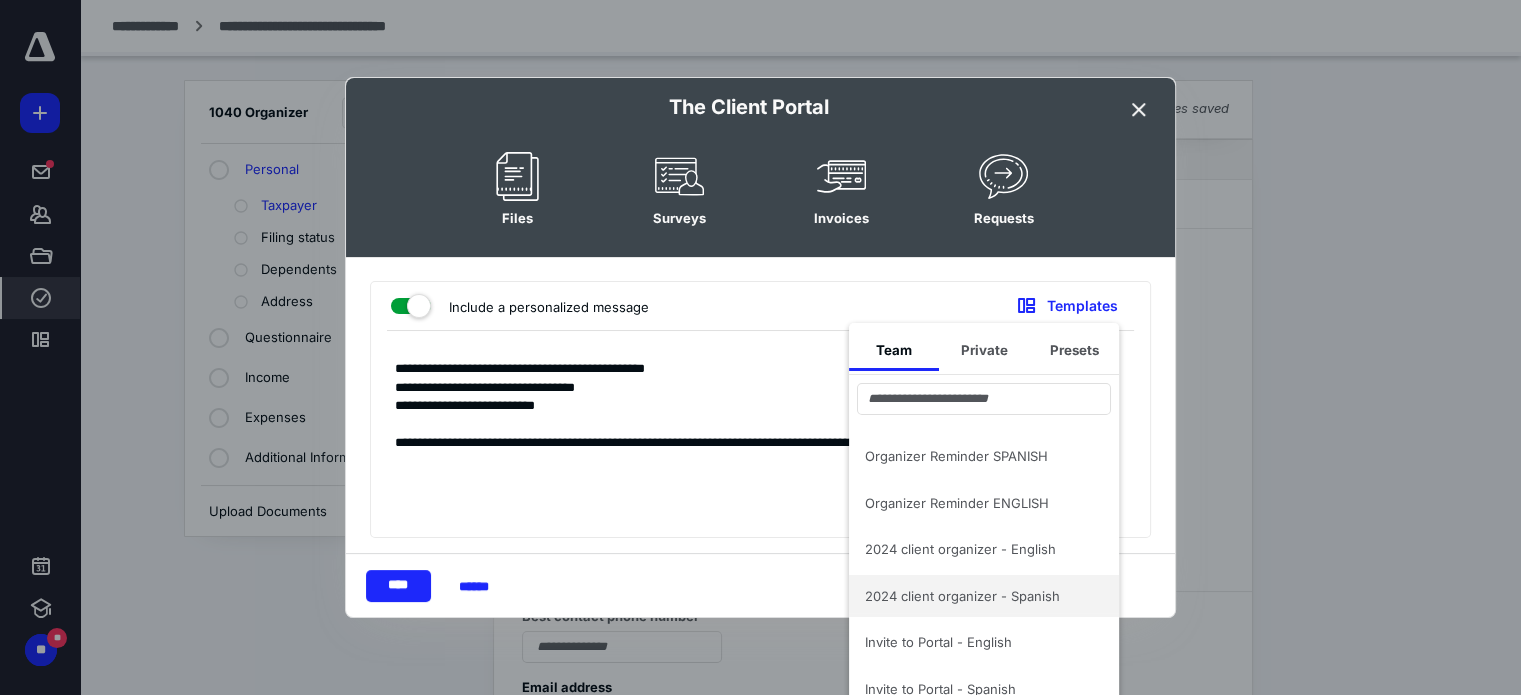 click on "2024 client organizer - Spanish" at bounding box center [972, 596] 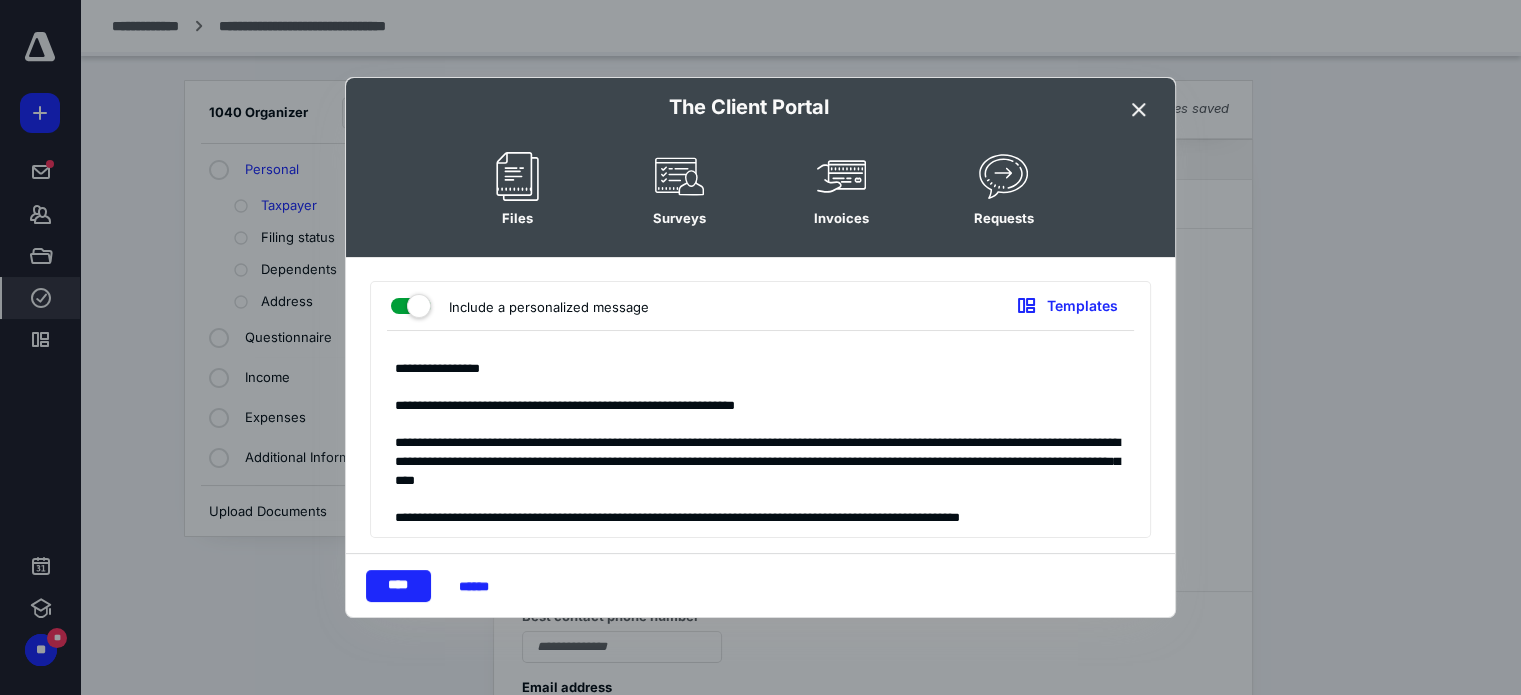drag, startPoint x: 442, startPoint y: 371, endPoint x: 495, endPoint y: 371, distance: 53 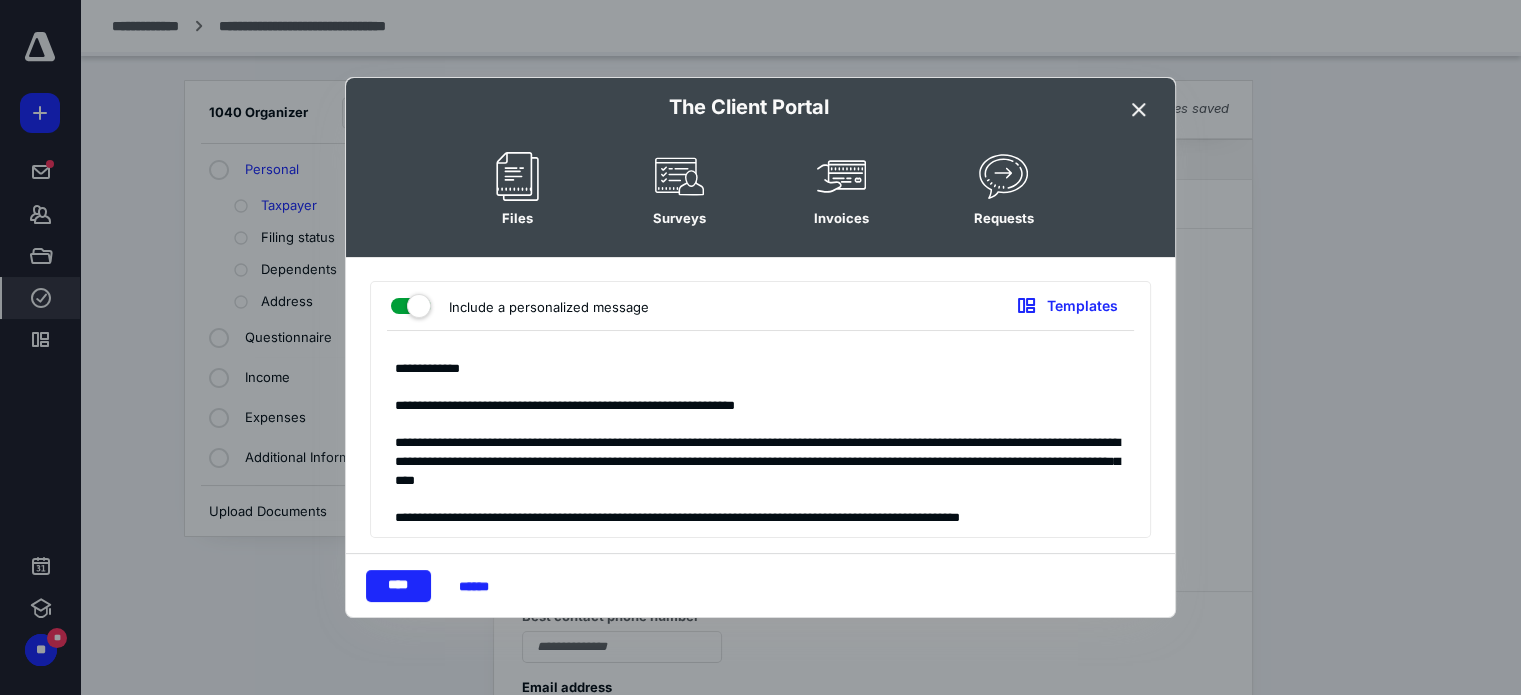 click on "**********" at bounding box center [753, 439] 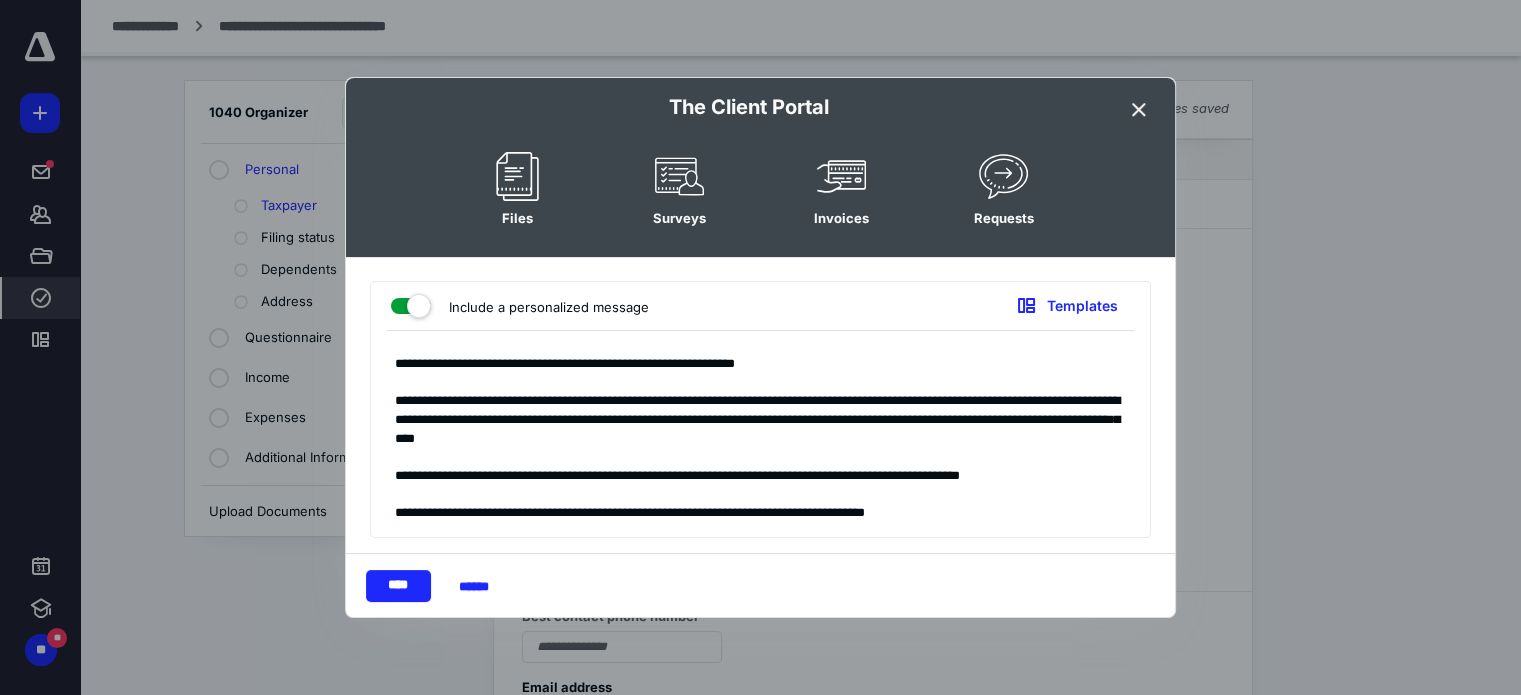 scroll, scrollTop: 60, scrollLeft: 0, axis: vertical 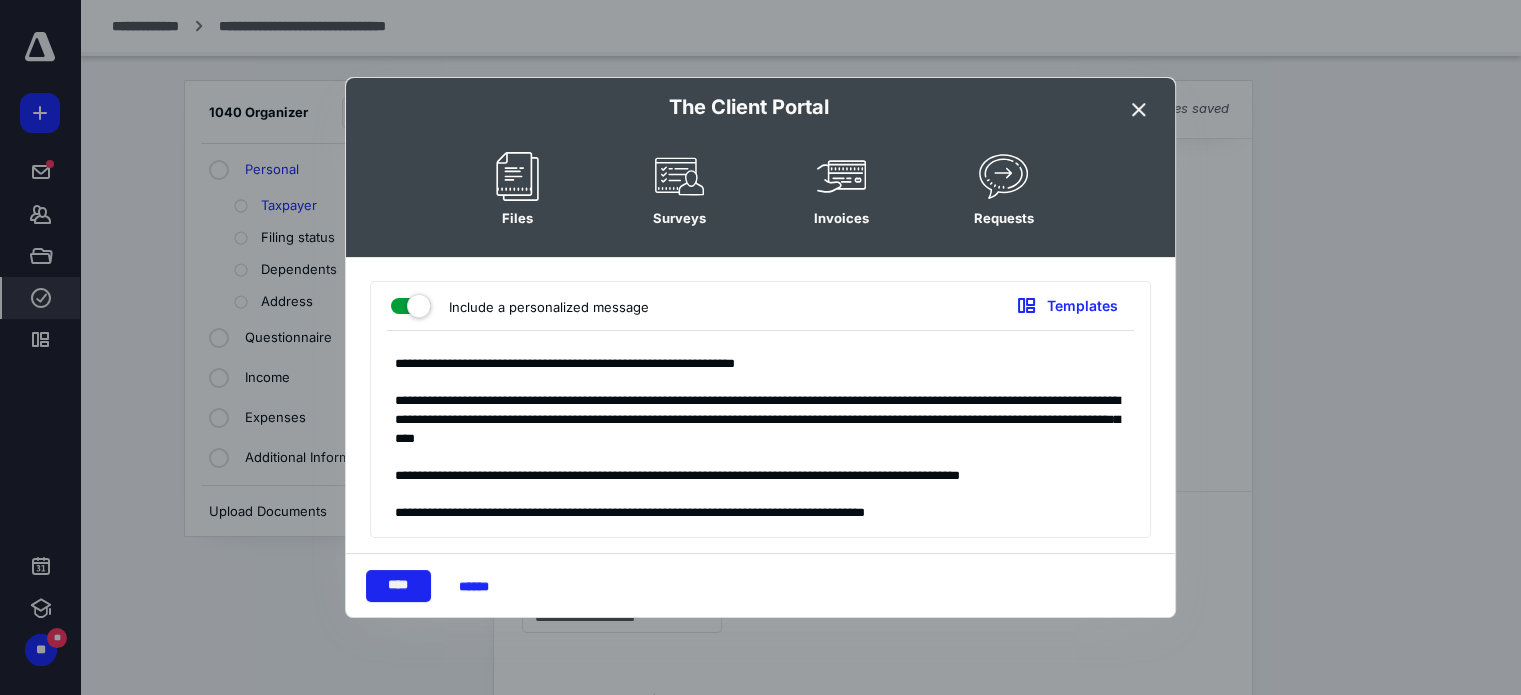 type on "**********" 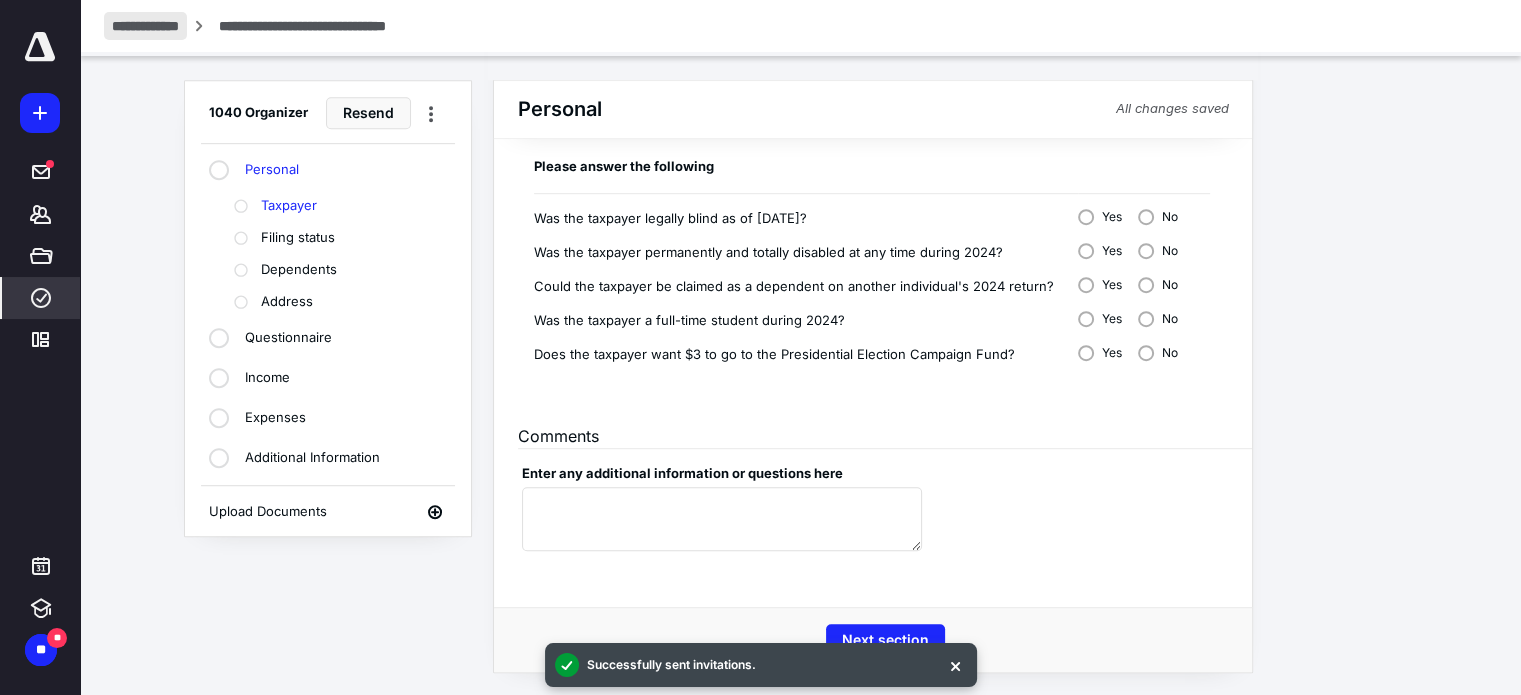 click on "**********" at bounding box center (145, 26) 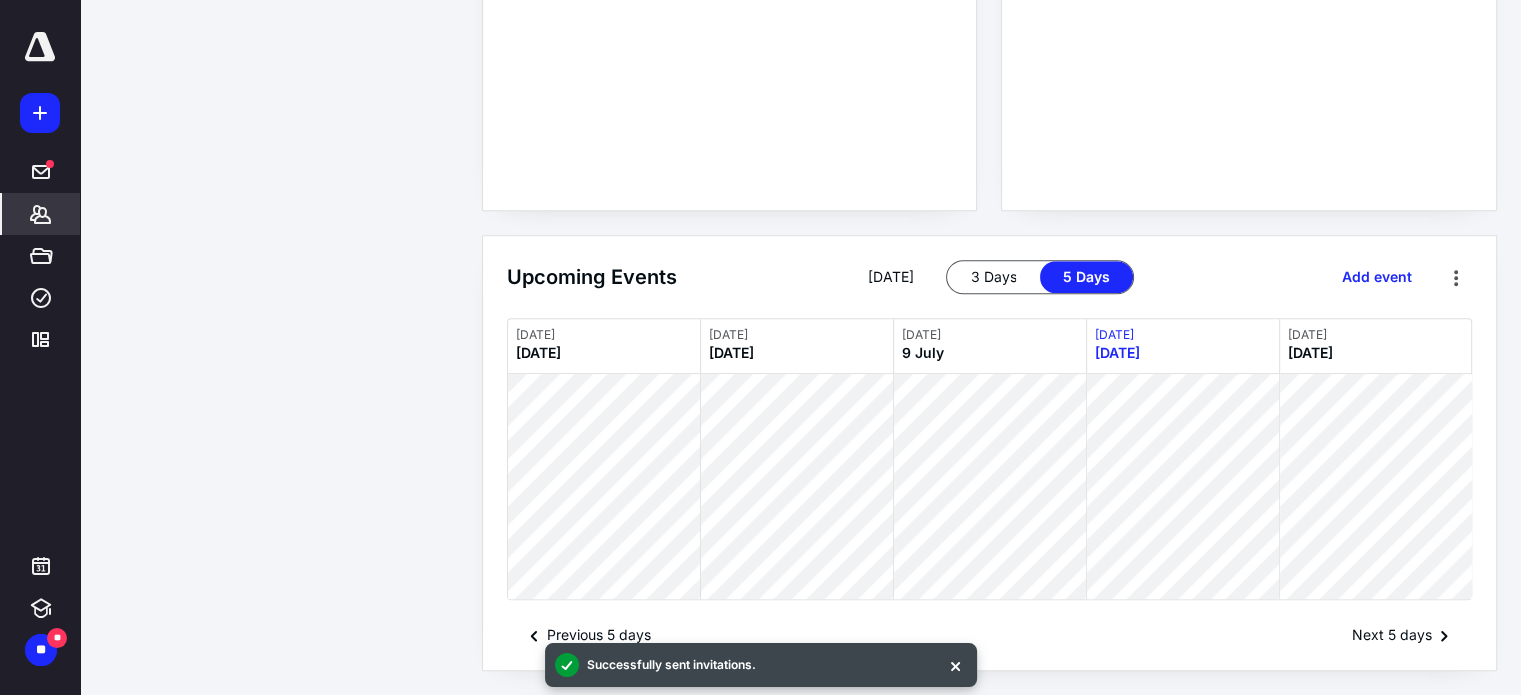 scroll, scrollTop: 953, scrollLeft: 0, axis: vertical 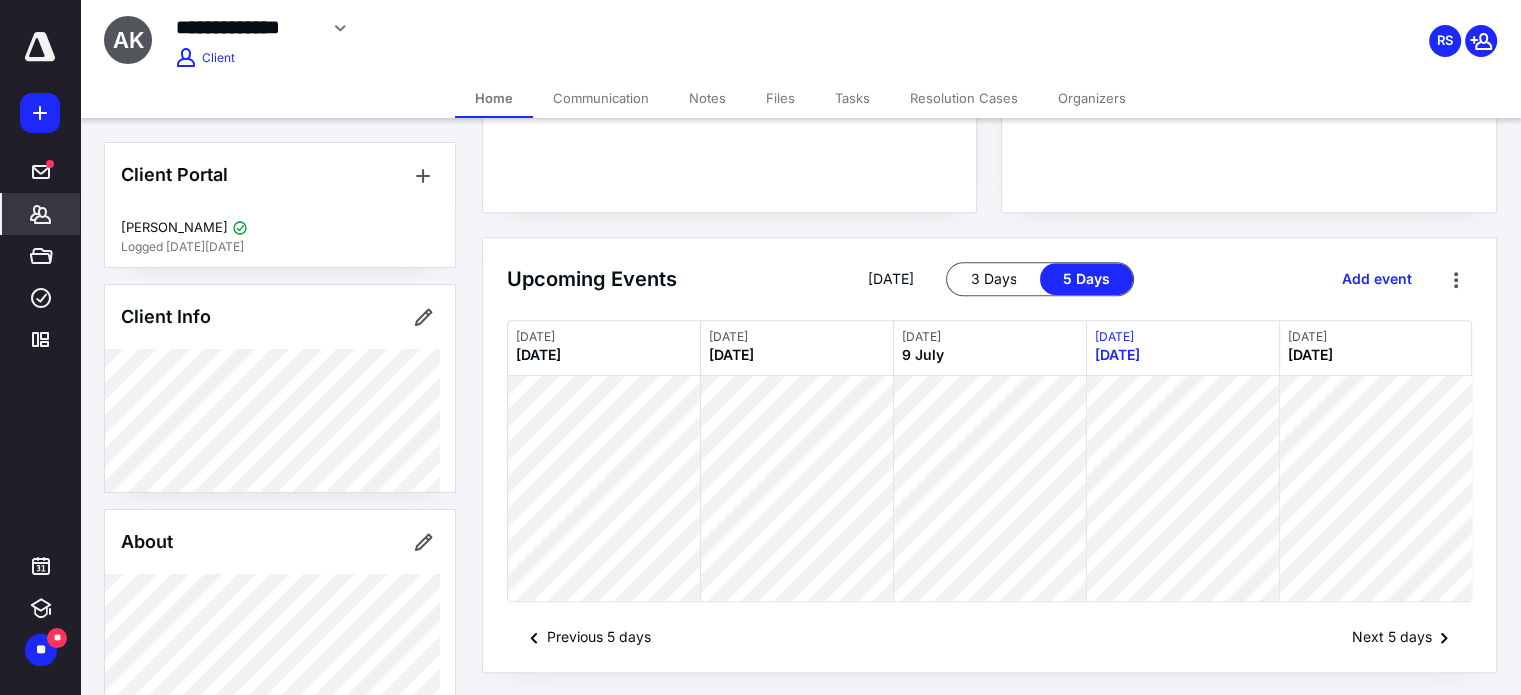 click 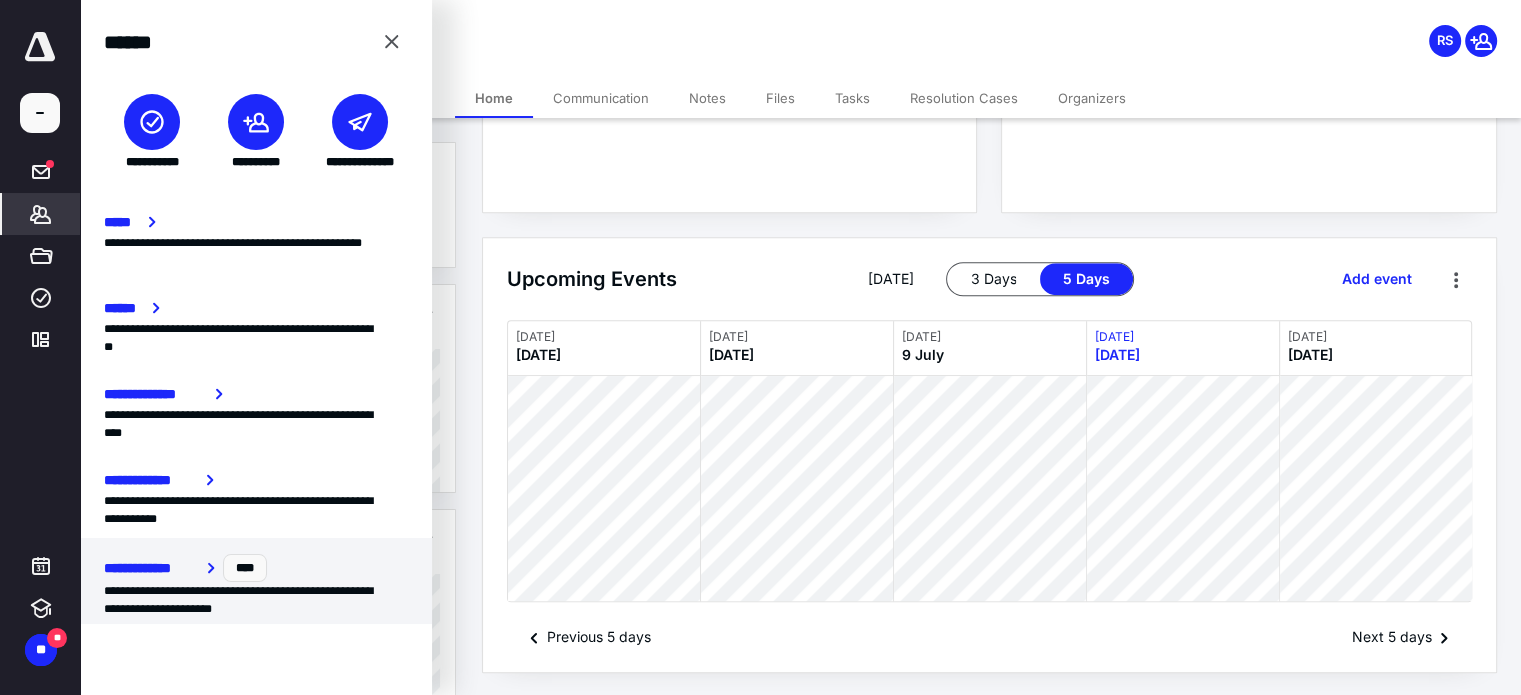click on "**********" at bounding box center (151, 568) 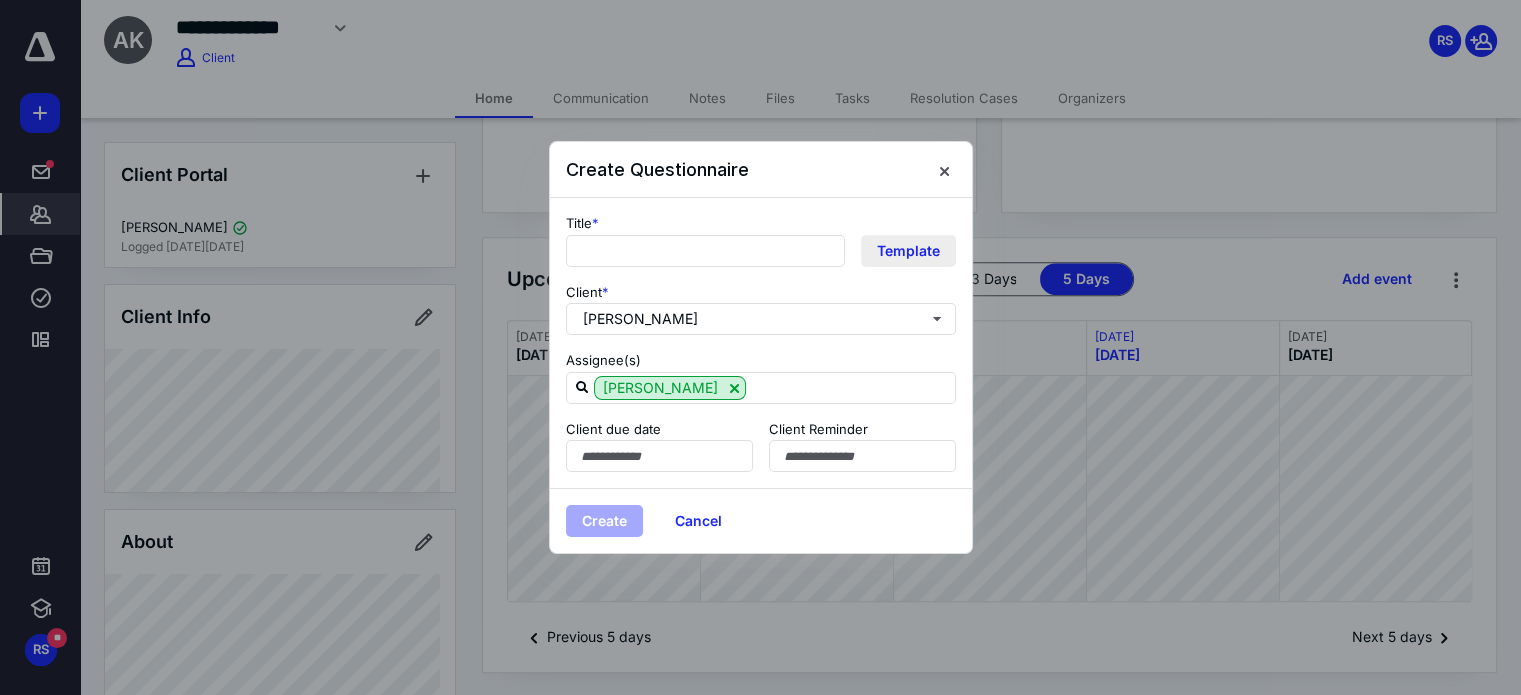 click on "Template" at bounding box center (908, 251) 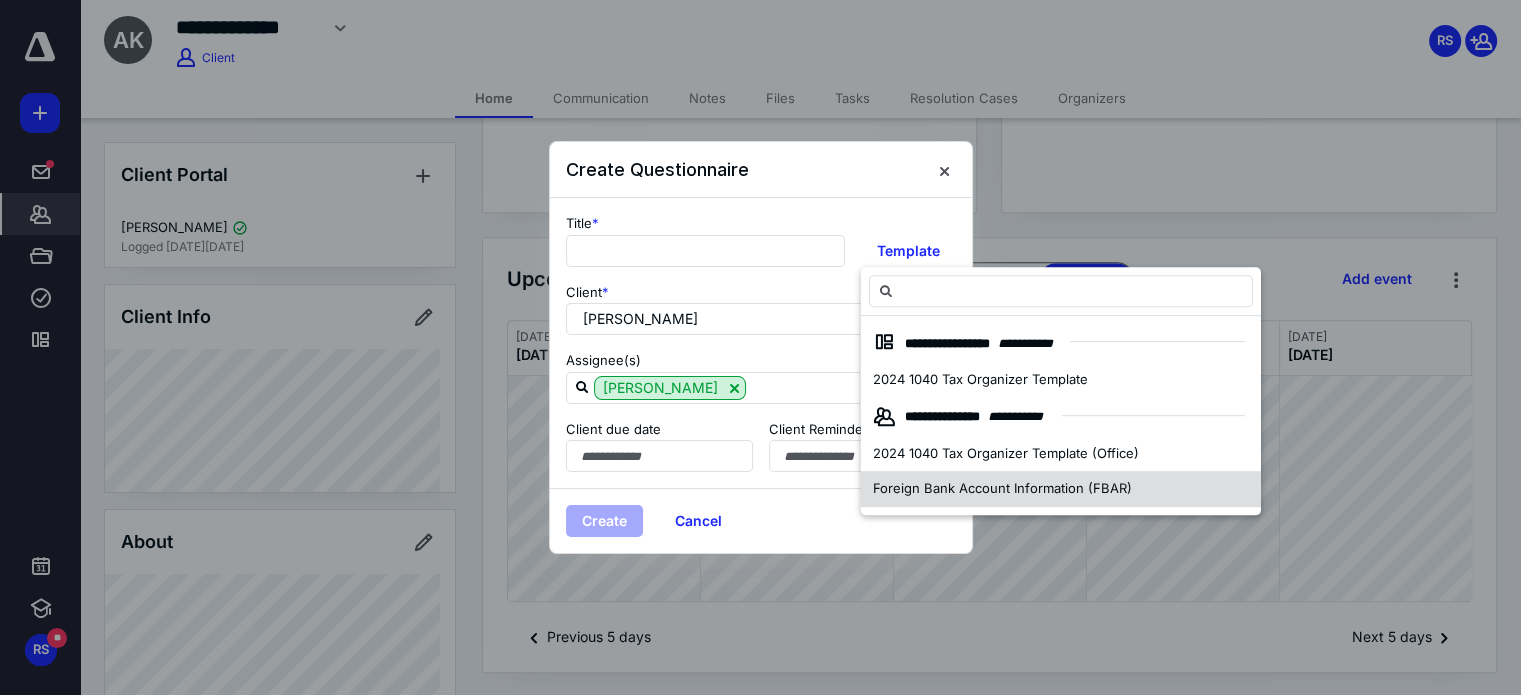 click on "Foreign Bank Account Information (FBAR)" at bounding box center (1002, 488) 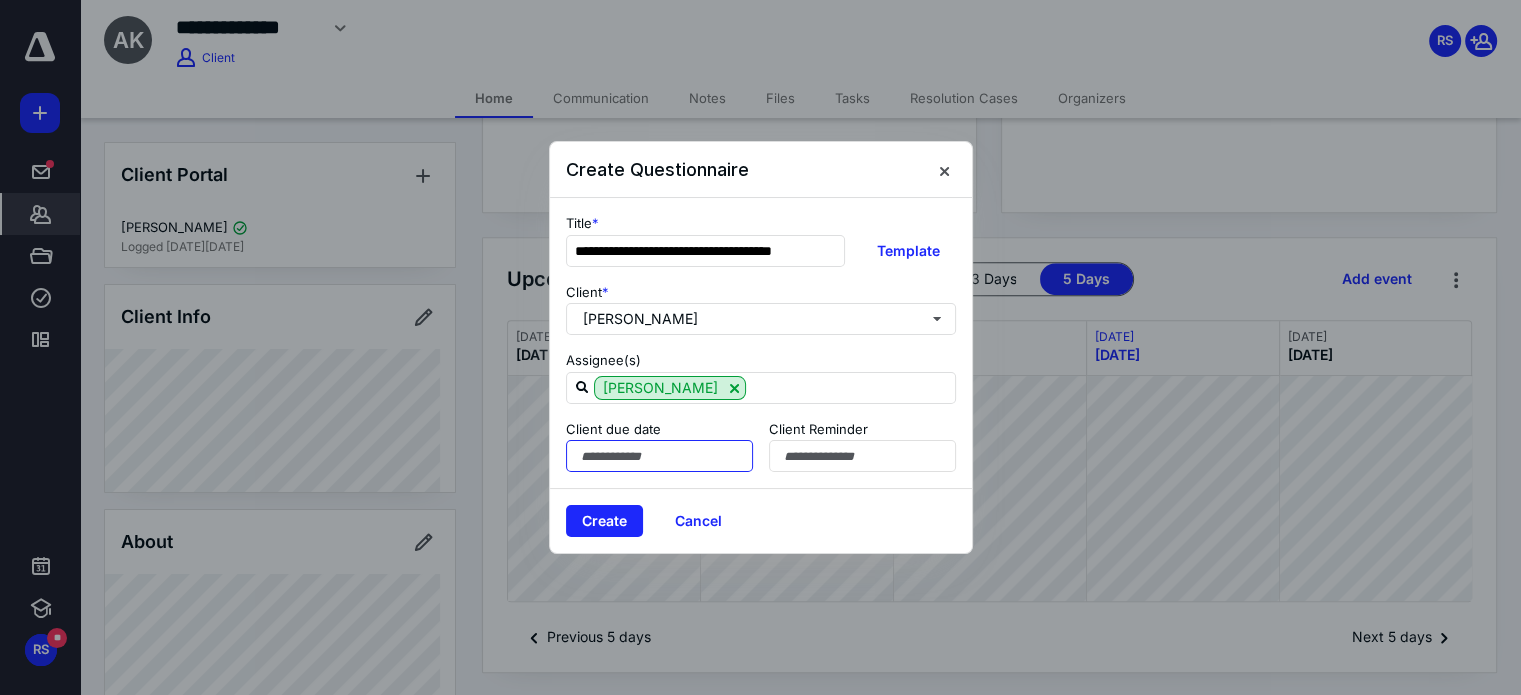 click at bounding box center [659, 456] 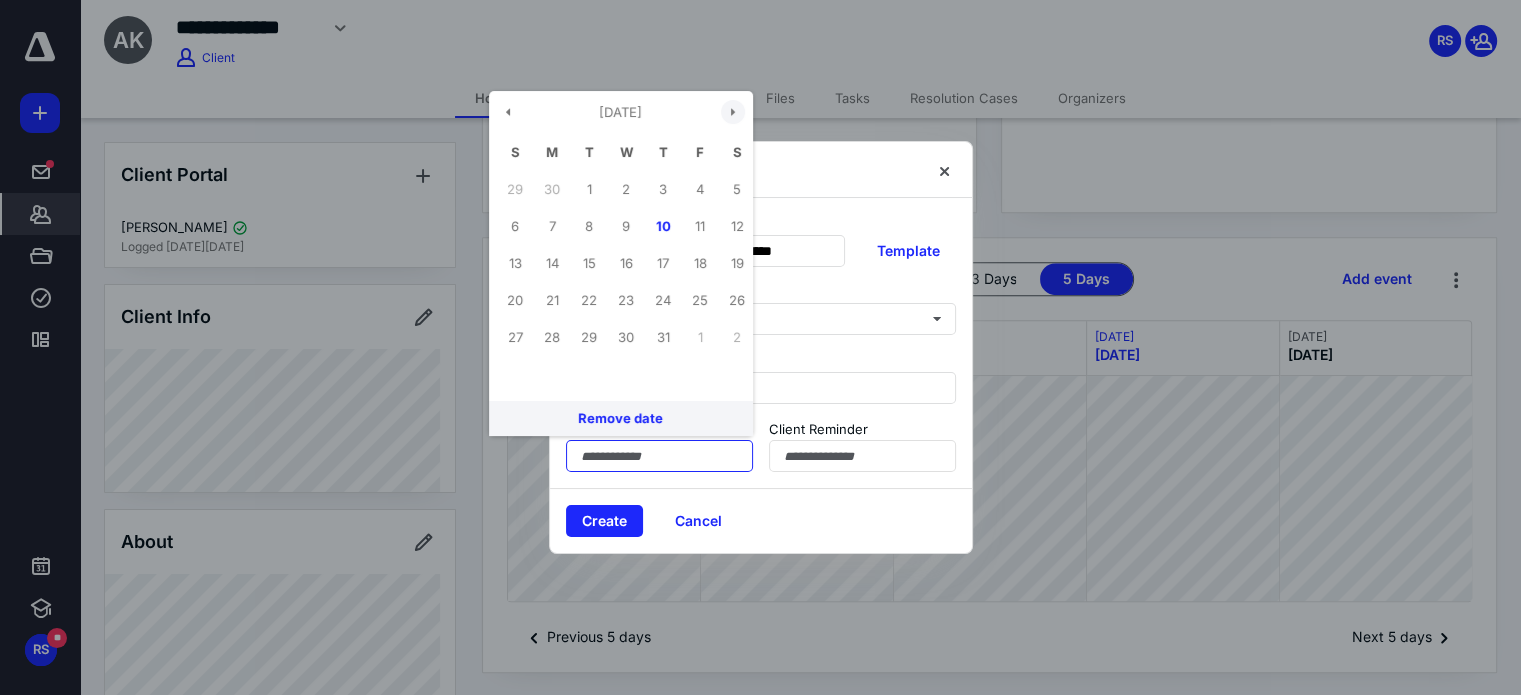 click at bounding box center (733, 112) 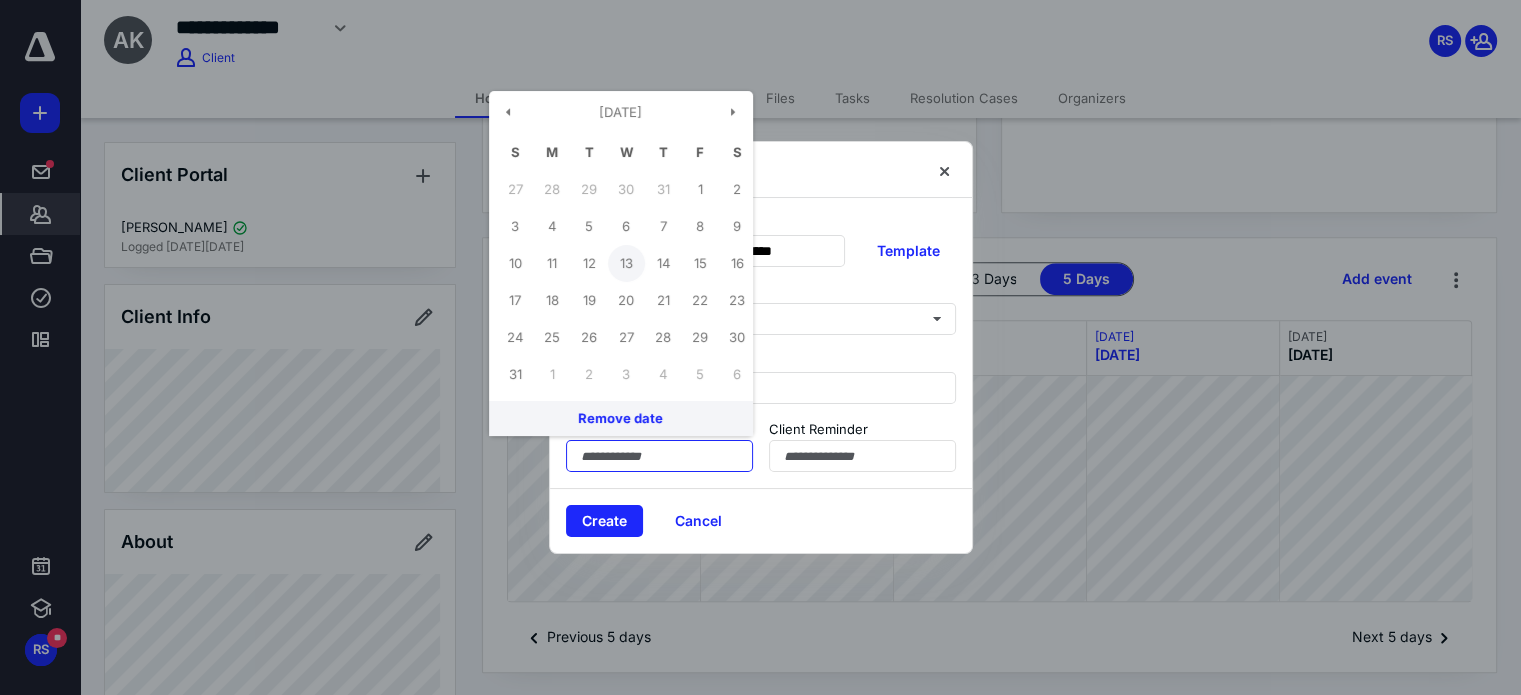 click on "13" at bounding box center (626, 263) 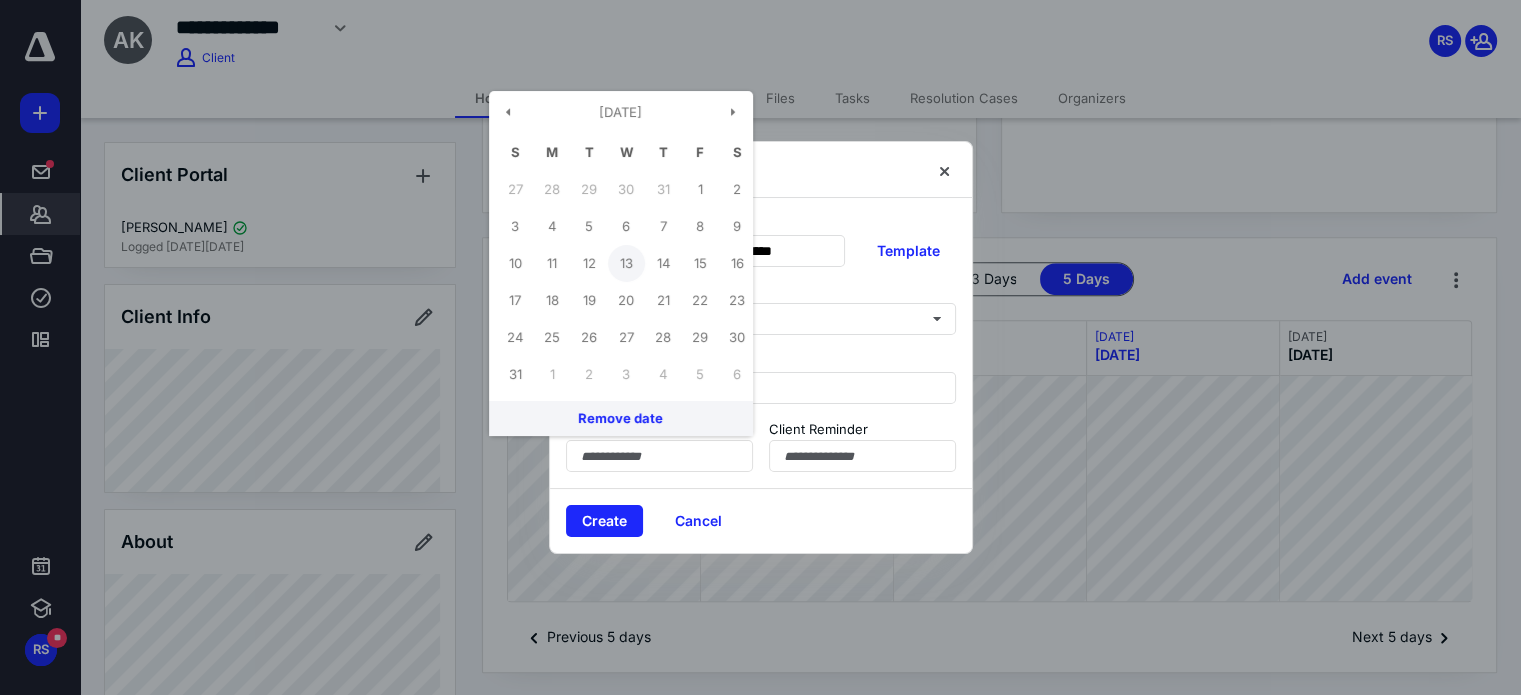 type on "**********" 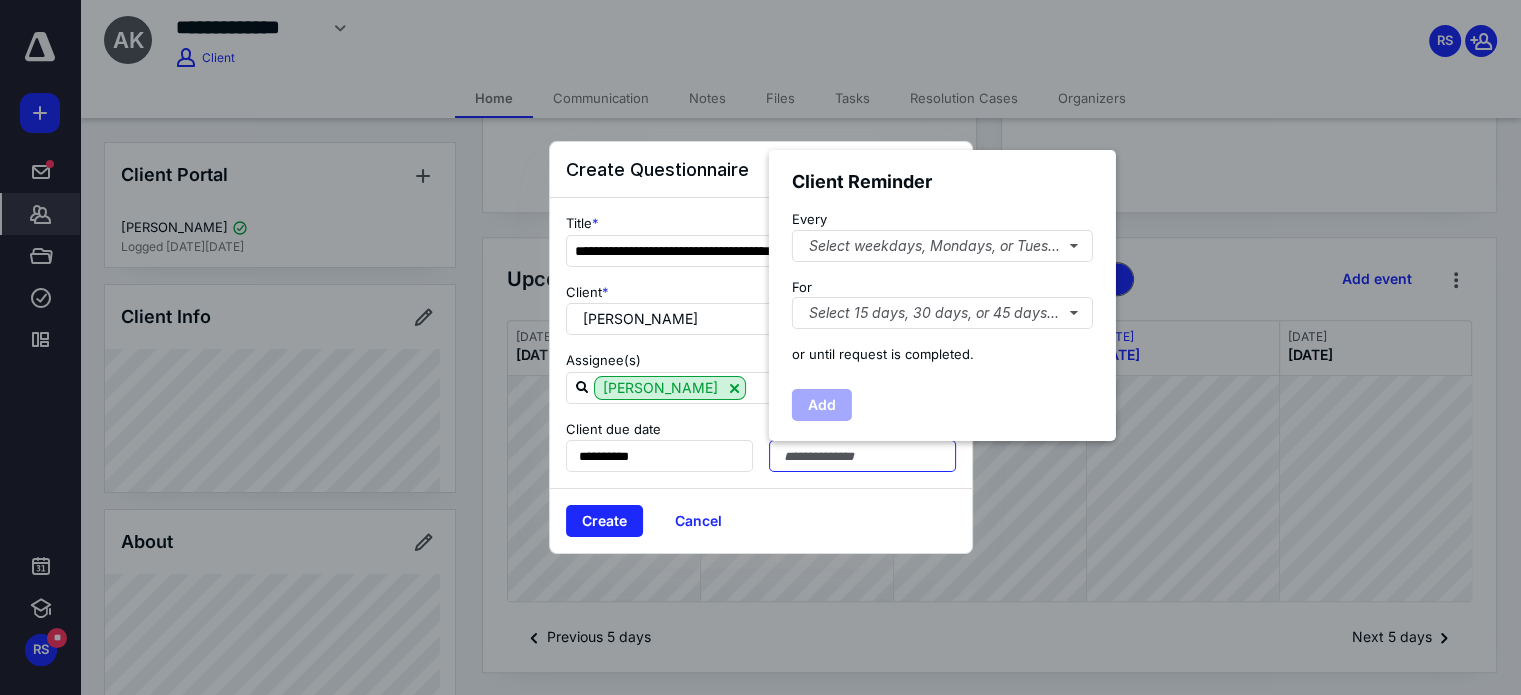 click at bounding box center (862, 456) 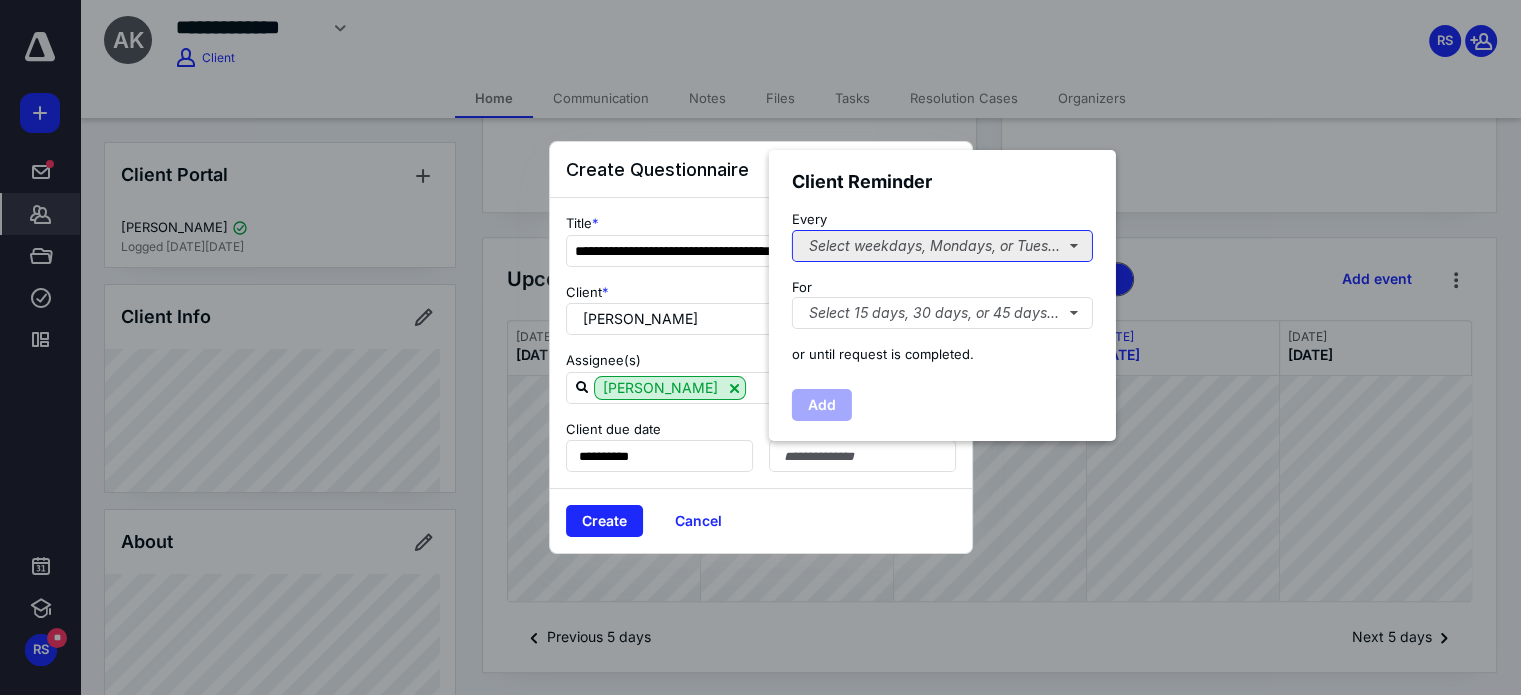 click on "Select weekdays, Mondays, or Tues..." at bounding box center (942, 246) 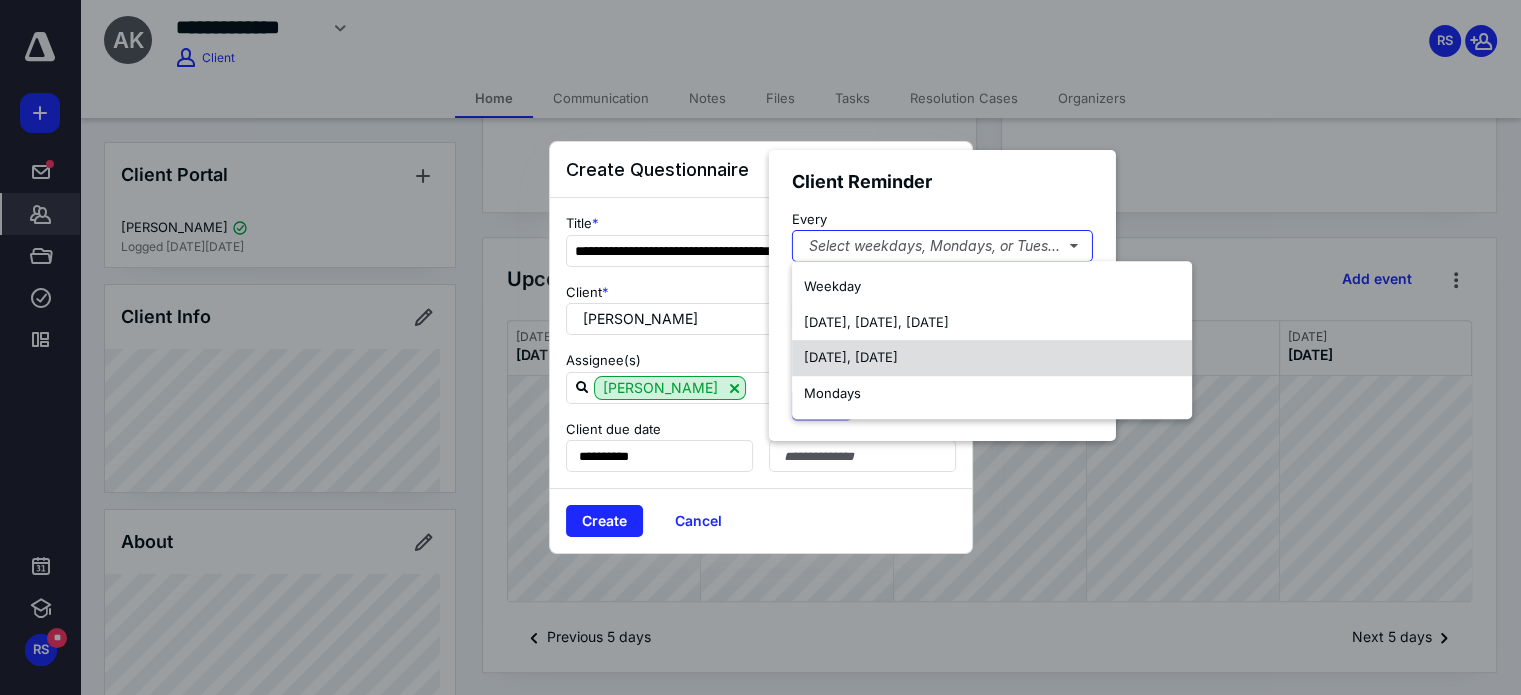 click on "[DATE], [DATE]" at bounding box center [851, 357] 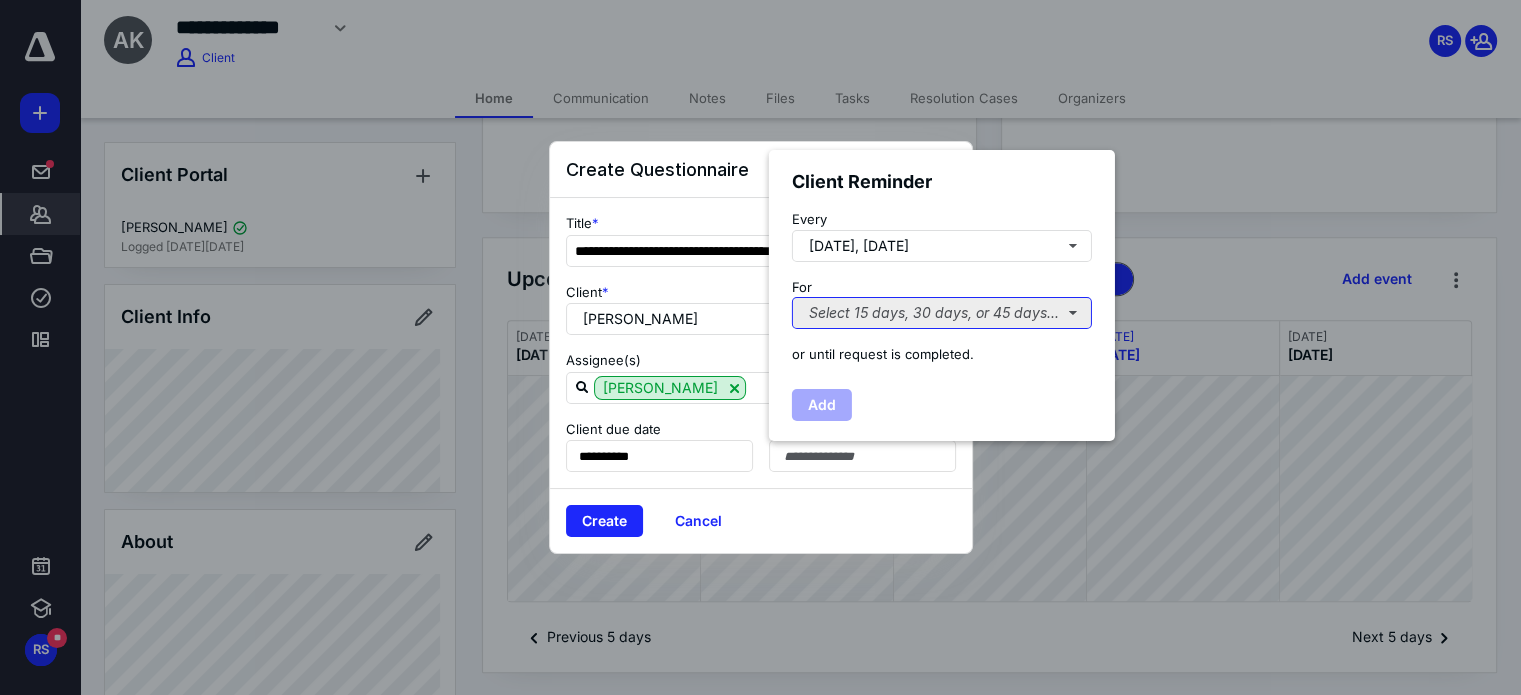 click on "Select 15 days, 30 days, or 45 days..." at bounding box center (942, 313) 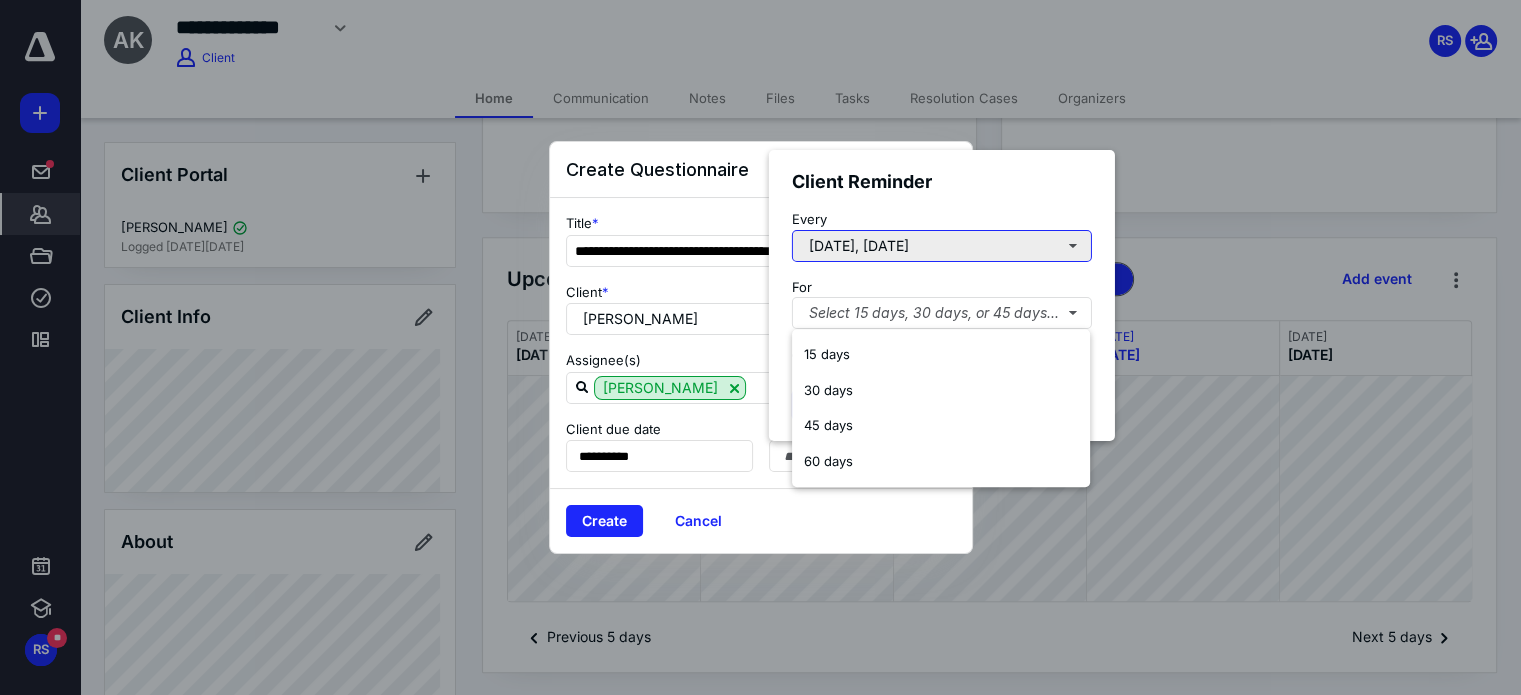 click on "[DATE], [DATE]" at bounding box center [942, 246] 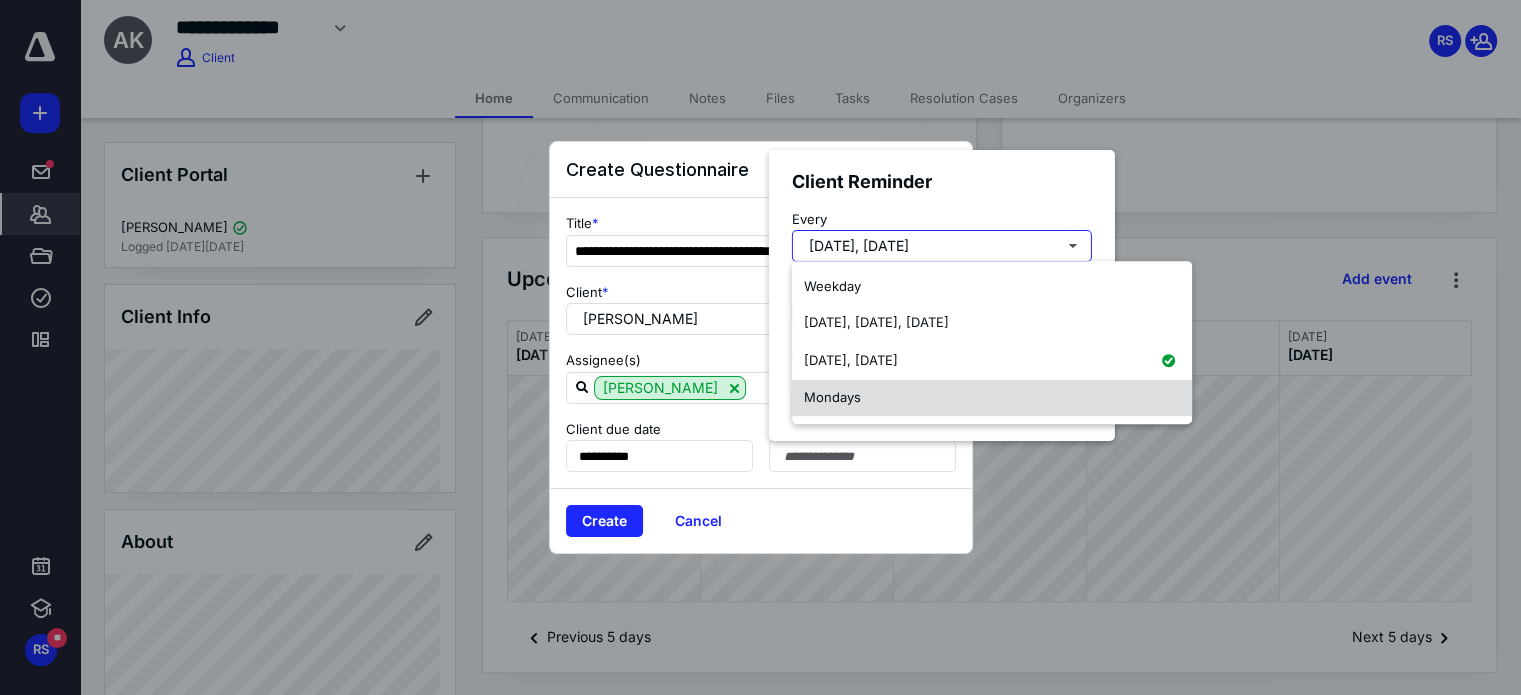 click on "Mondays" at bounding box center (832, 397) 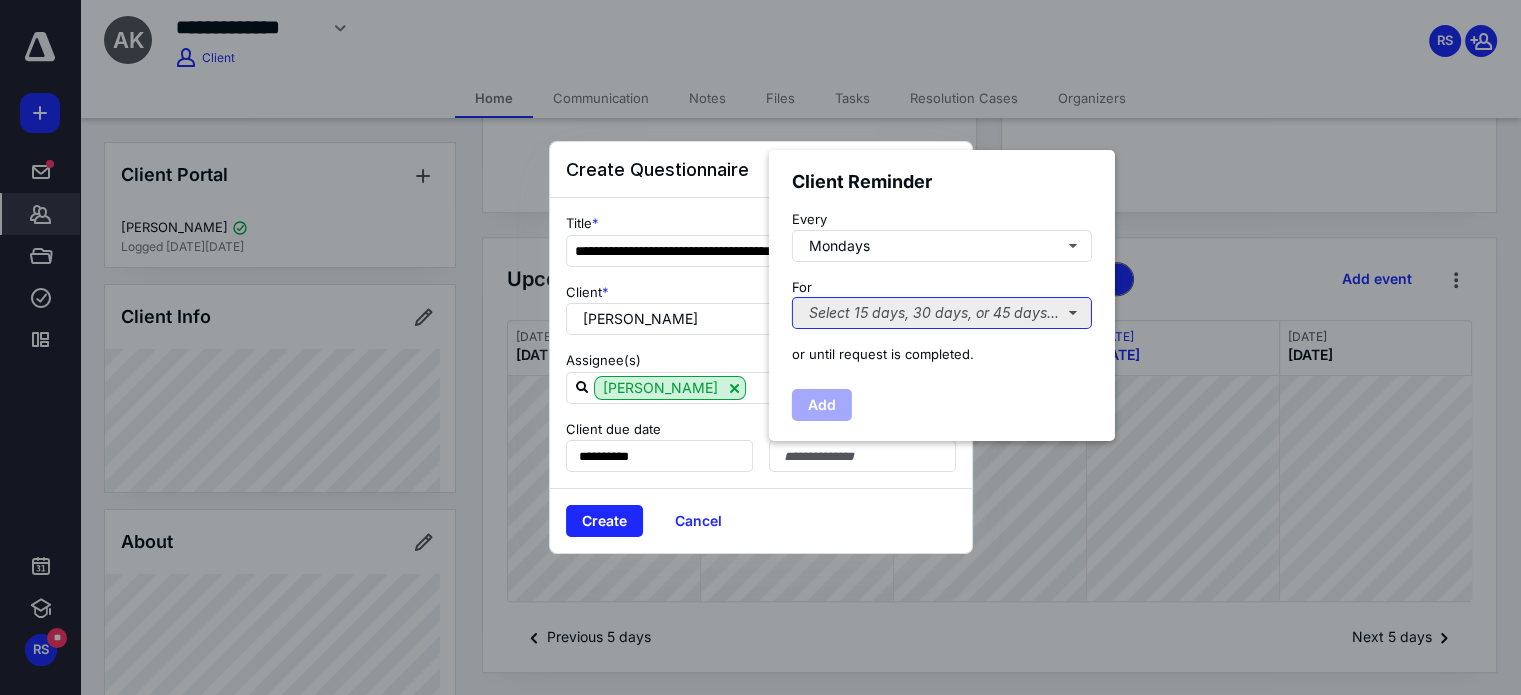 click on "Select 15 days, 30 days, or 45 days..." at bounding box center [942, 313] 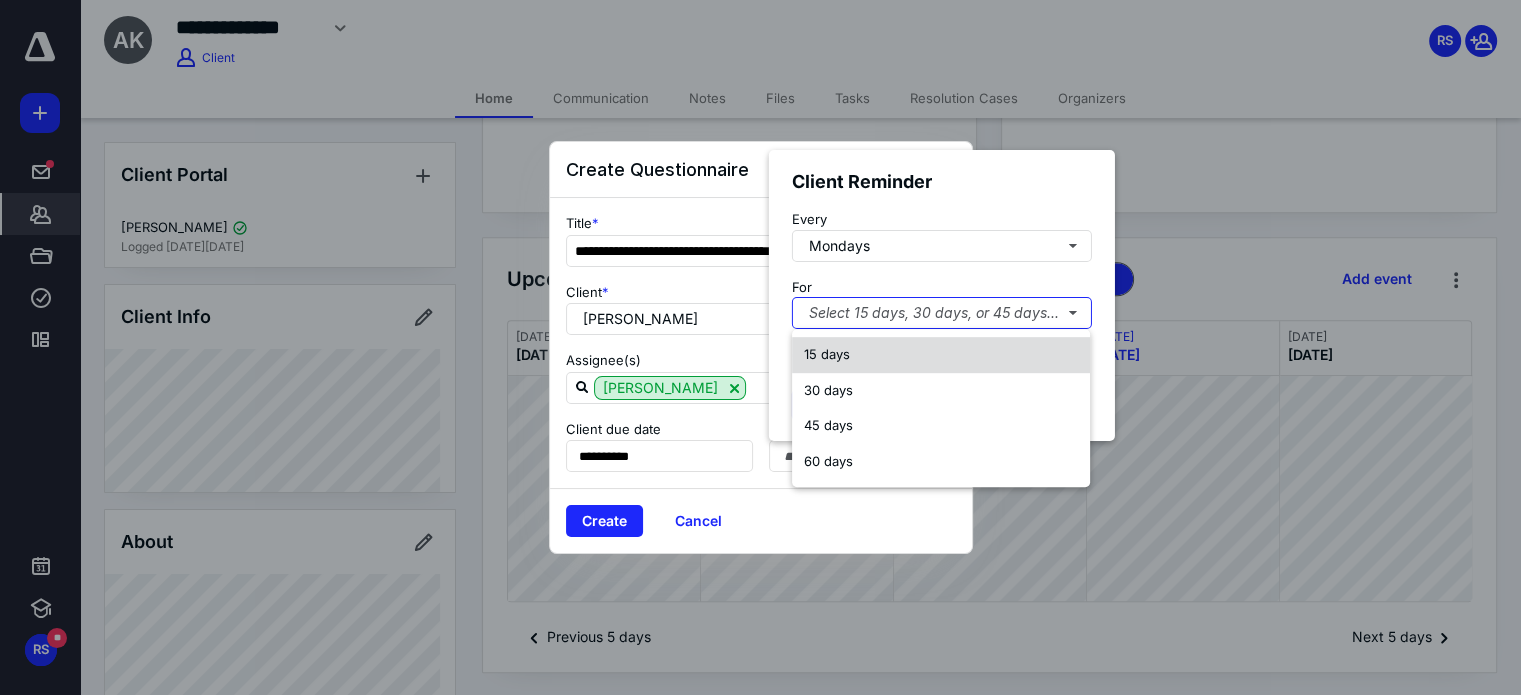 click on "15 days" at bounding box center [941, 355] 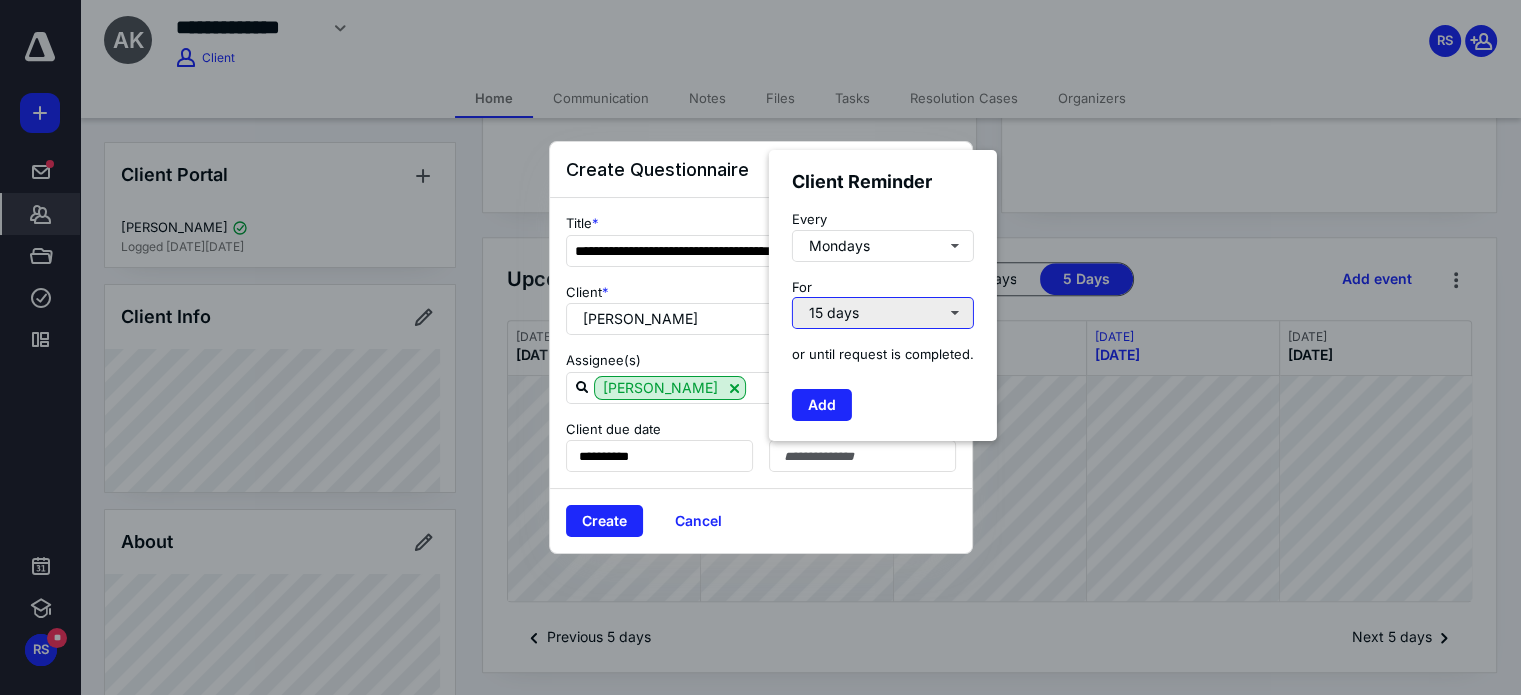 click on "15 days" at bounding box center (883, 313) 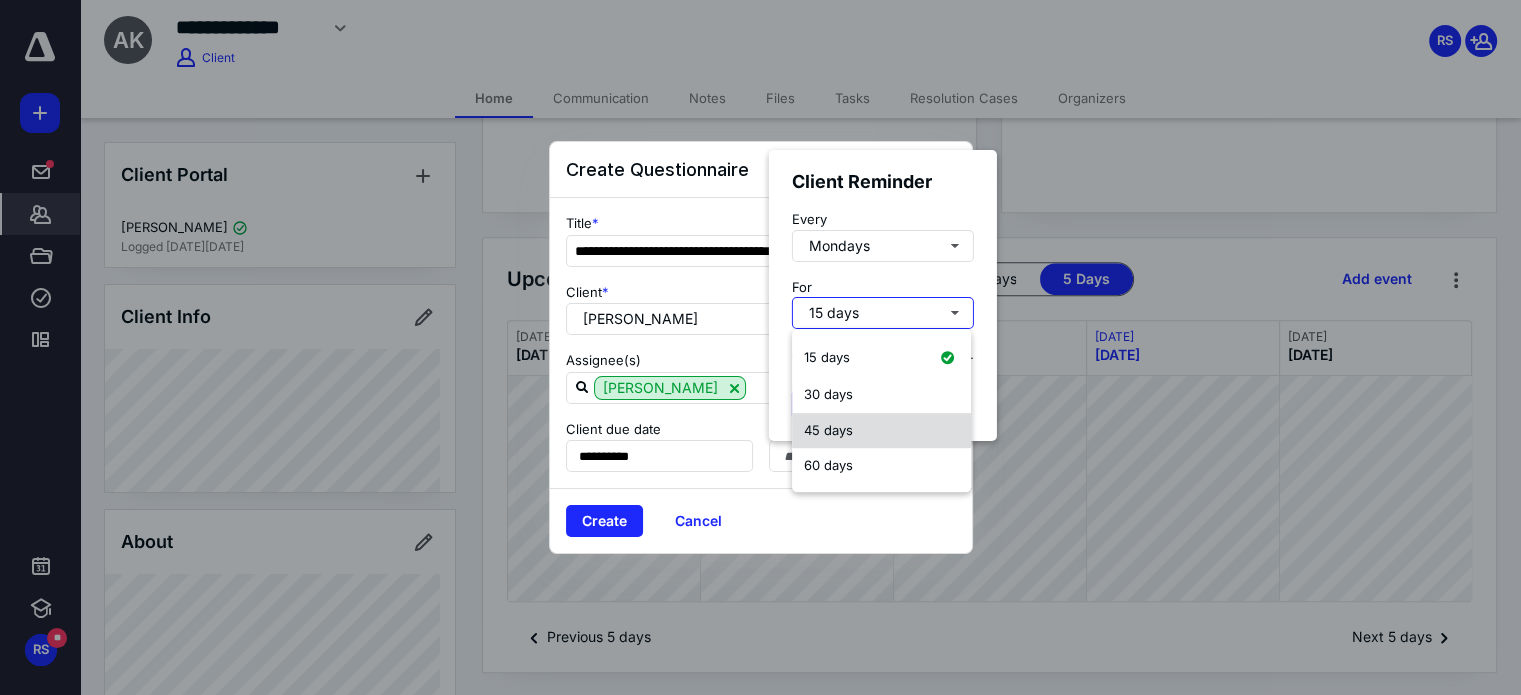 click on "45 days" at bounding box center (828, 430) 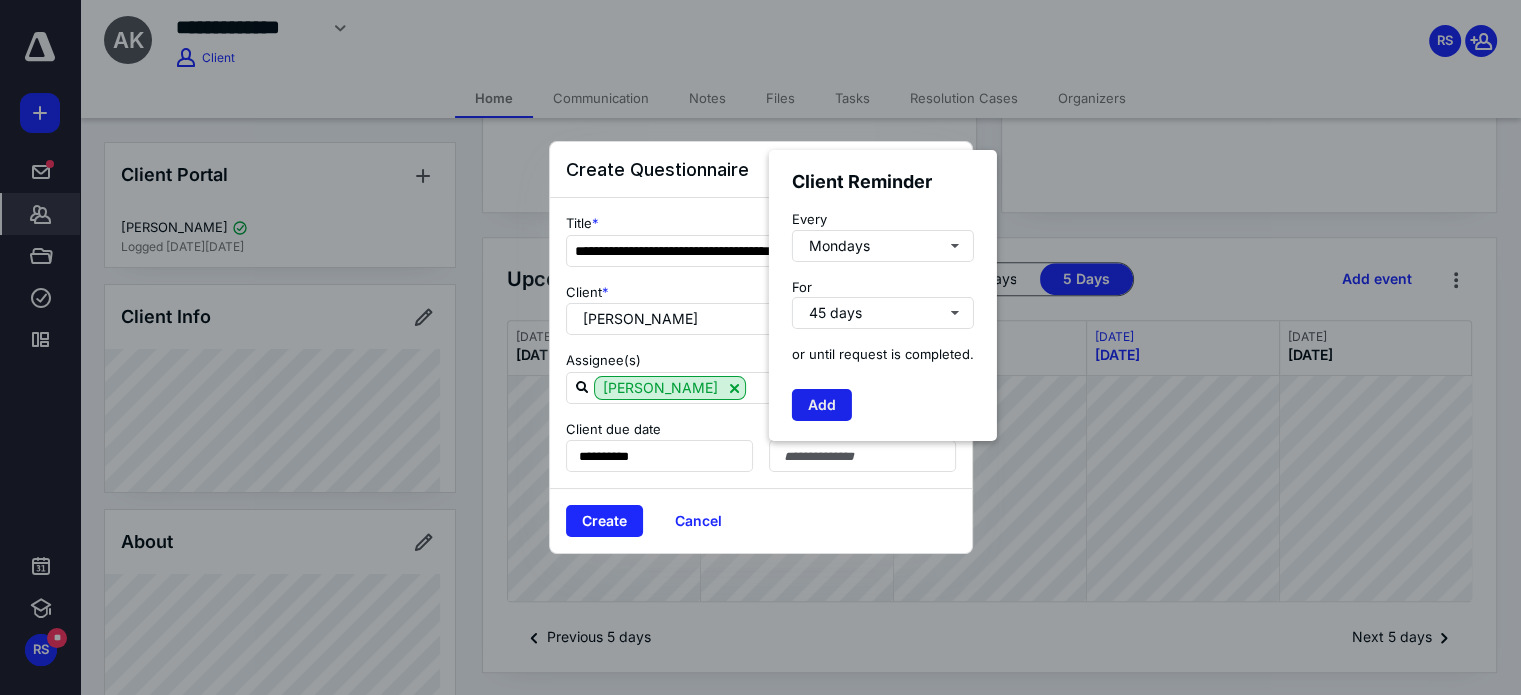 click on "Add" at bounding box center [822, 405] 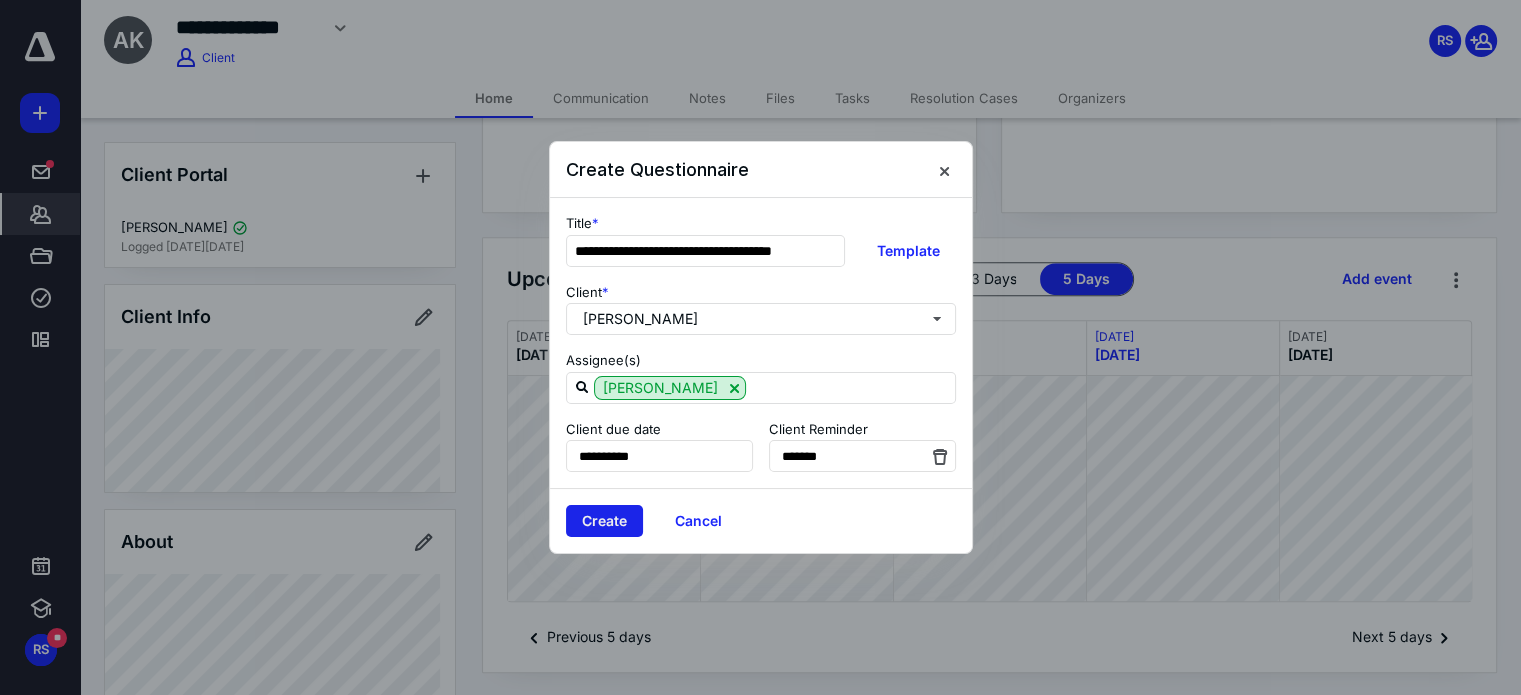 click on "Create" at bounding box center (604, 521) 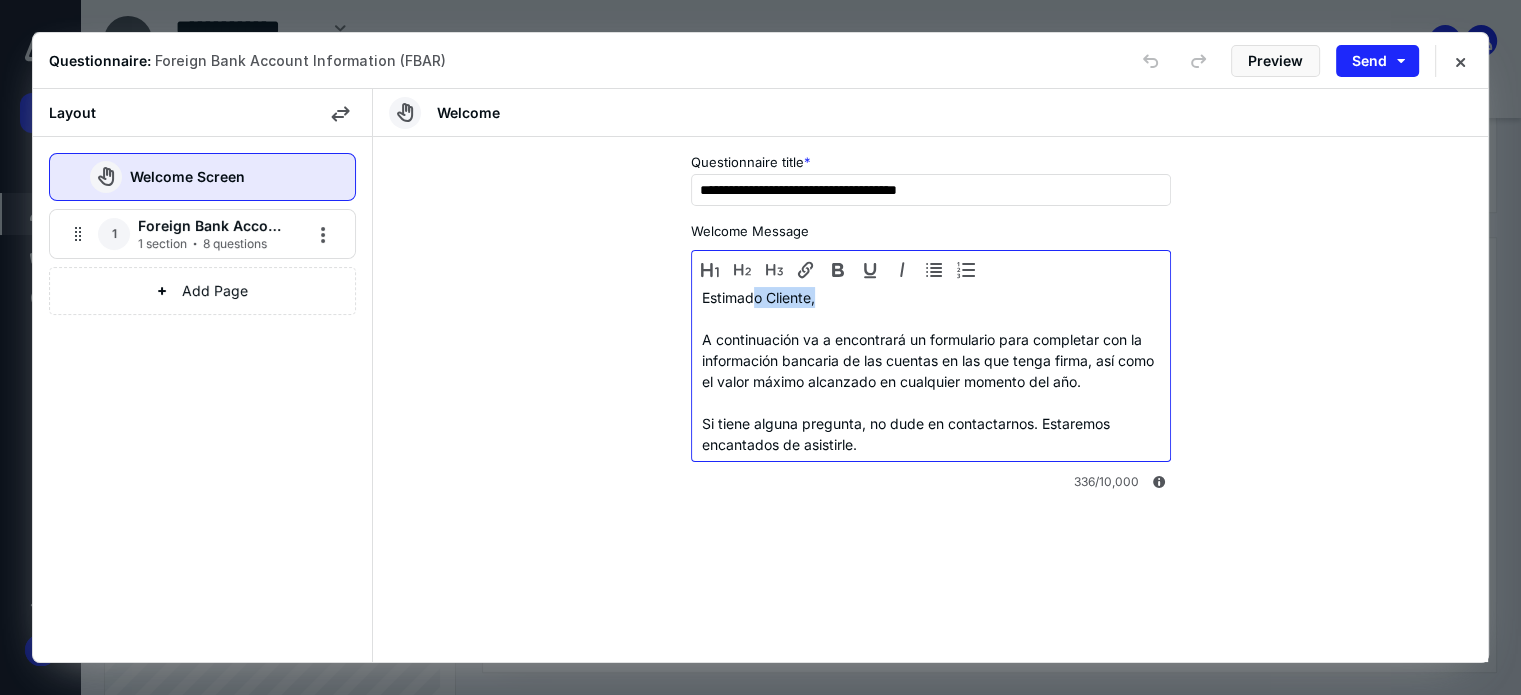 drag, startPoint x: 756, startPoint y: 295, endPoint x: 808, endPoint y: 298, distance: 52.086468 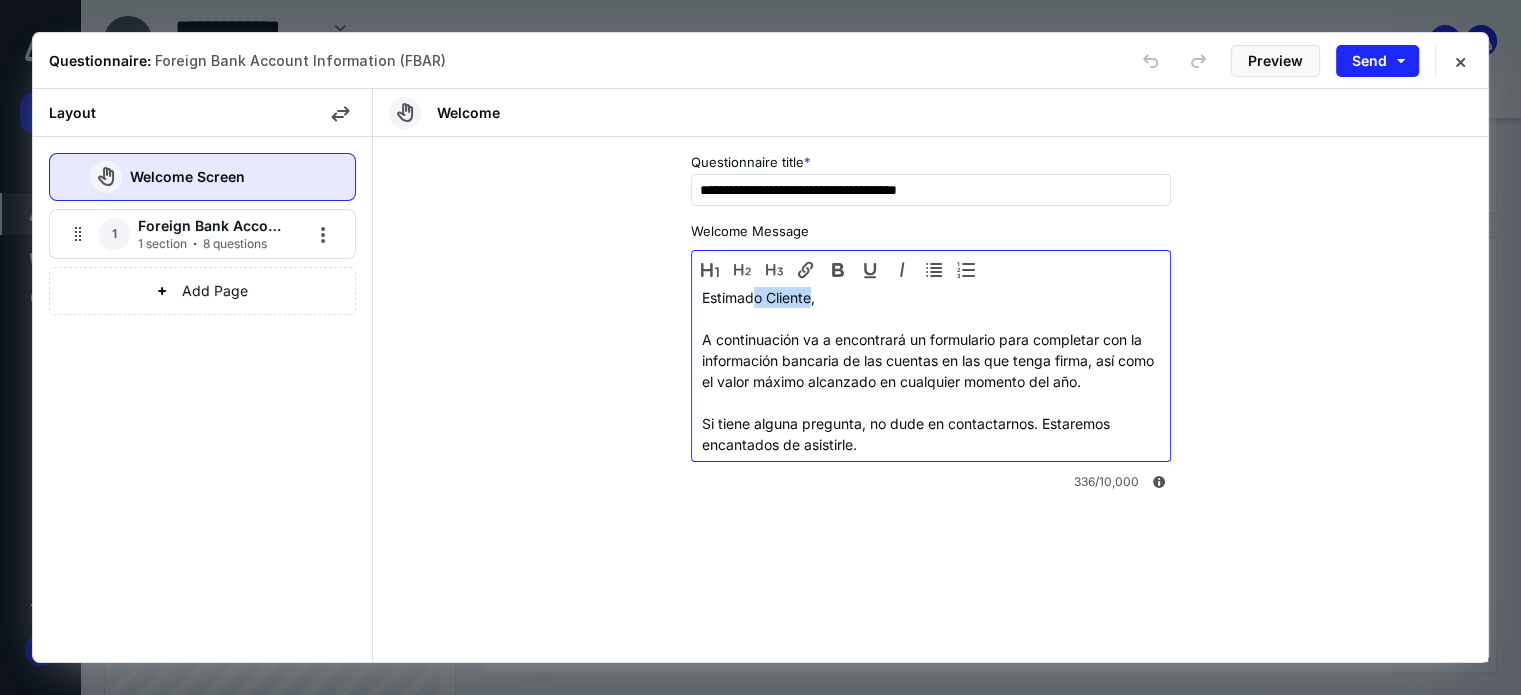 type 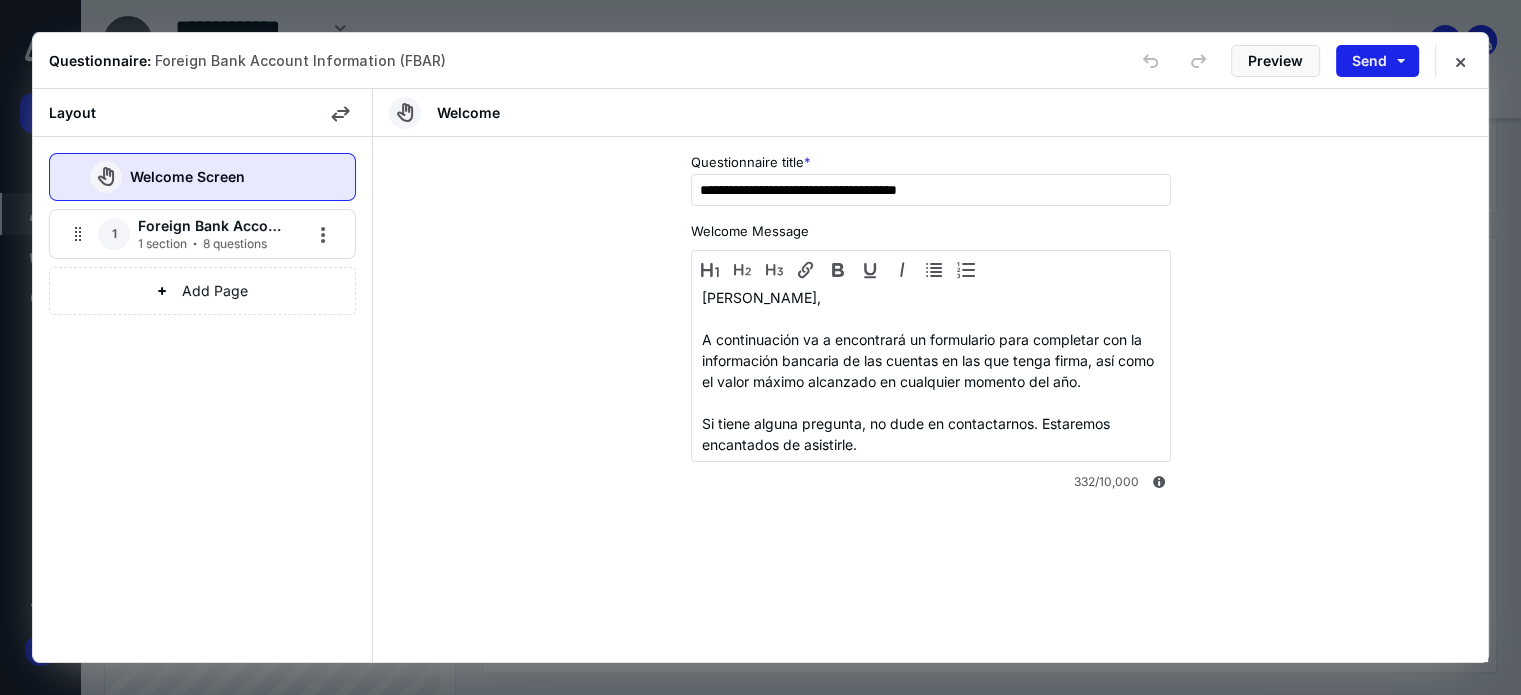 click on "Send" at bounding box center [1377, 61] 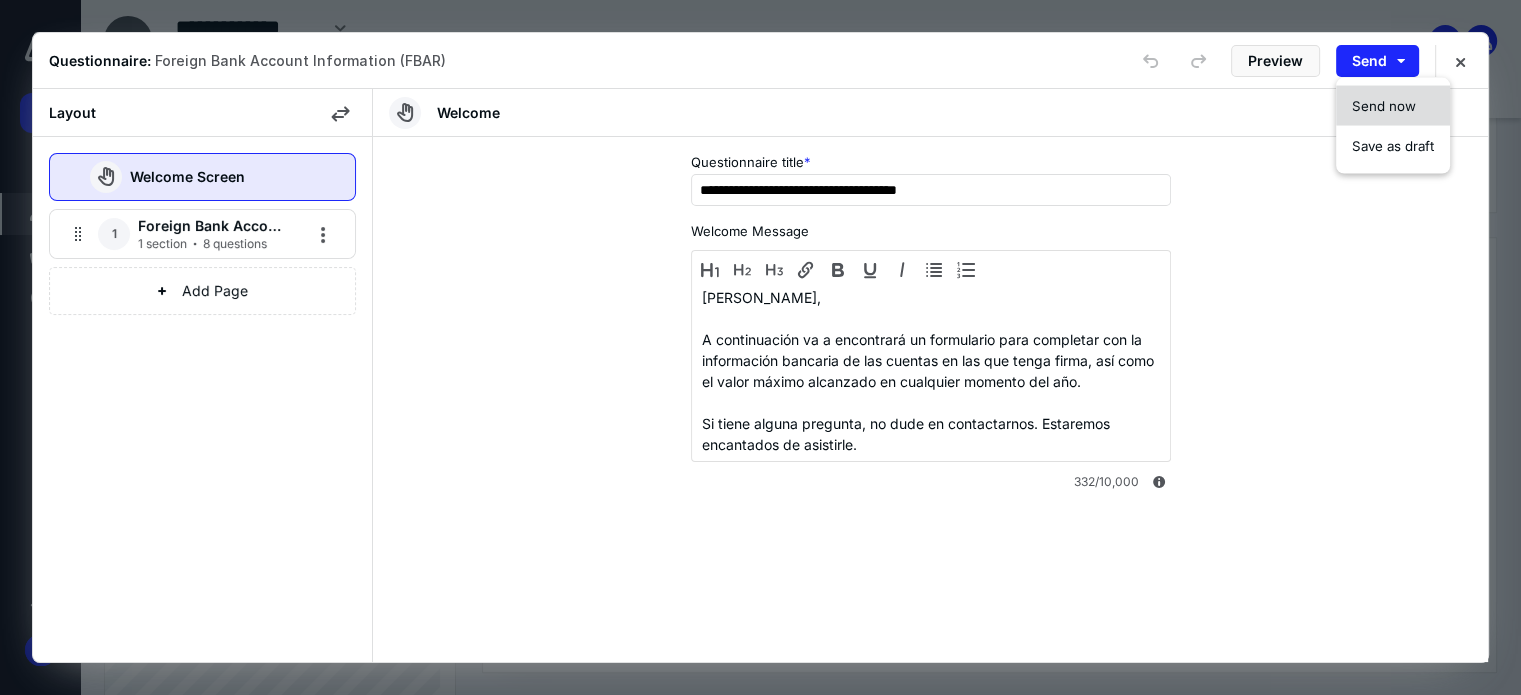 click on "Send now" at bounding box center [1393, 105] 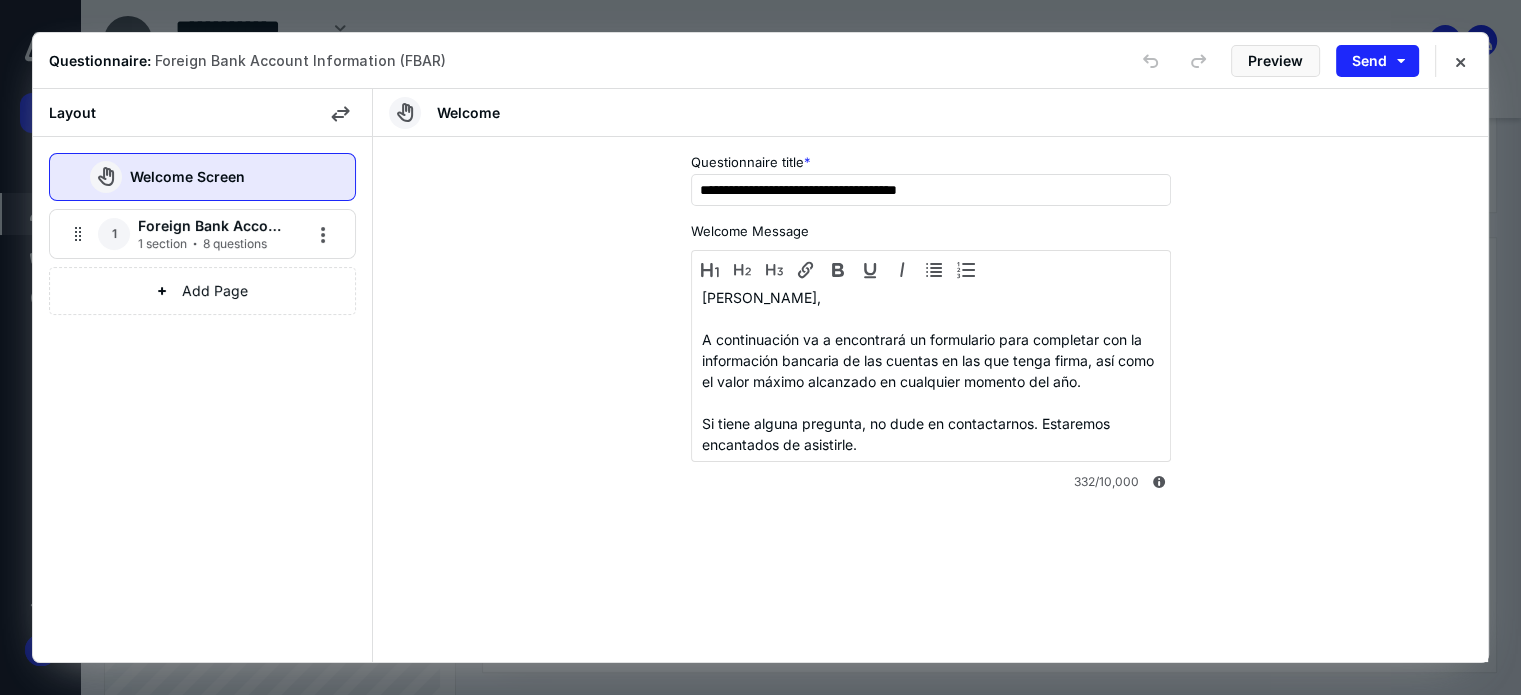 type 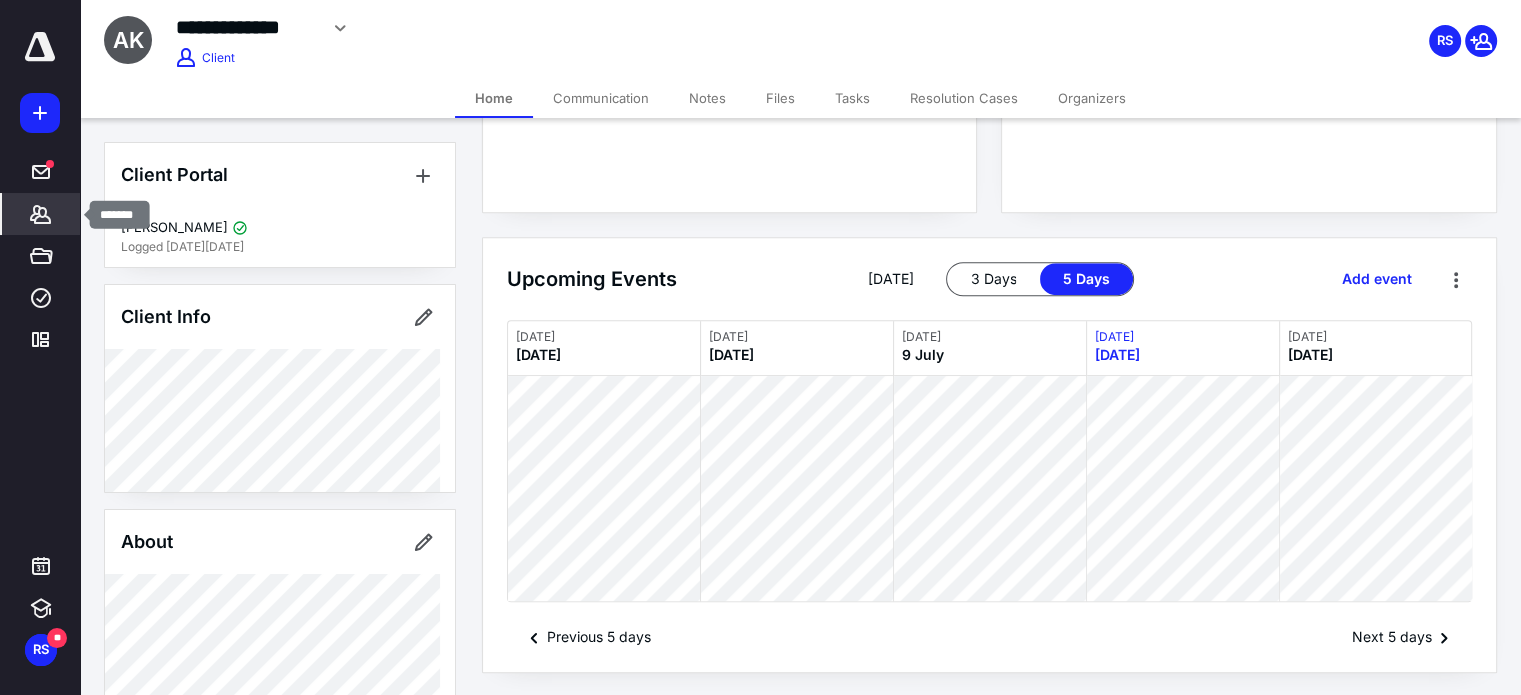 click on "*******" at bounding box center [41, 214] 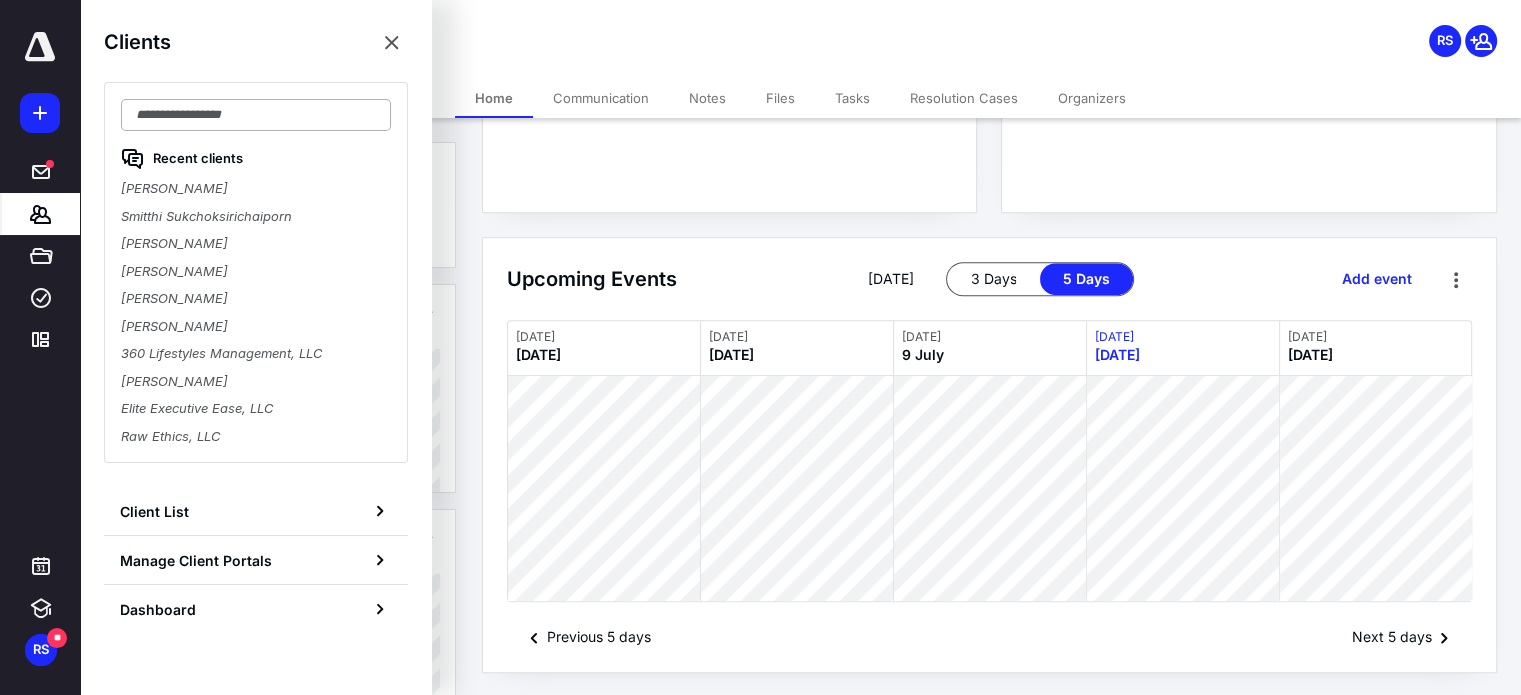 click at bounding box center (256, 115) 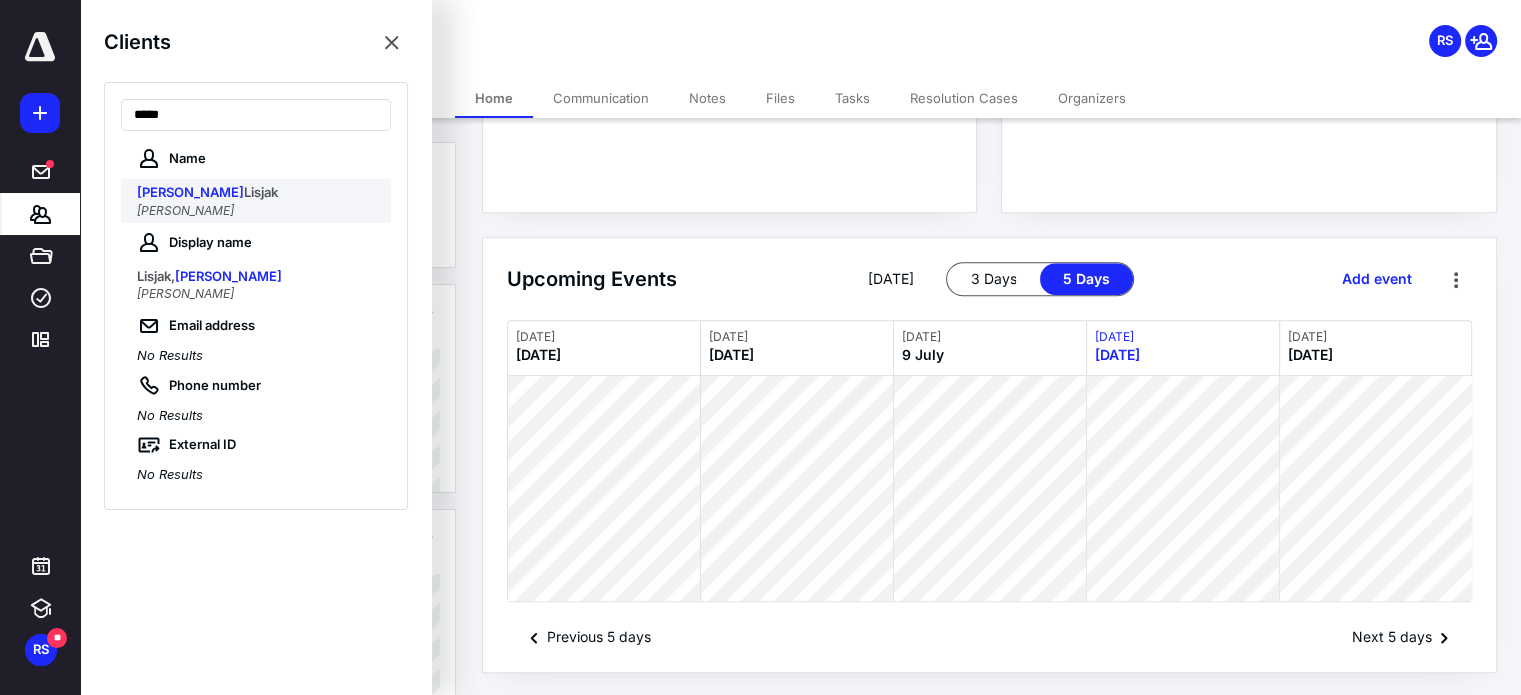 type on "*****" 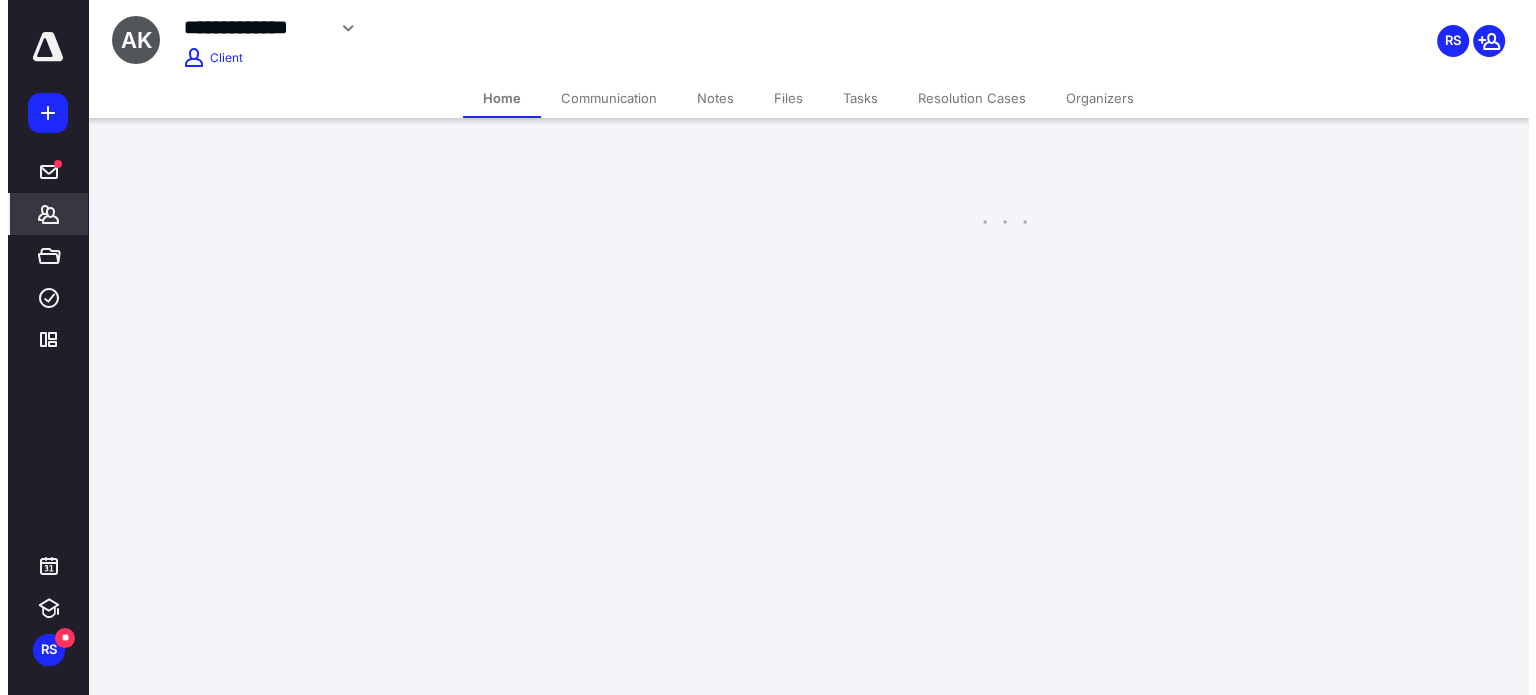 scroll, scrollTop: 0, scrollLeft: 0, axis: both 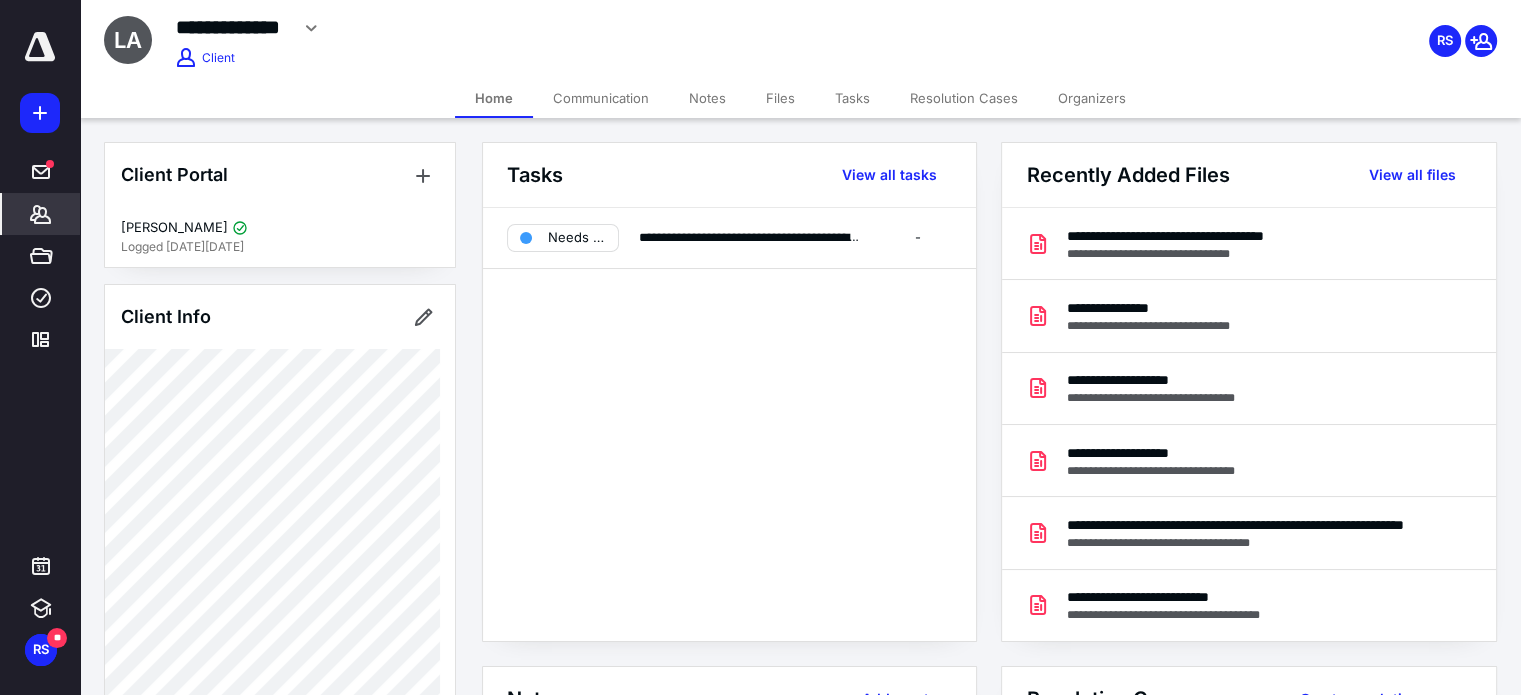 click on "Files" at bounding box center [780, 98] 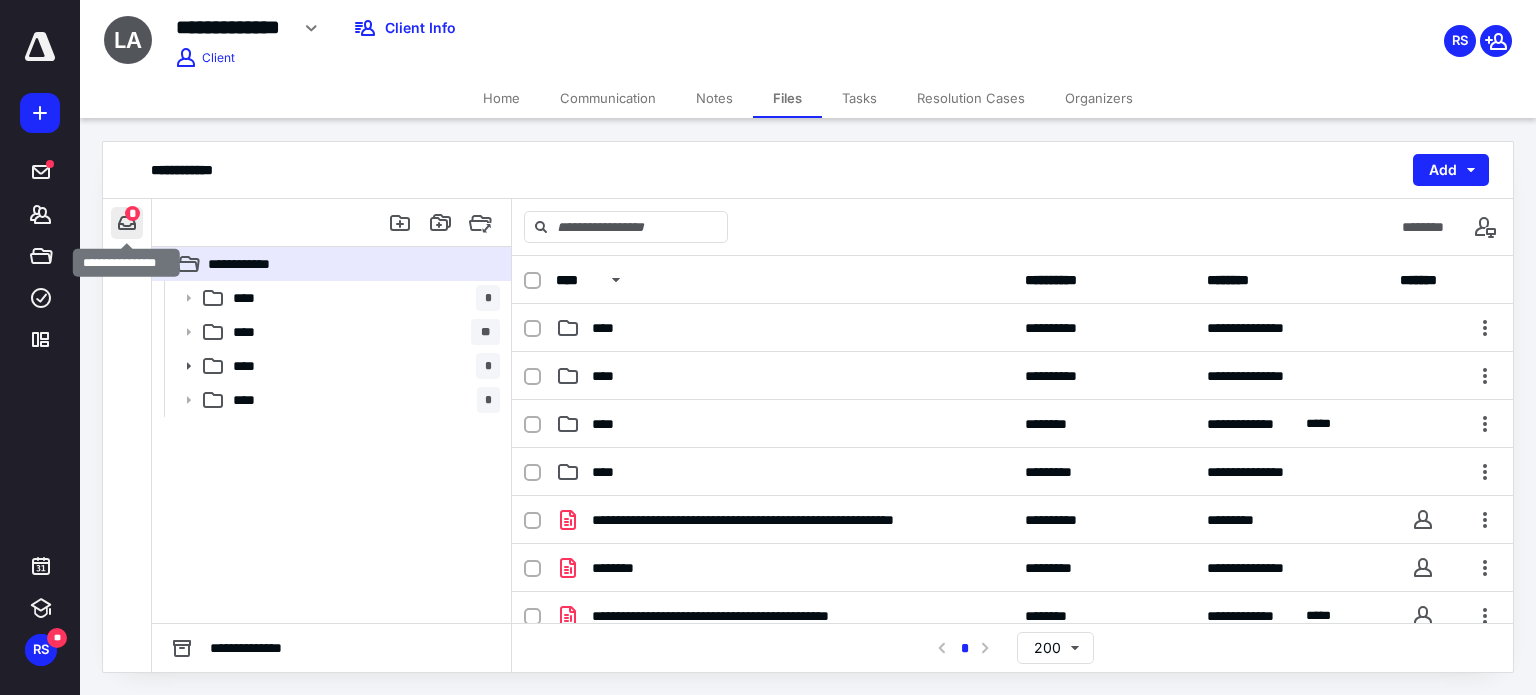click at bounding box center (127, 223) 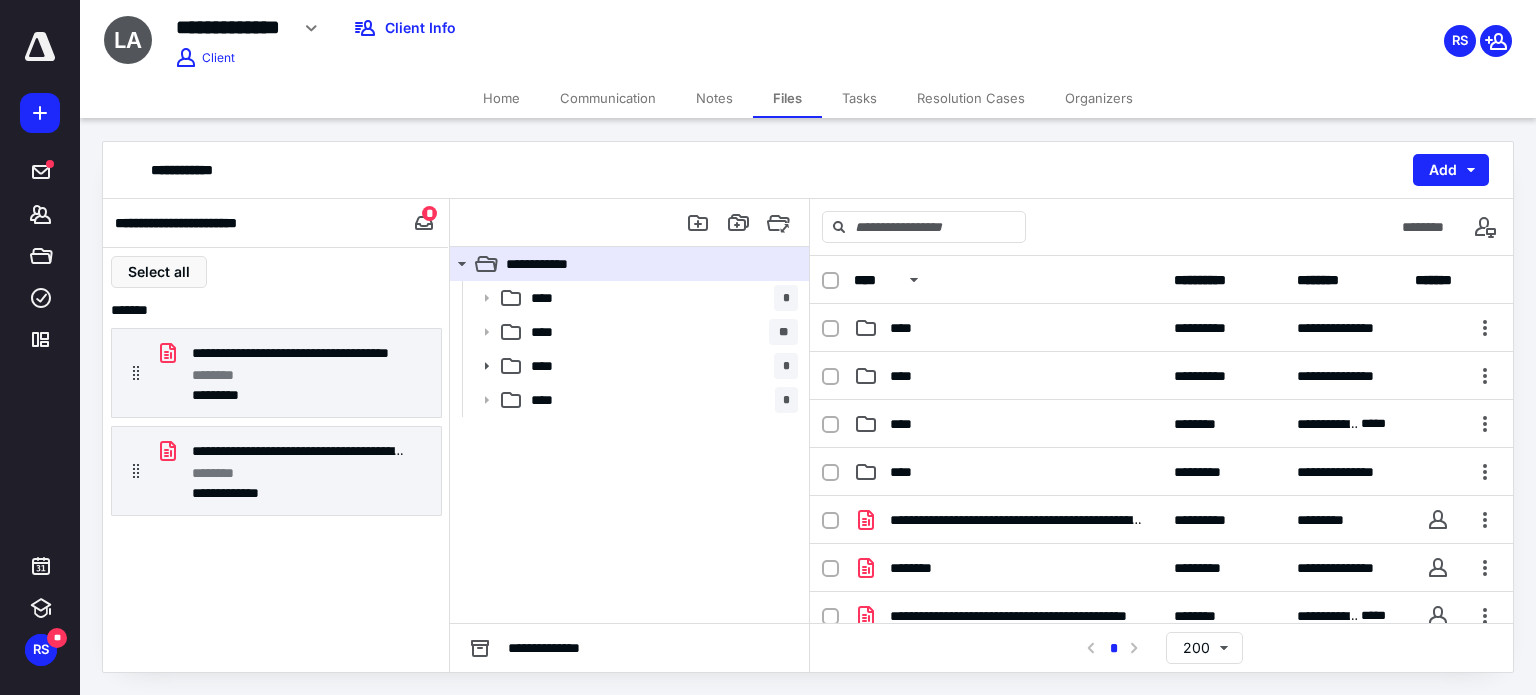click on "Select all" at bounding box center [276, 272] 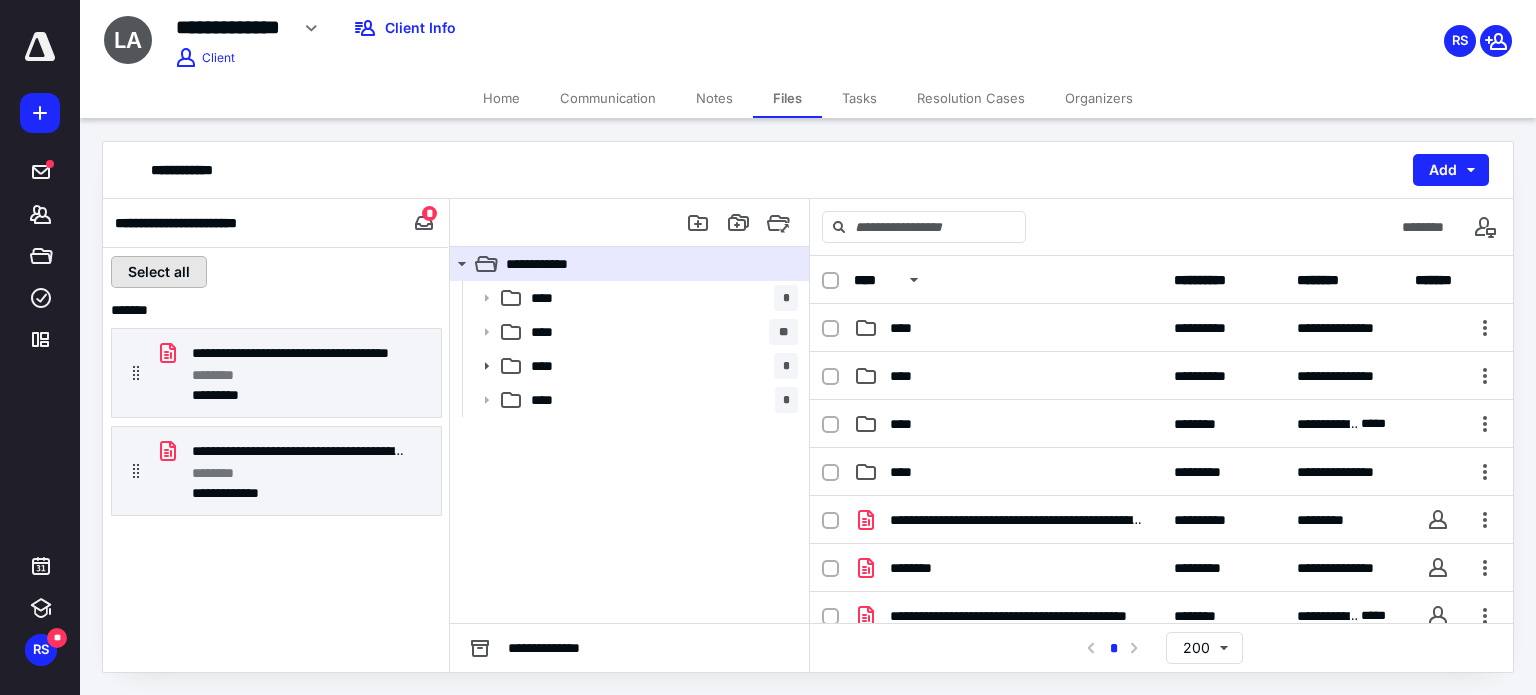 click on "Select all" at bounding box center [159, 272] 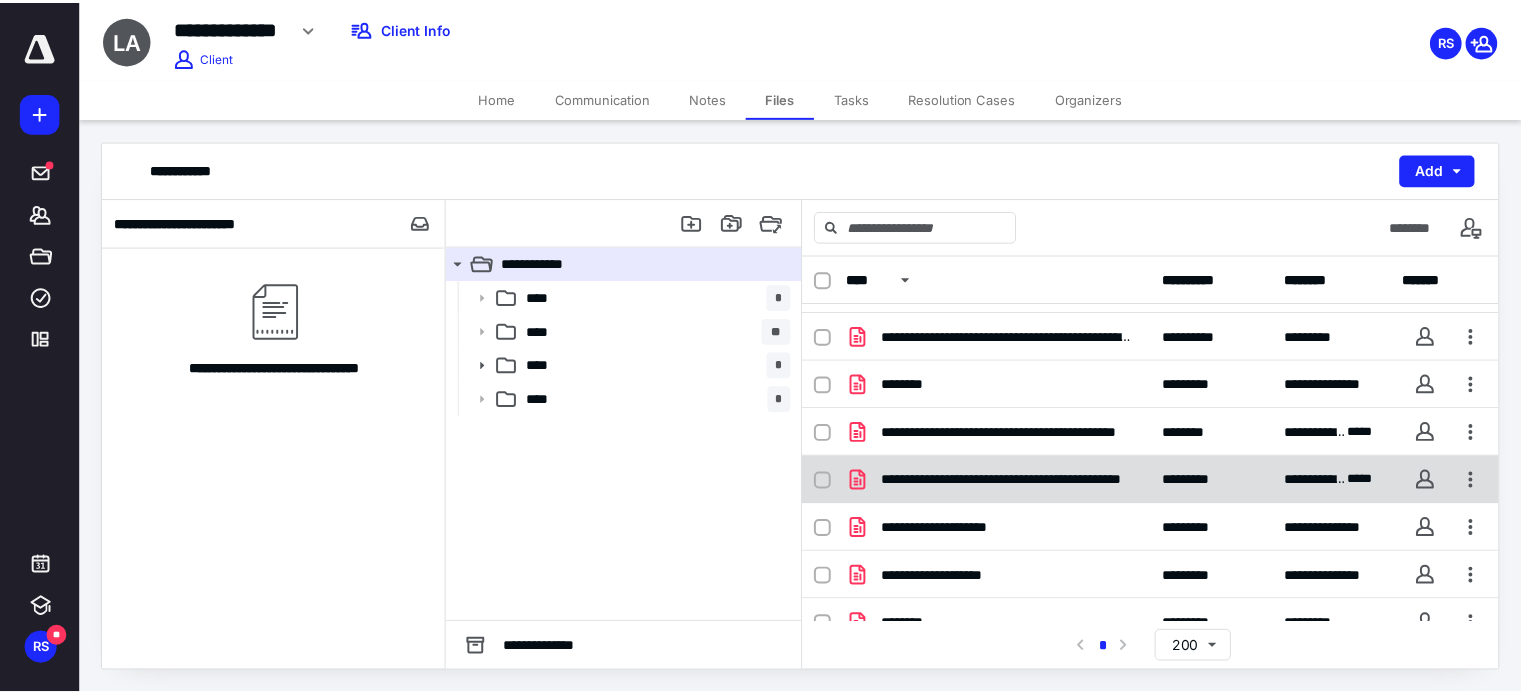 scroll, scrollTop: 205, scrollLeft: 0, axis: vertical 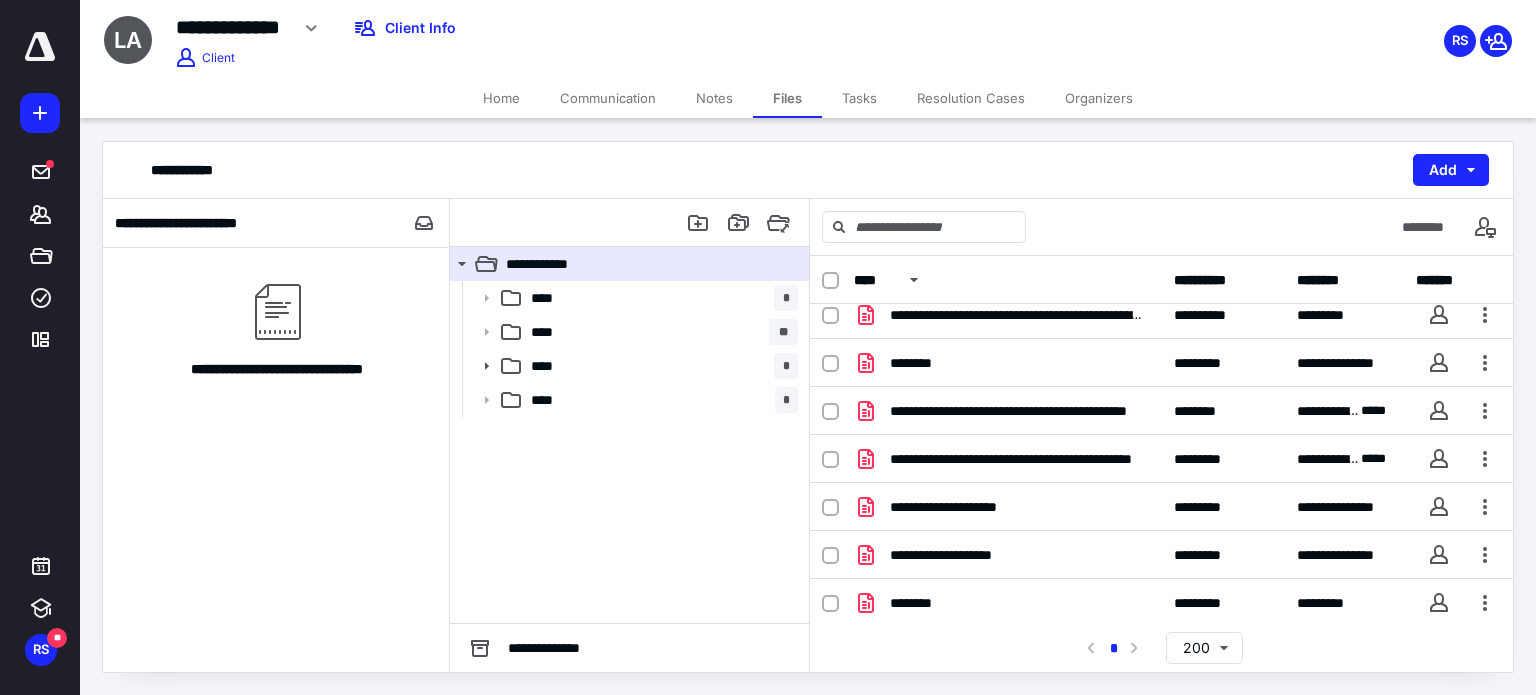 click on "Home" at bounding box center [501, 98] 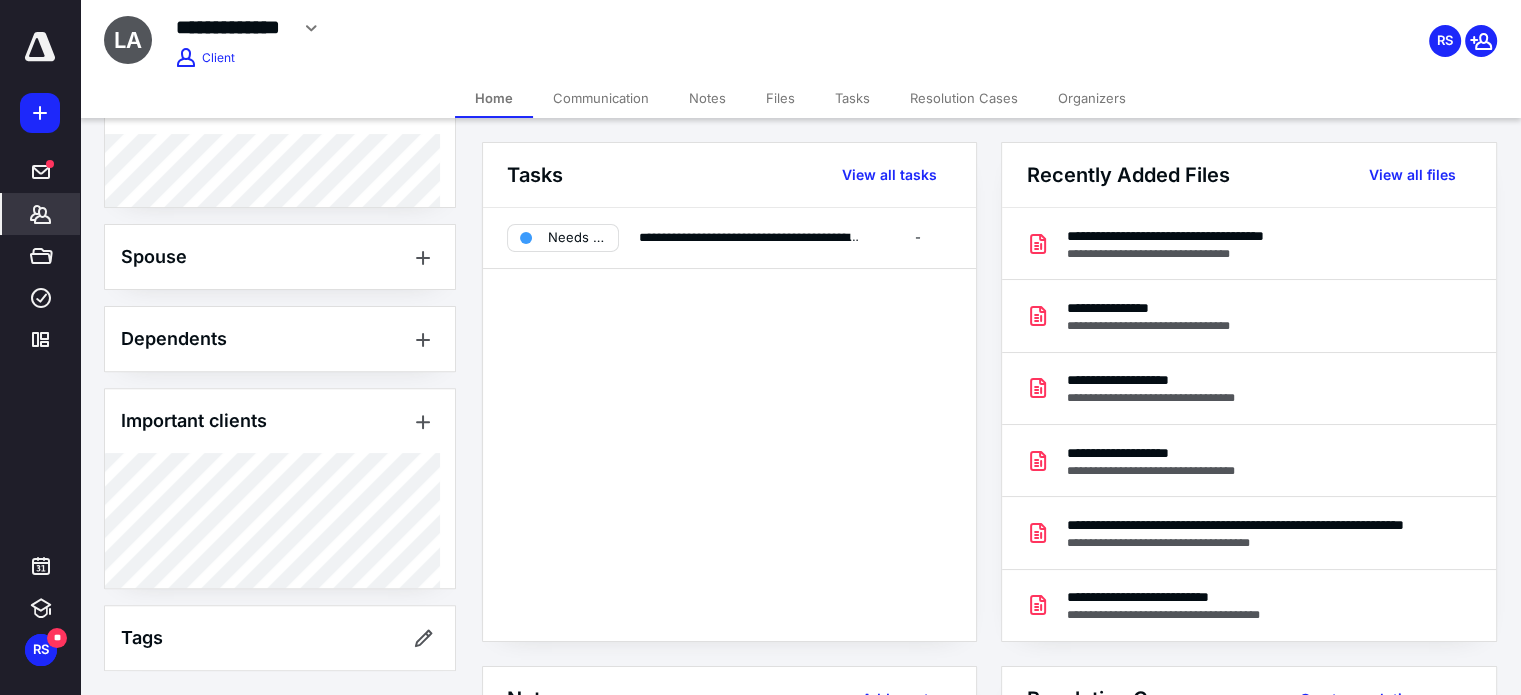 scroll, scrollTop: 716, scrollLeft: 0, axis: vertical 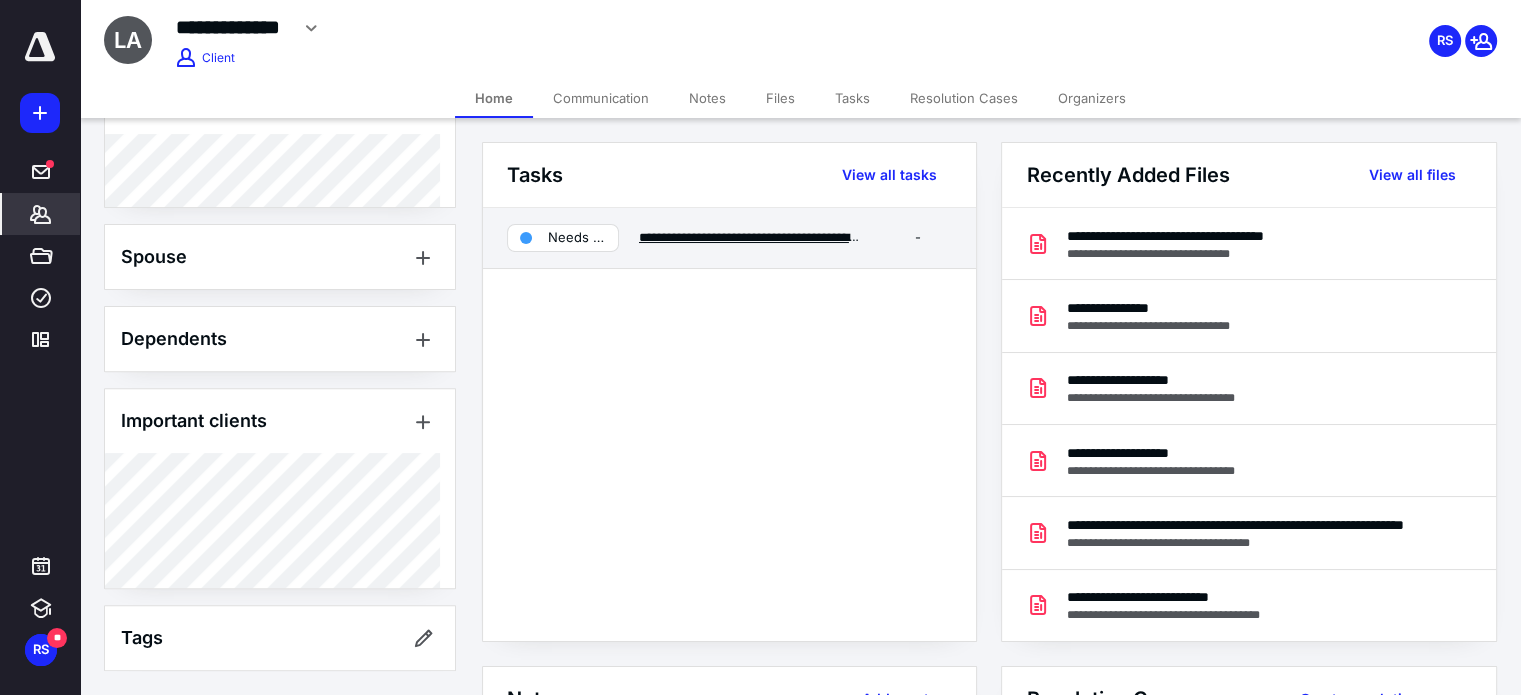 click on "**********" at bounding box center (786, 237) 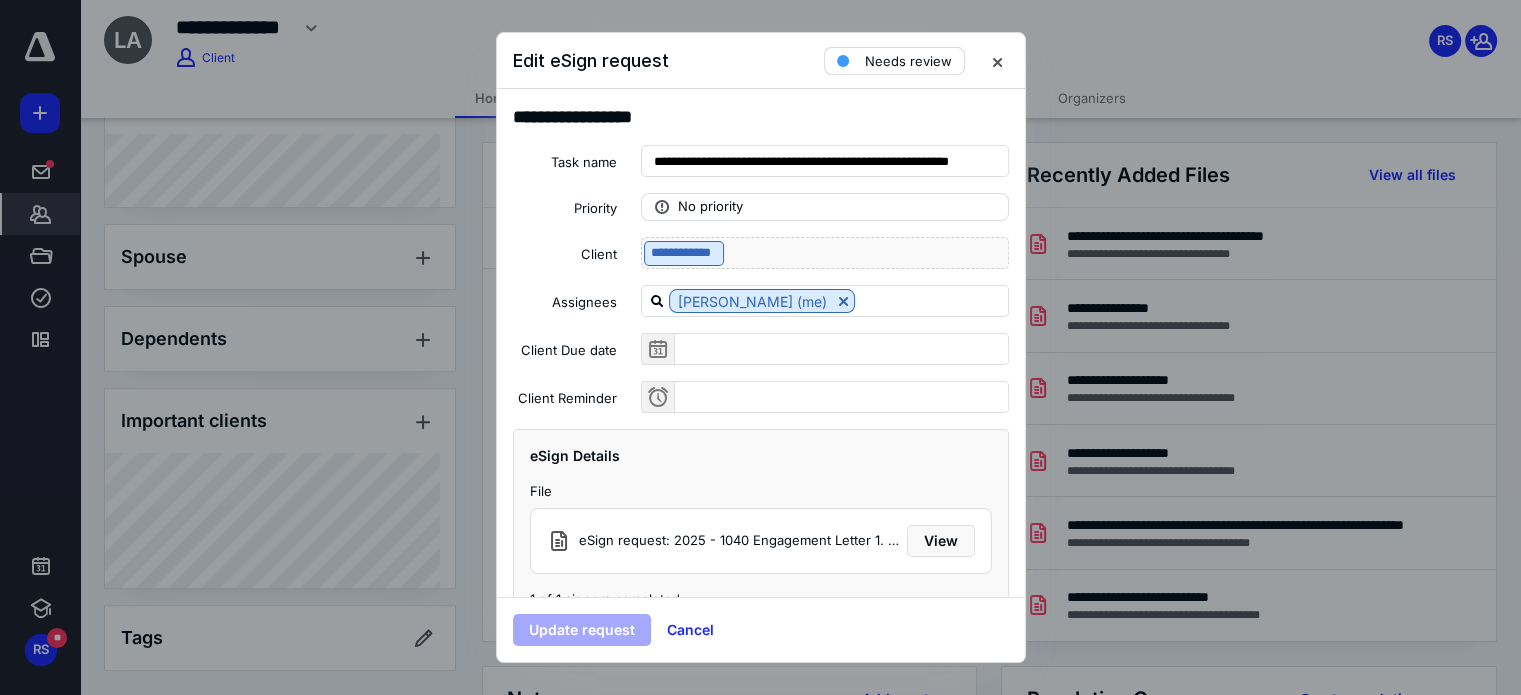 click on "Needs review" at bounding box center [908, 61] 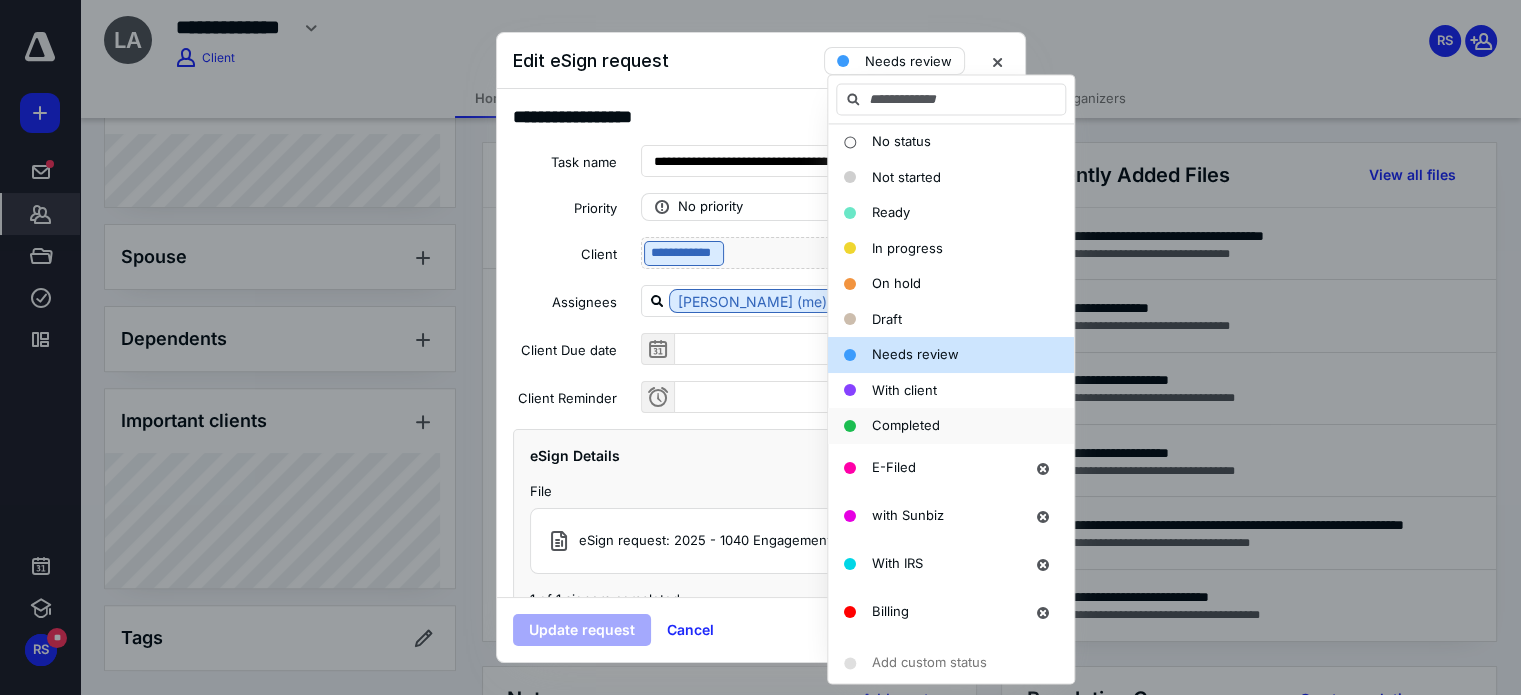 click on "Completed" at bounding box center (906, 425) 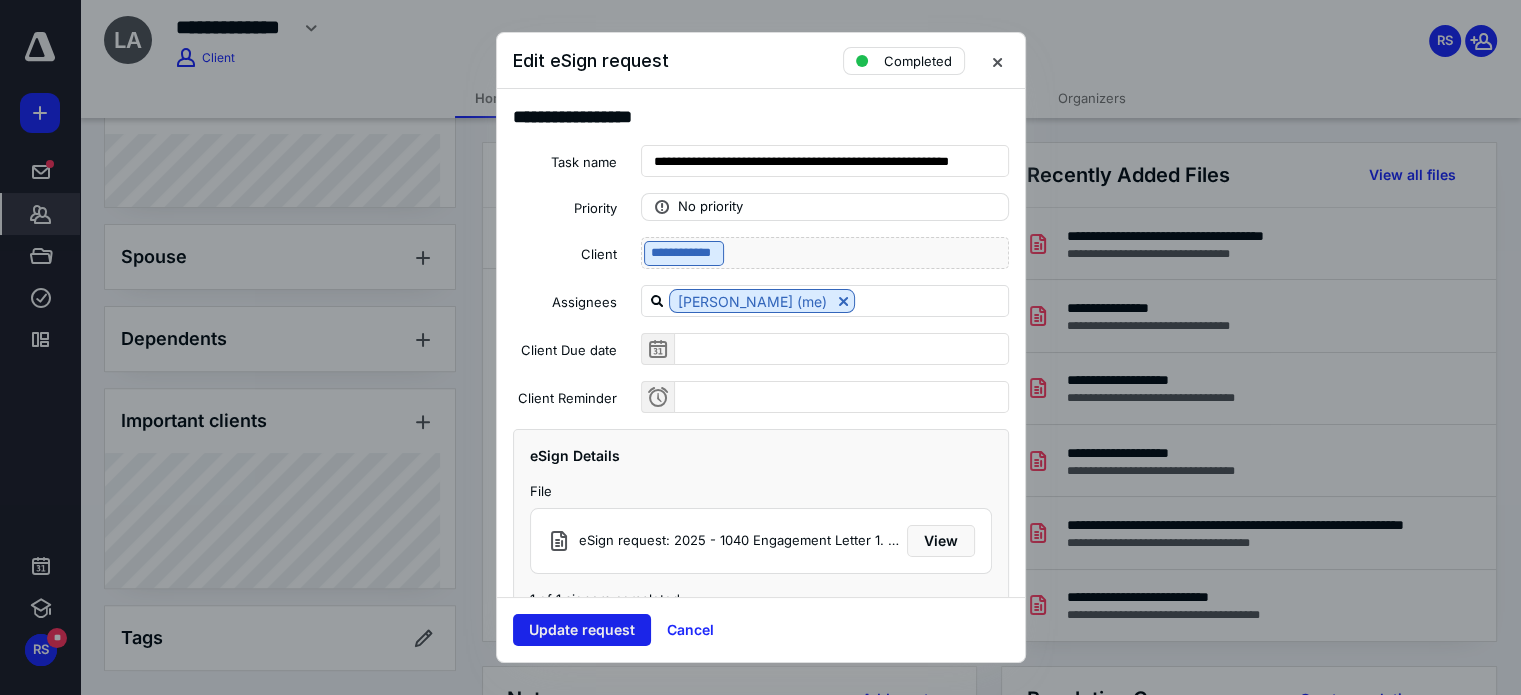click on "Update request" at bounding box center (582, 630) 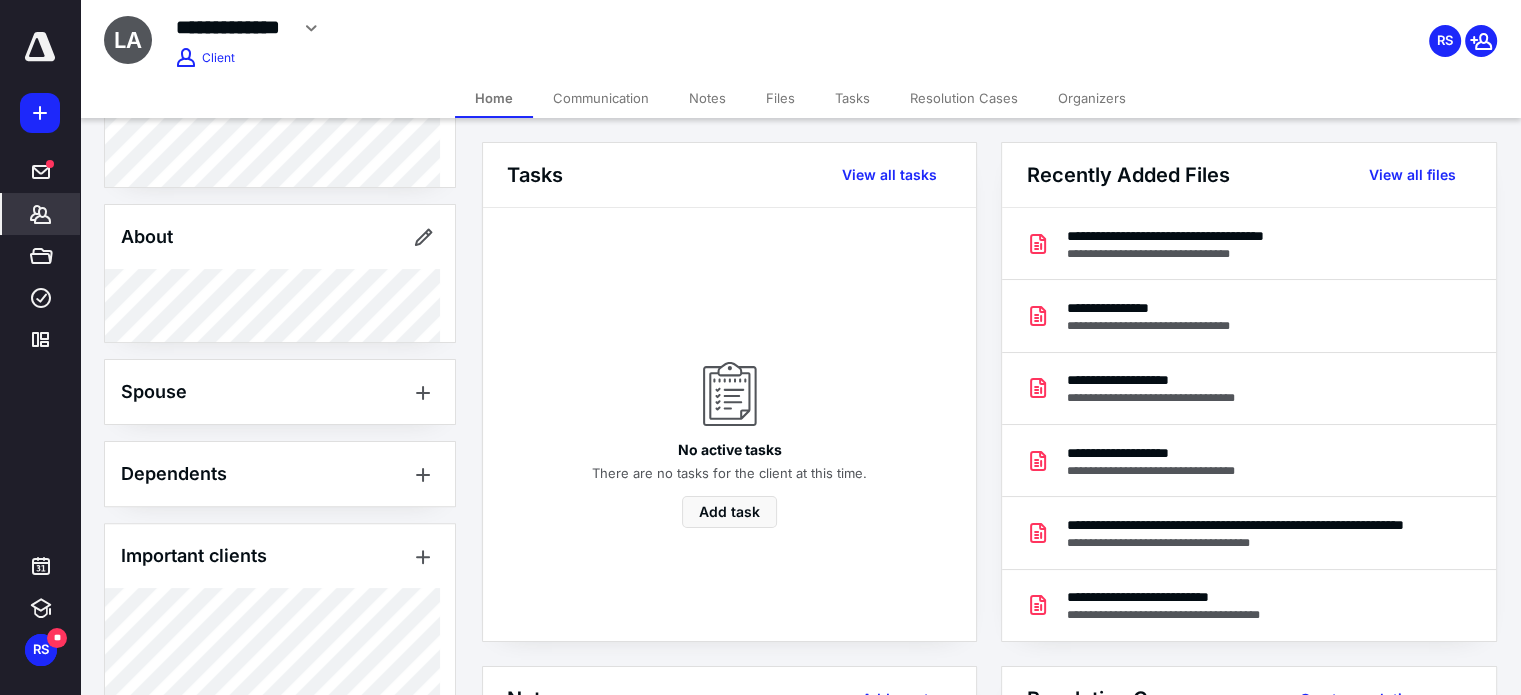 scroll, scrollTop: 600, scrollLeft: 0, axis: vertical 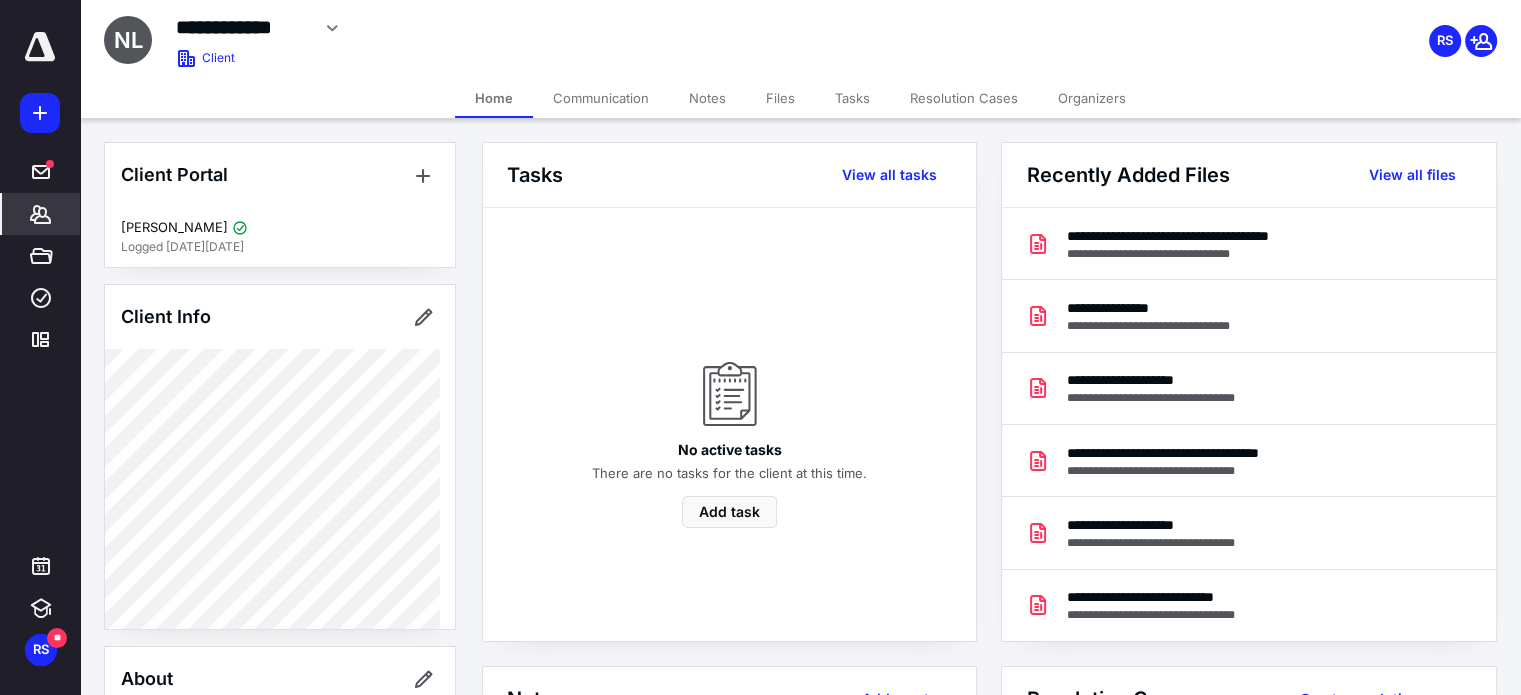 click 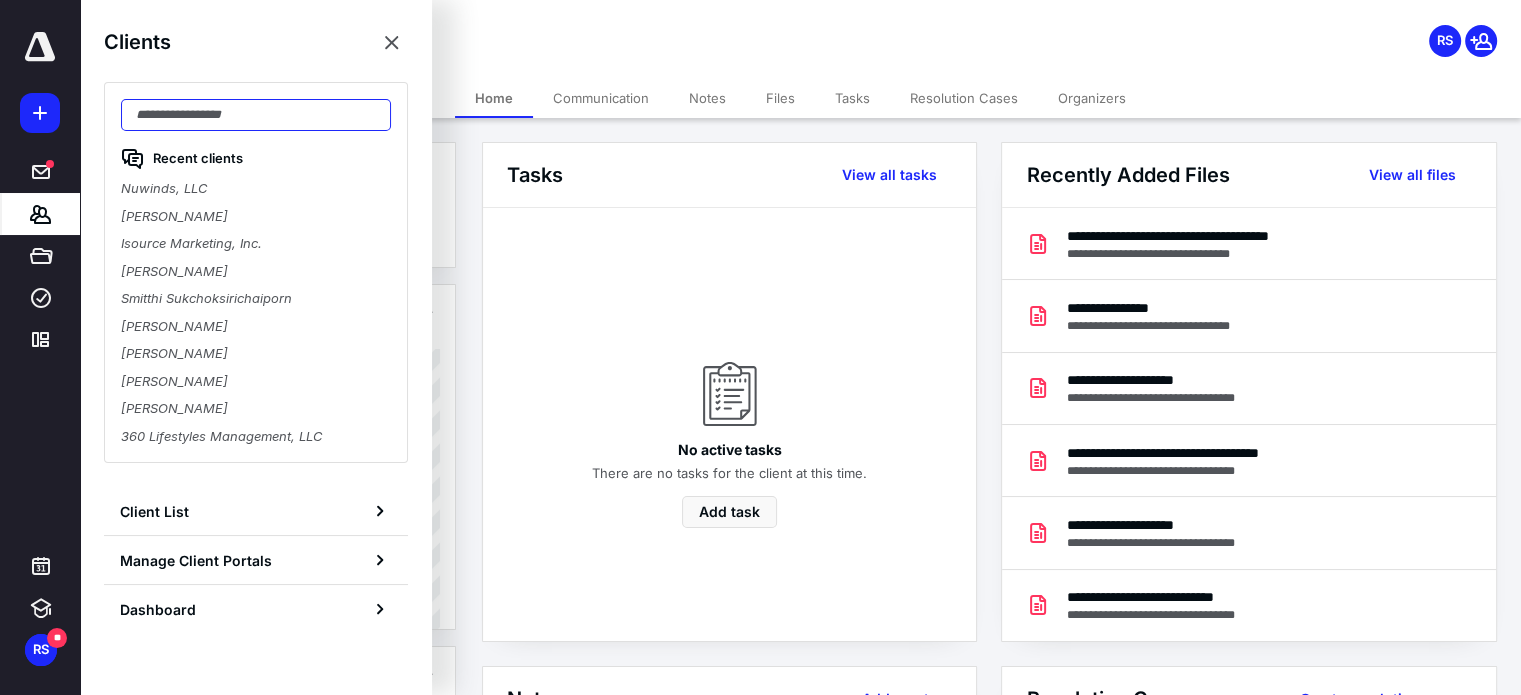 click at bounding box center [256, 115] 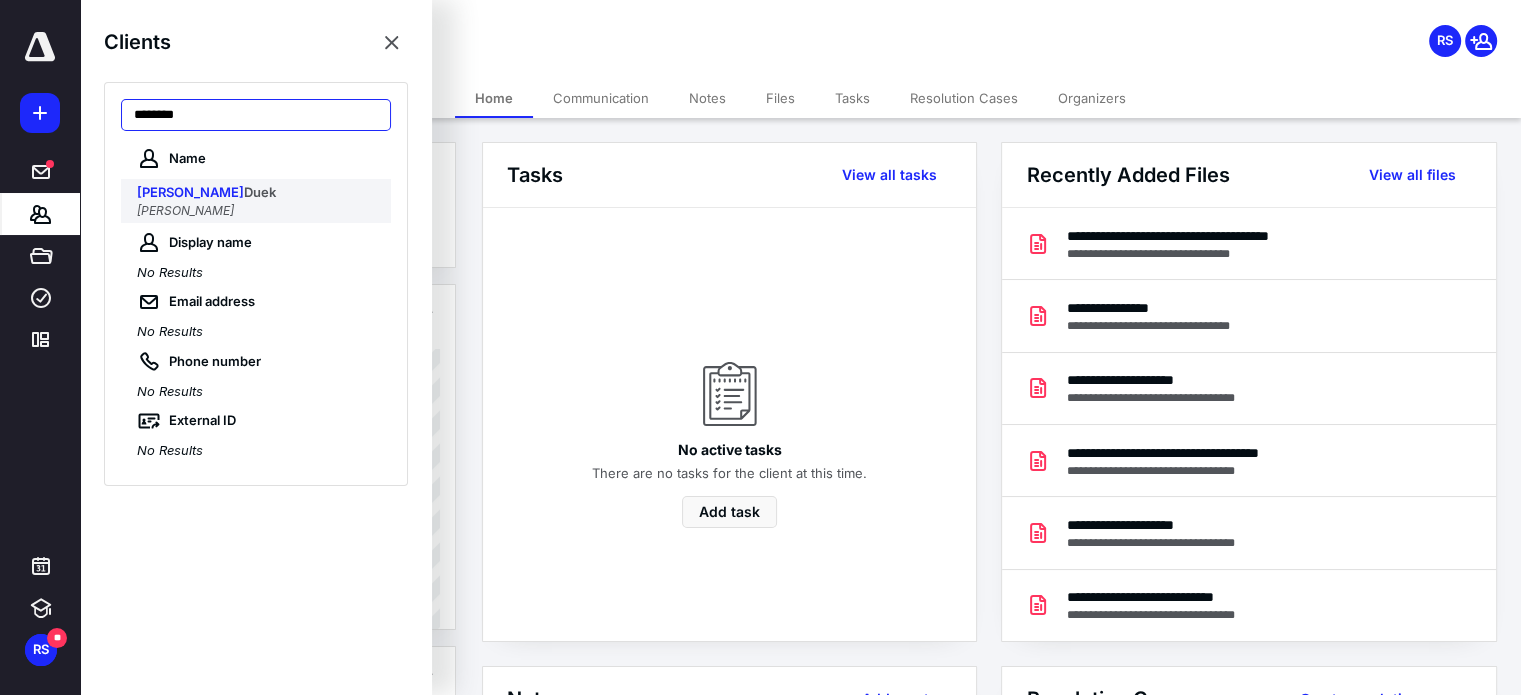 type on "********" 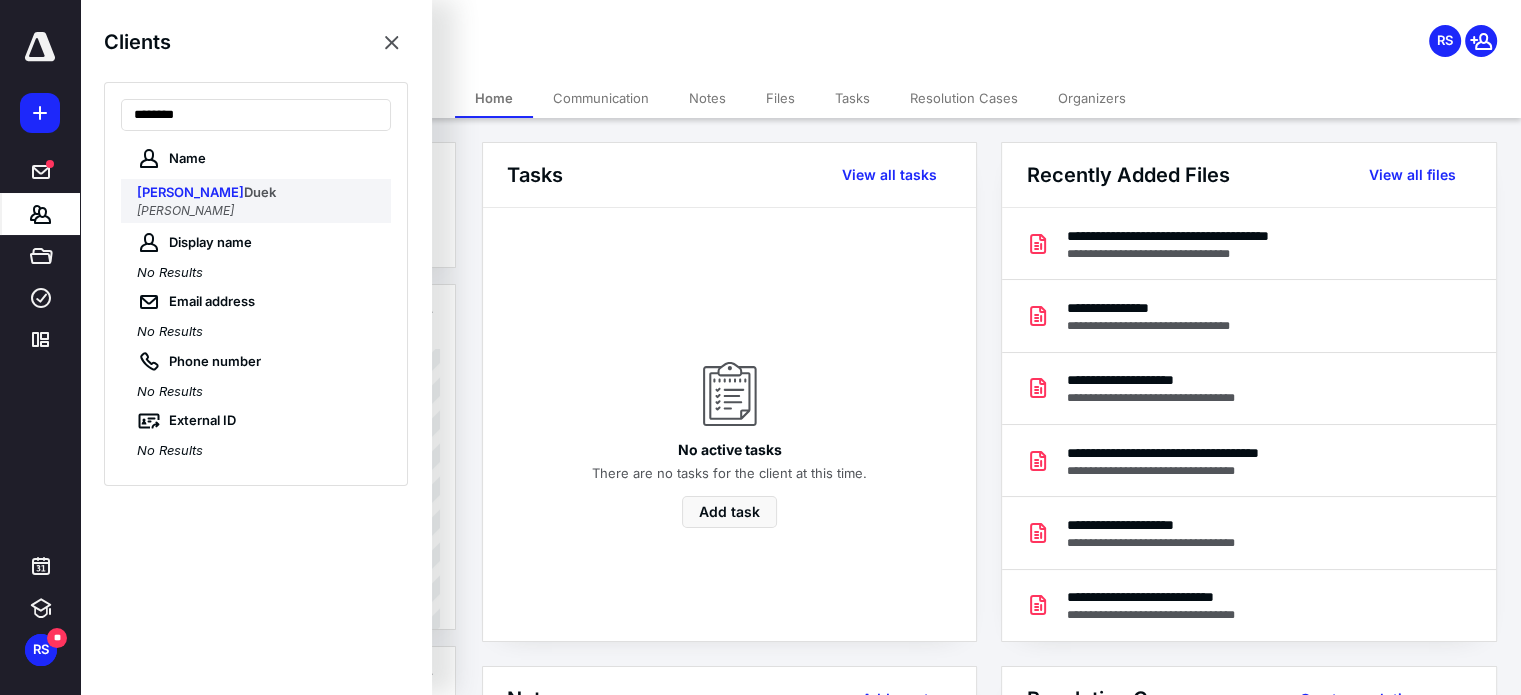 click on "[PERSON_NAME]" at bounding box center [185, 210] 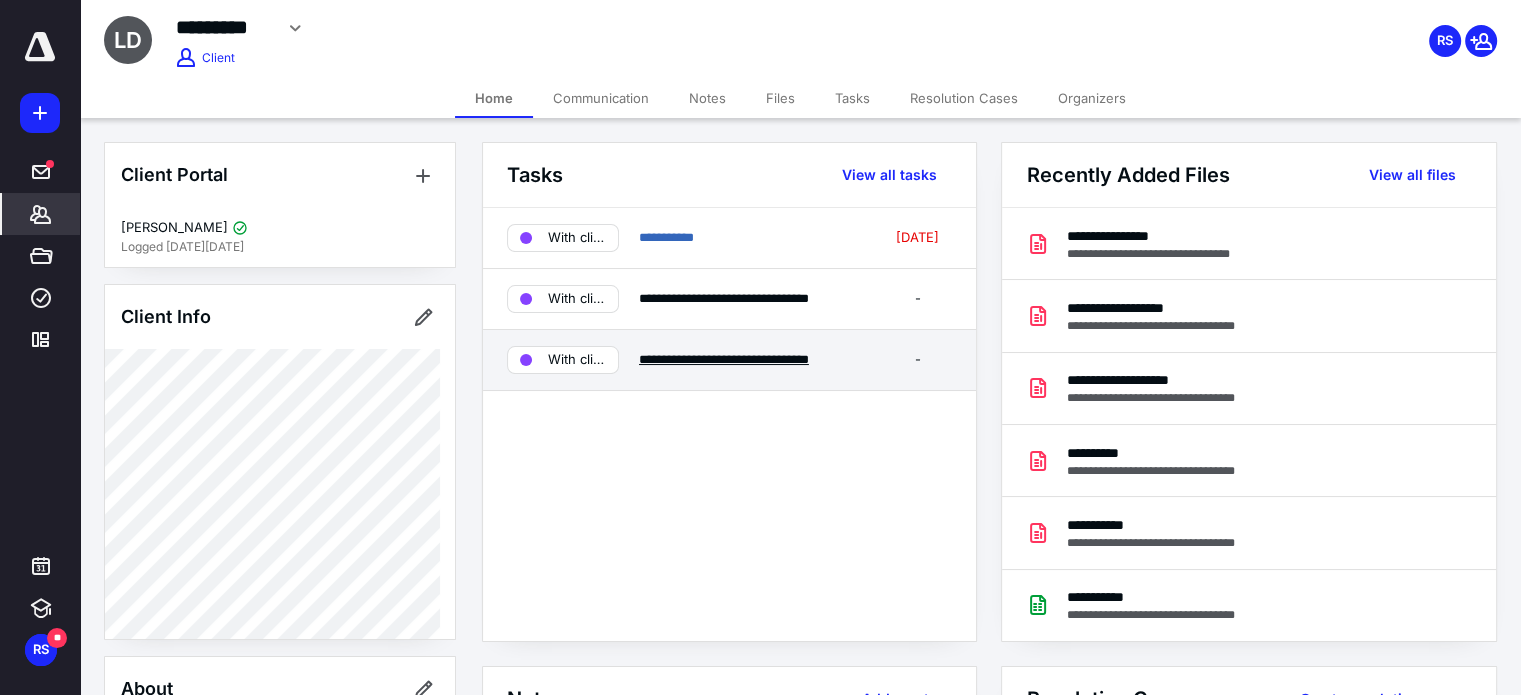 click on "**********" at bounding box center (724, 359) 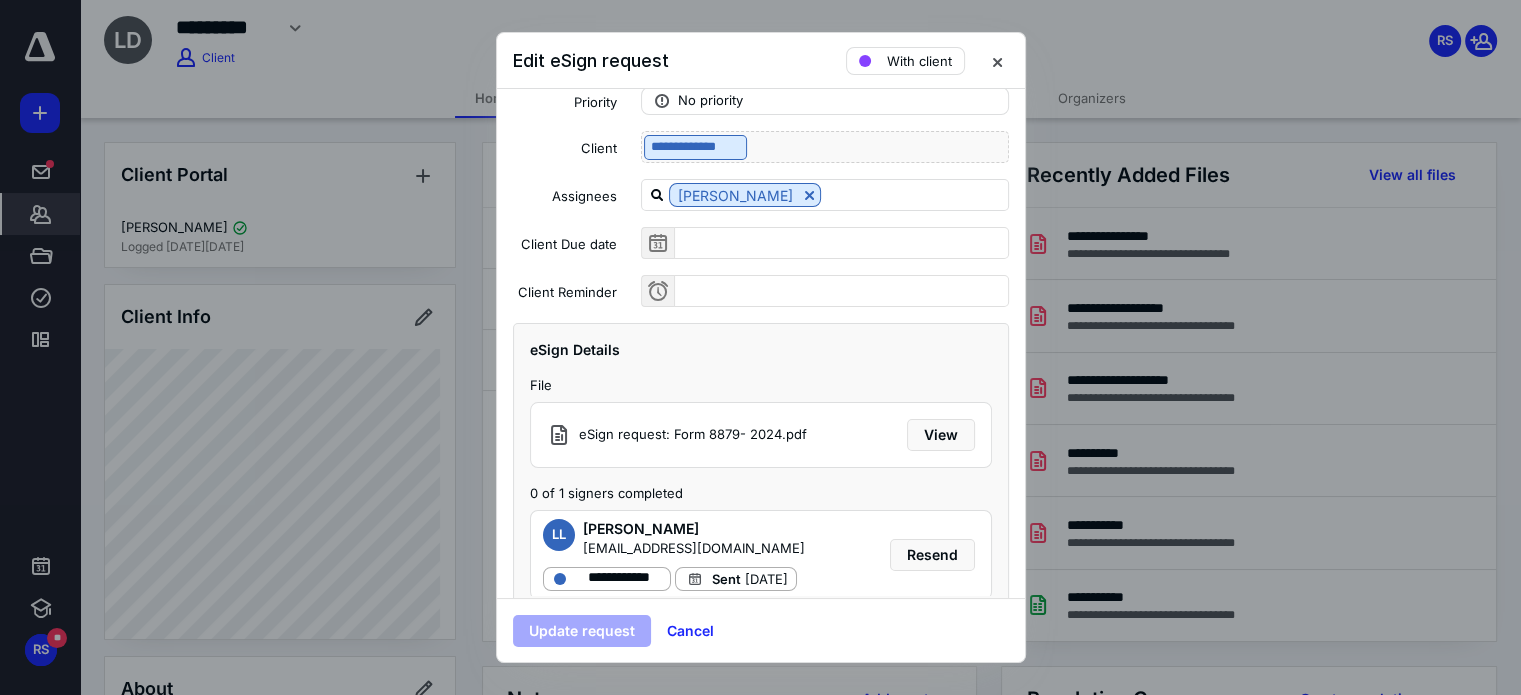 scroll, scrollTop: 136, scrollLeft: 0, axis: vertical 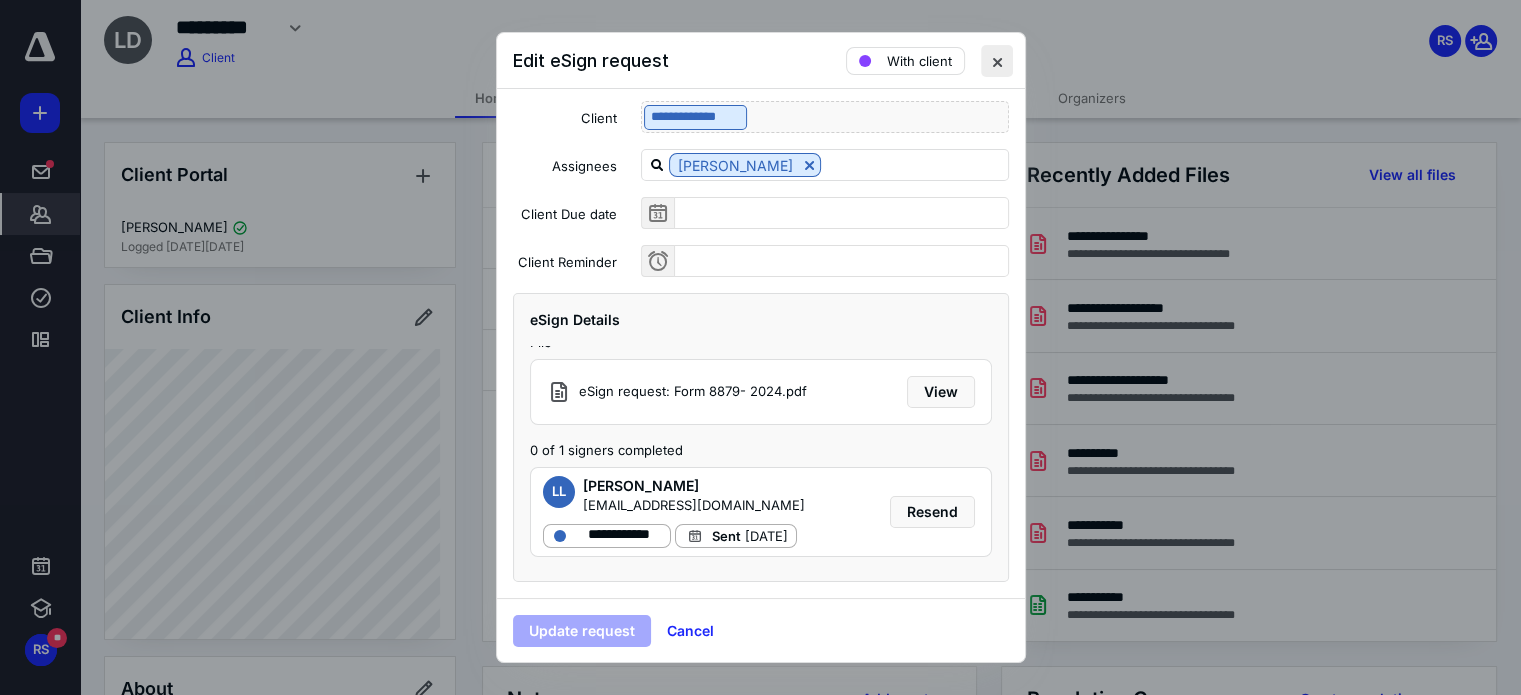 click at bounding box center (997, 61) 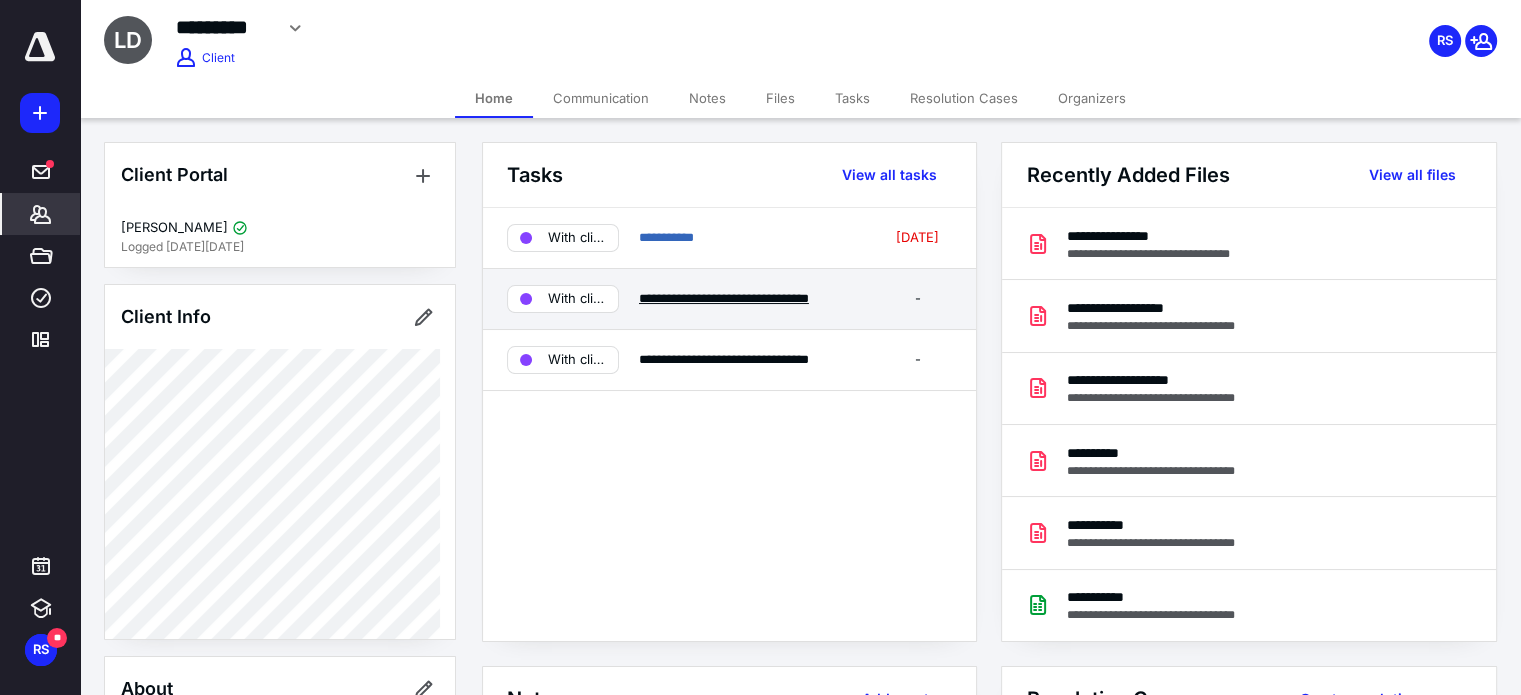 click on "**********" at bounding box center [724, 298] 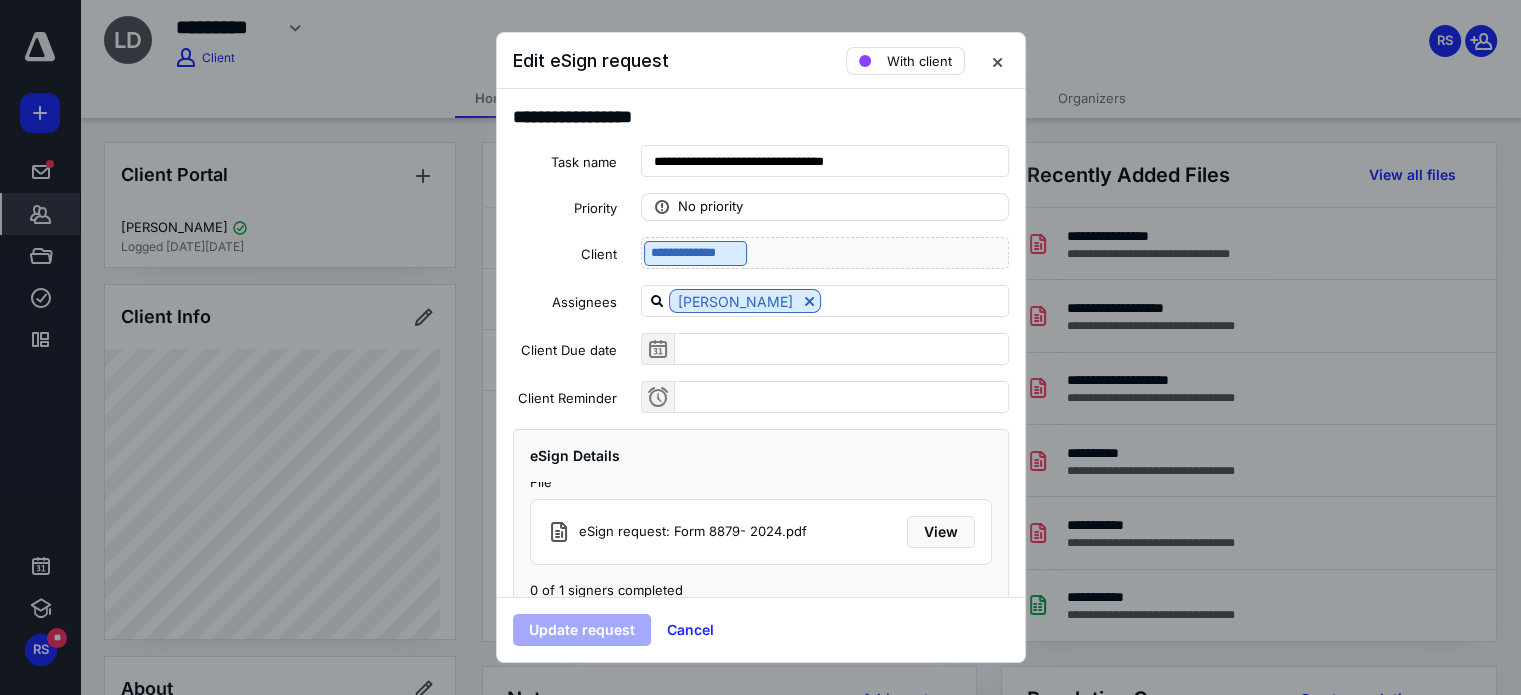 scroll, scrollTop: 26, scrollLeft: 0, axis: vertical 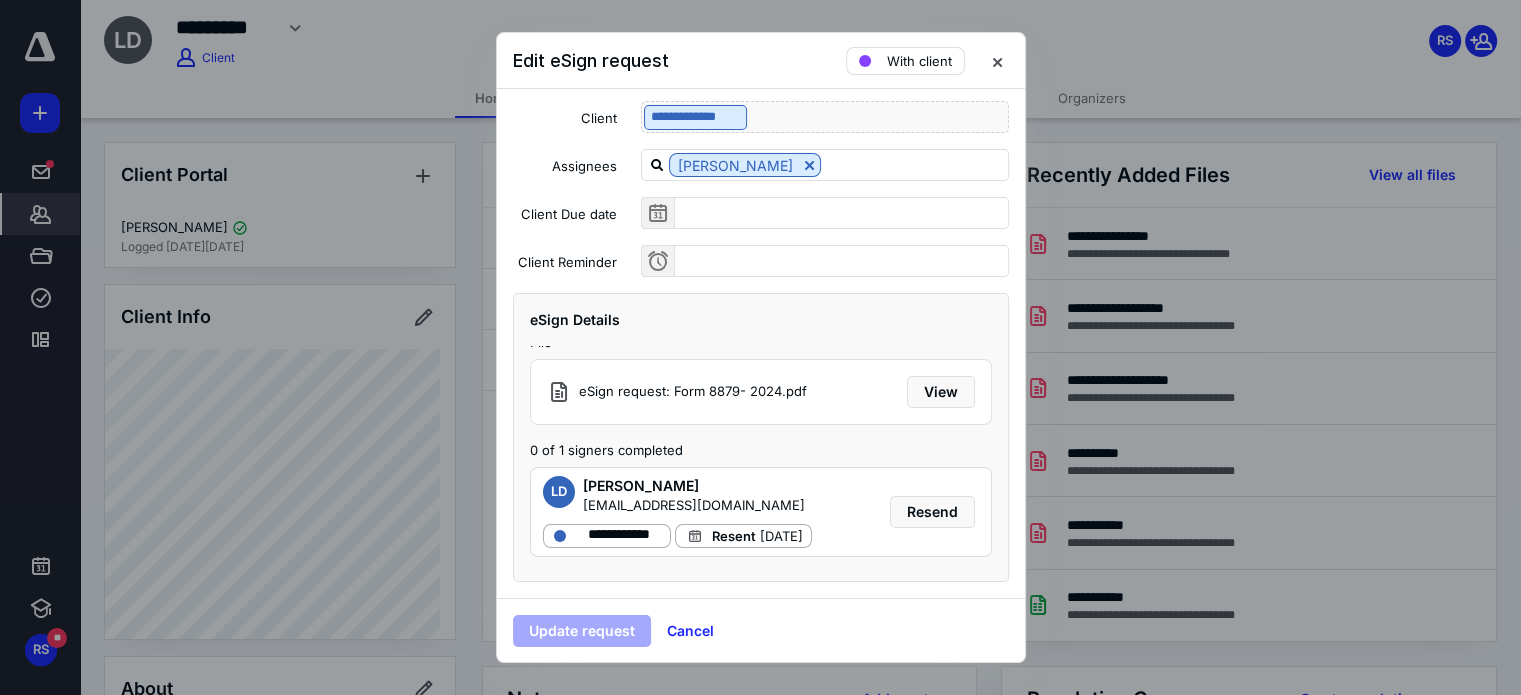 click on "Edit eSign request With client" at bounding box center (761, 61) 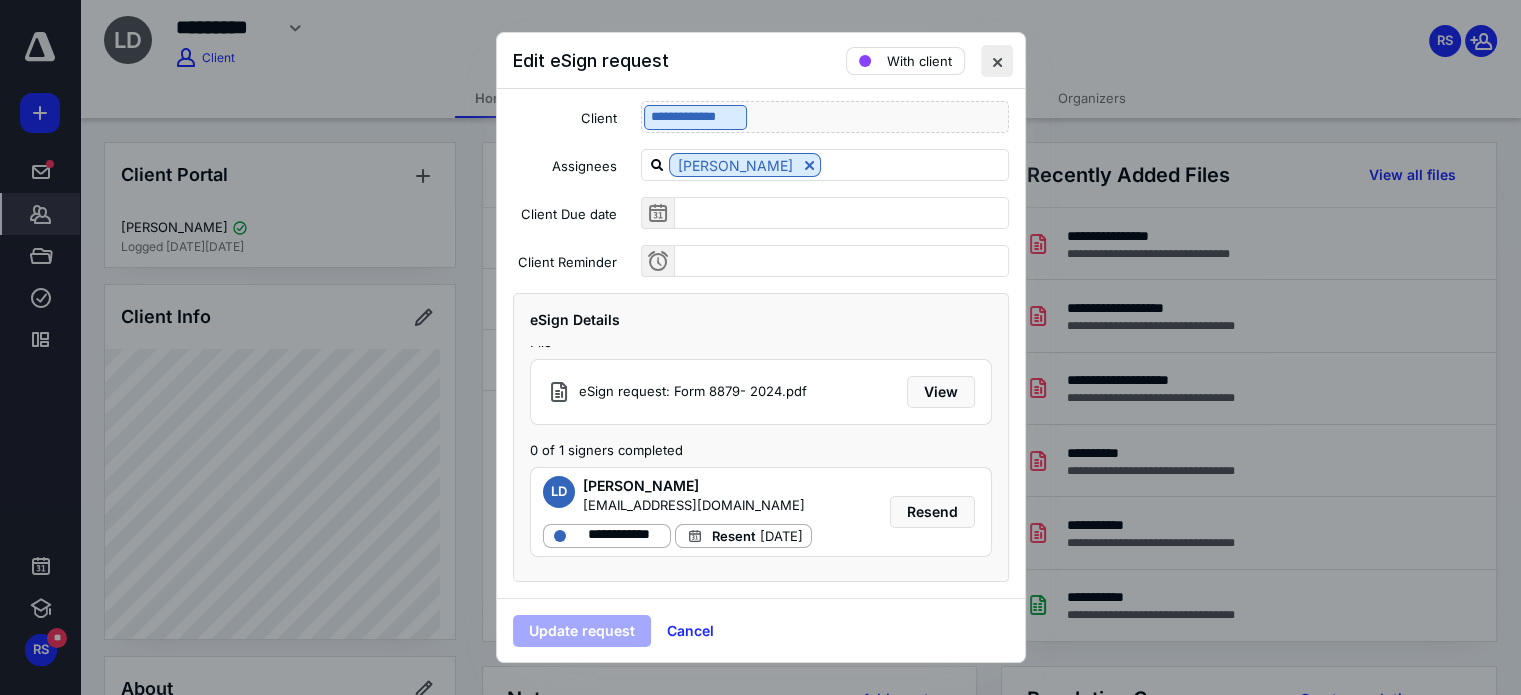 click at bounding box center [997, 61] 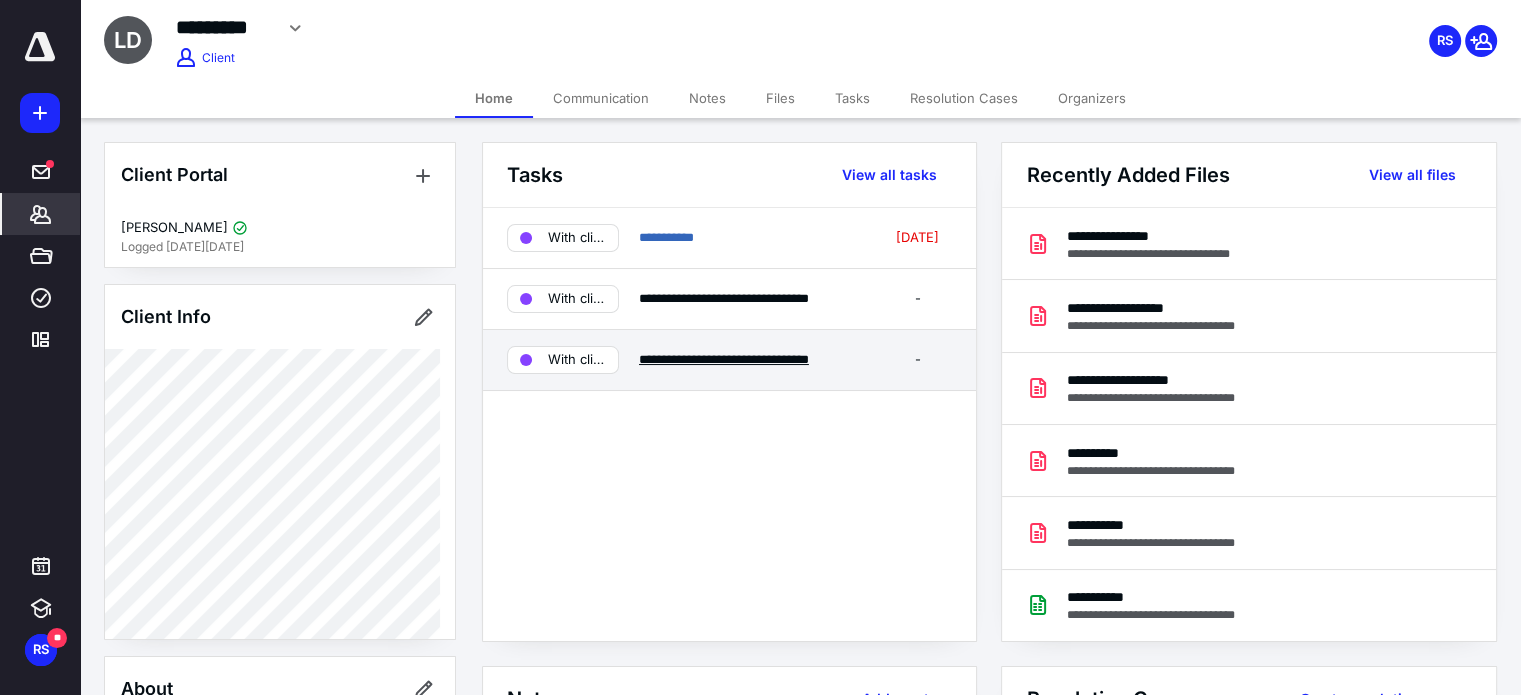 click on "**********" at bounding box center (724, 359) 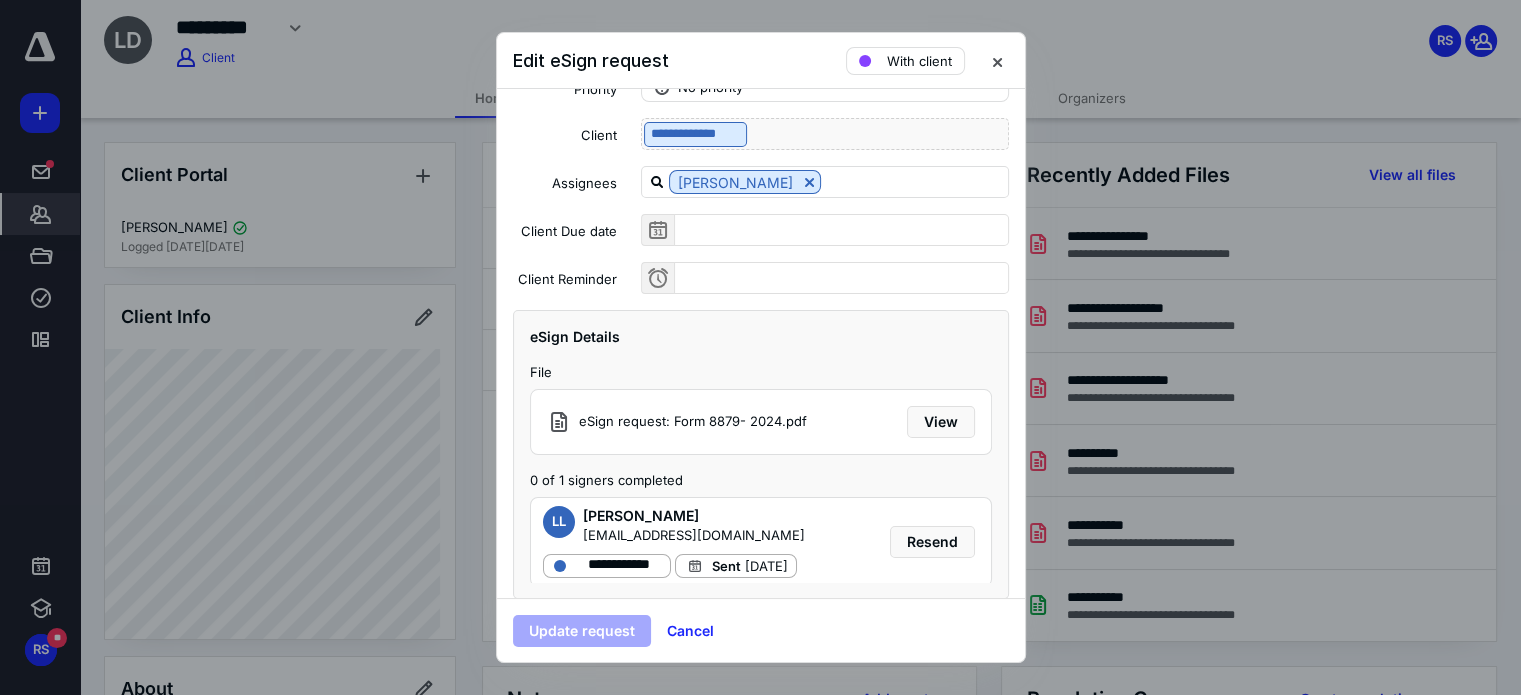 scroll, scrollTop: 136, scrollLeft: 0, axis: vertical 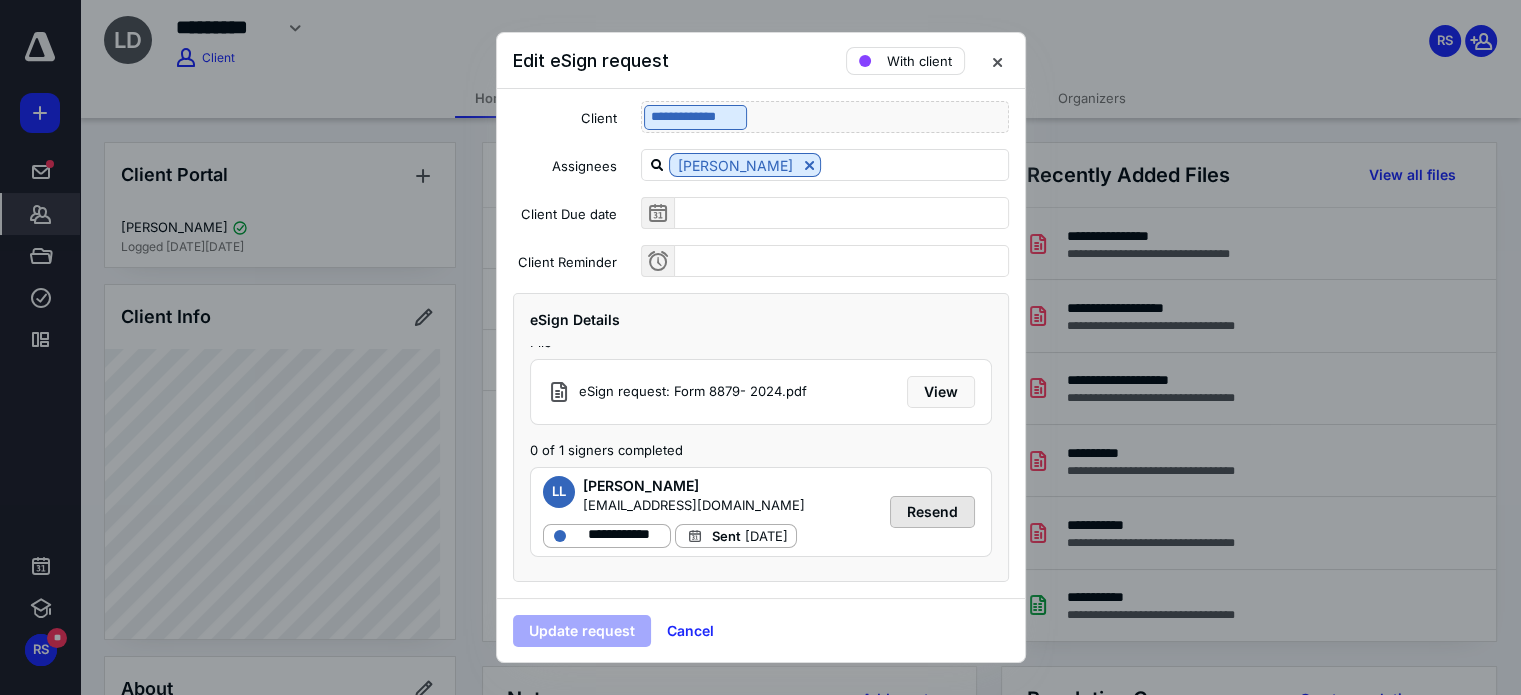 click on "Resend" at bounding box center [932, 512] 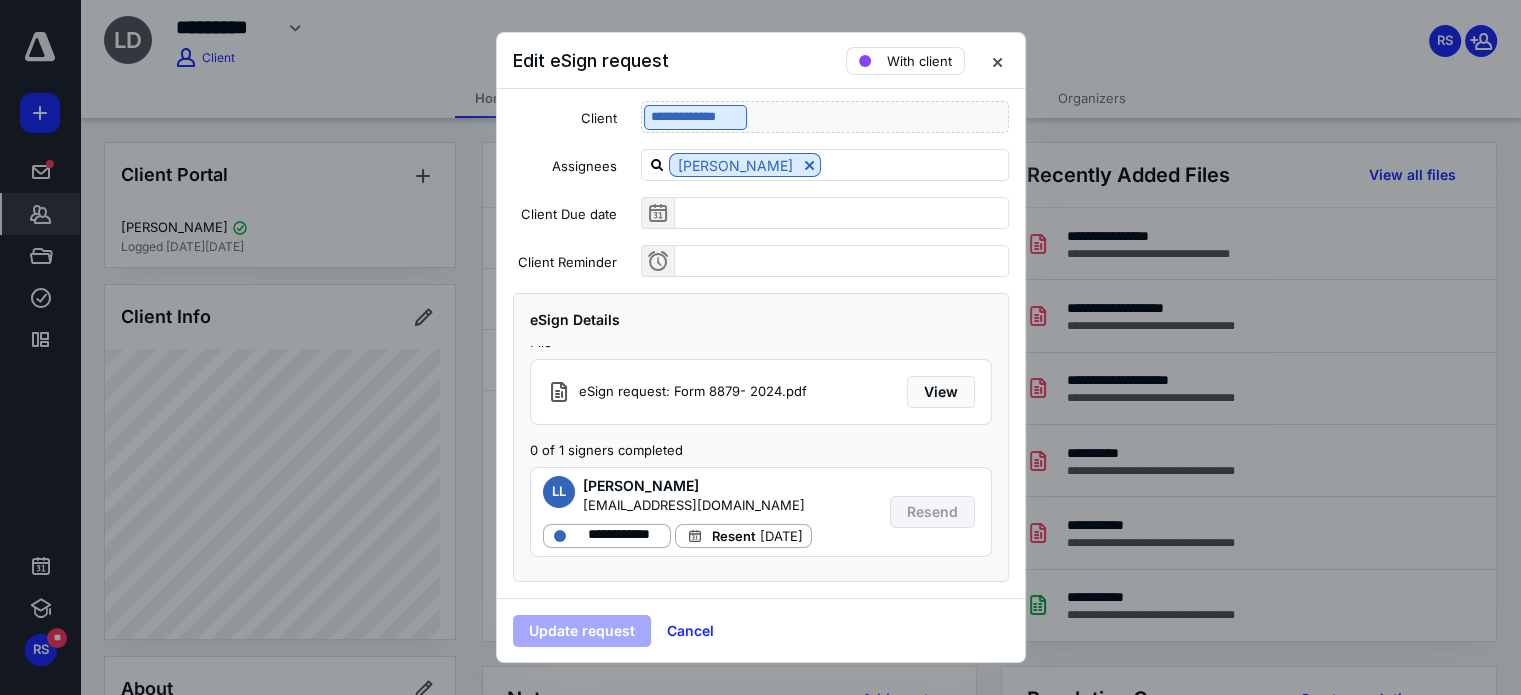 drag, startPoint x: 1002, startPoint y: 57, endPoint x: 994, endPoint y: 79, distance: 23.409399 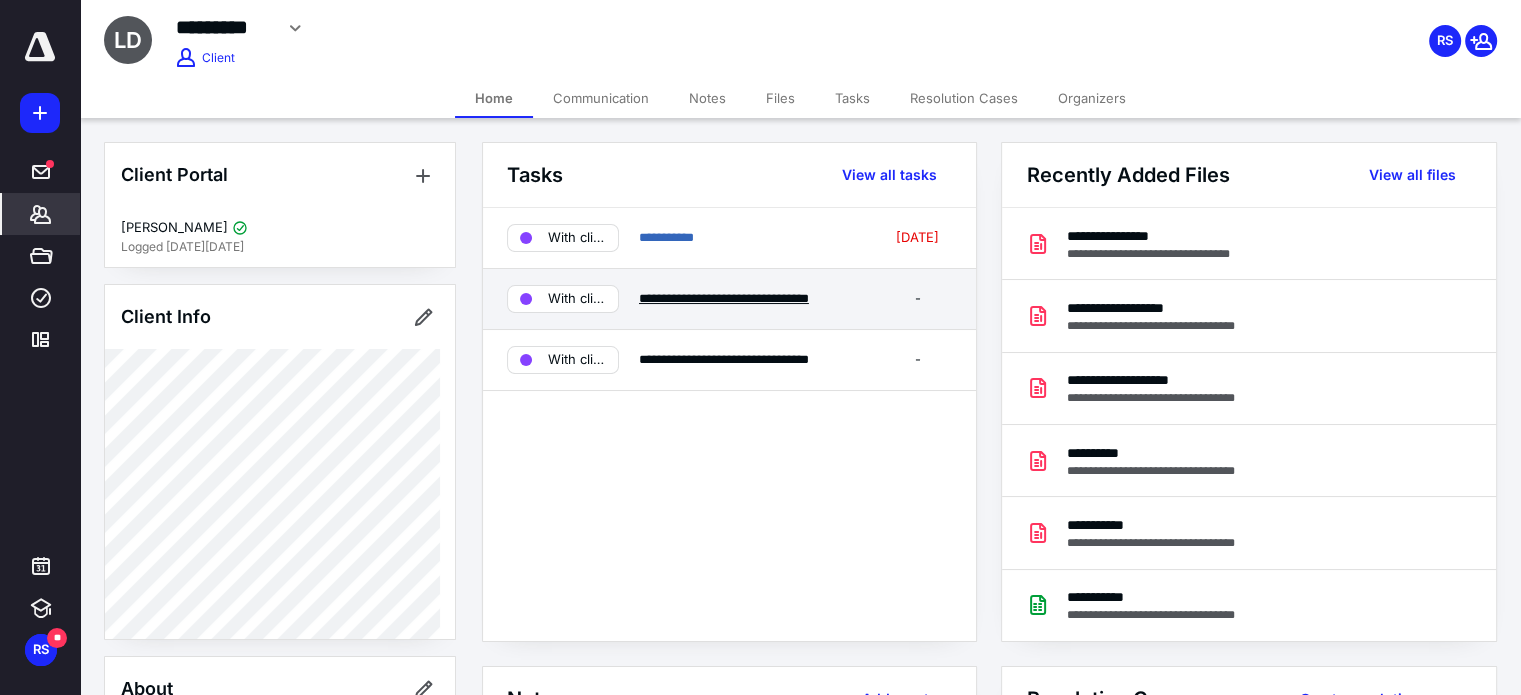 click on "**********" at bounding box center [724, 298] 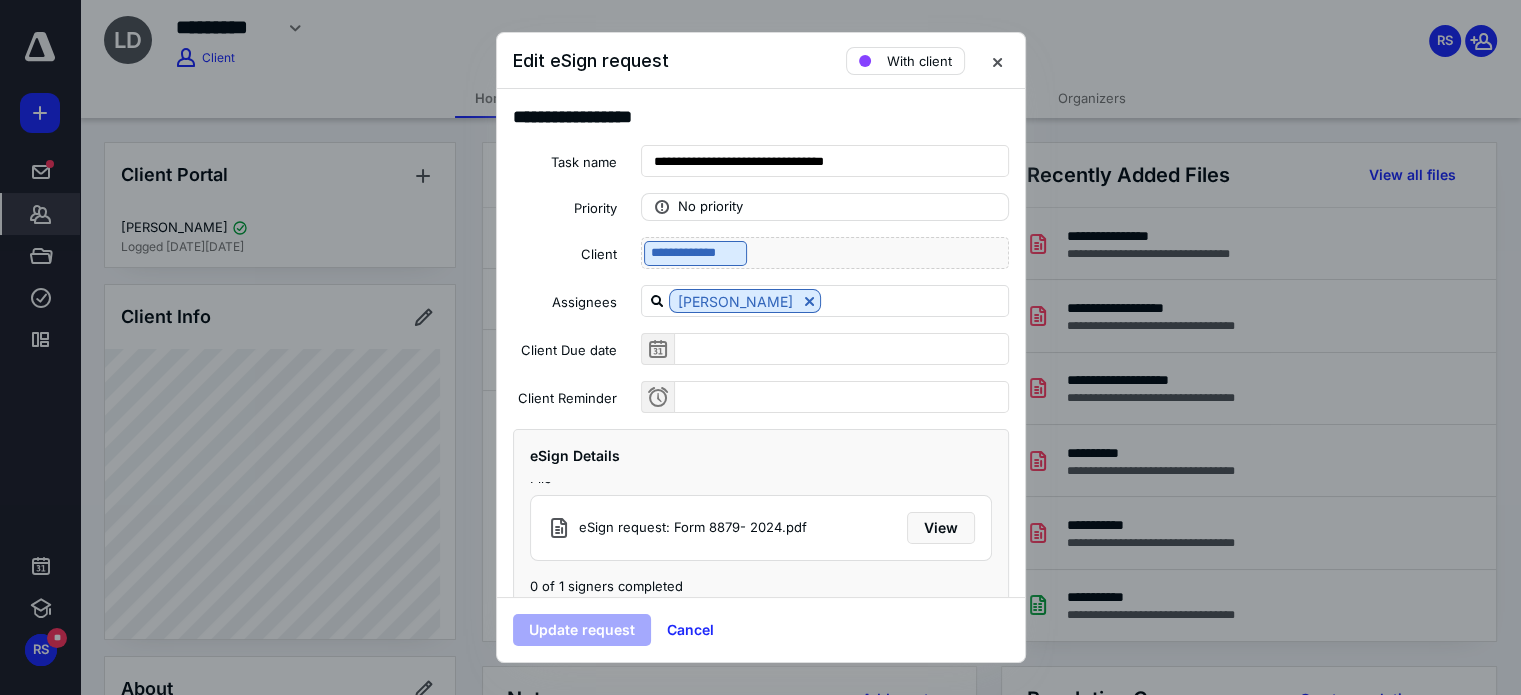 scroll, scrollTop: 26, scrollLeft: 0, axis: vertical 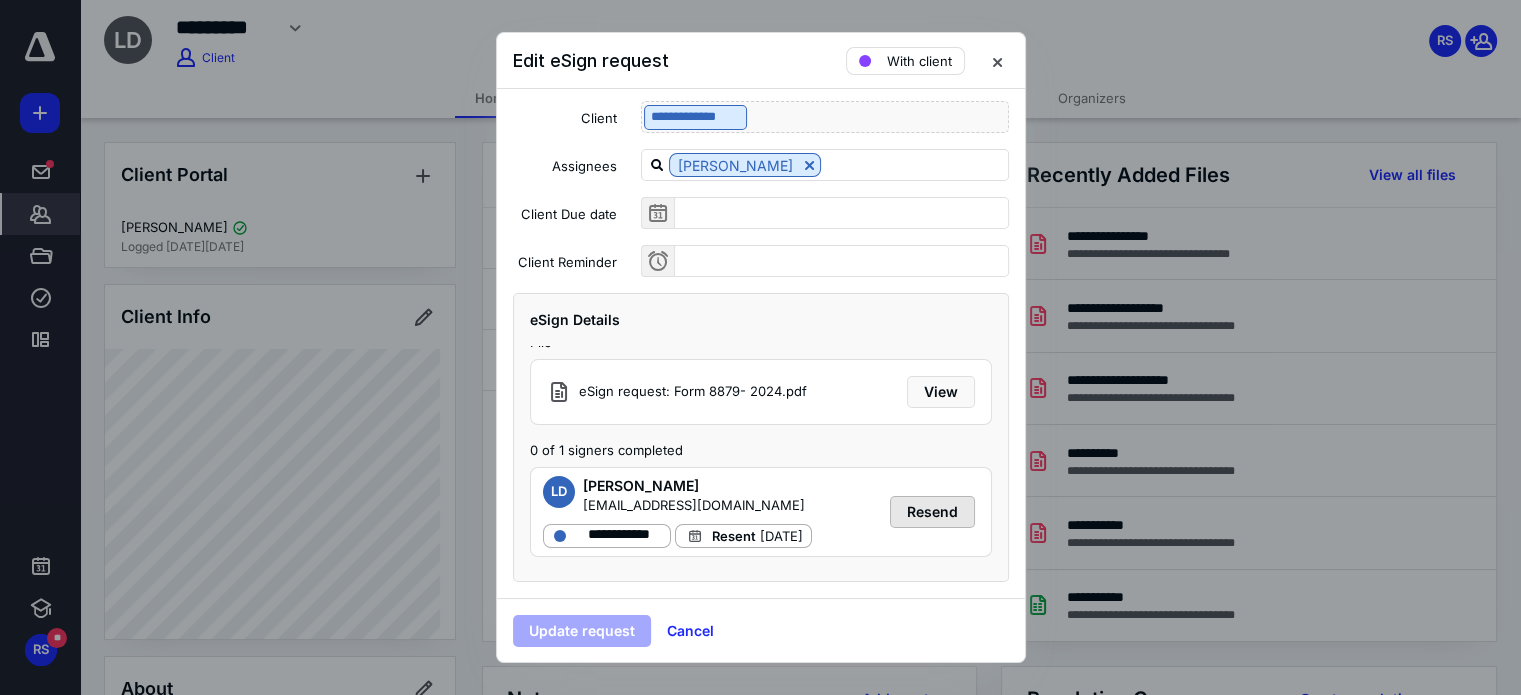 click on "Resend" at bounding box center [932, 512] 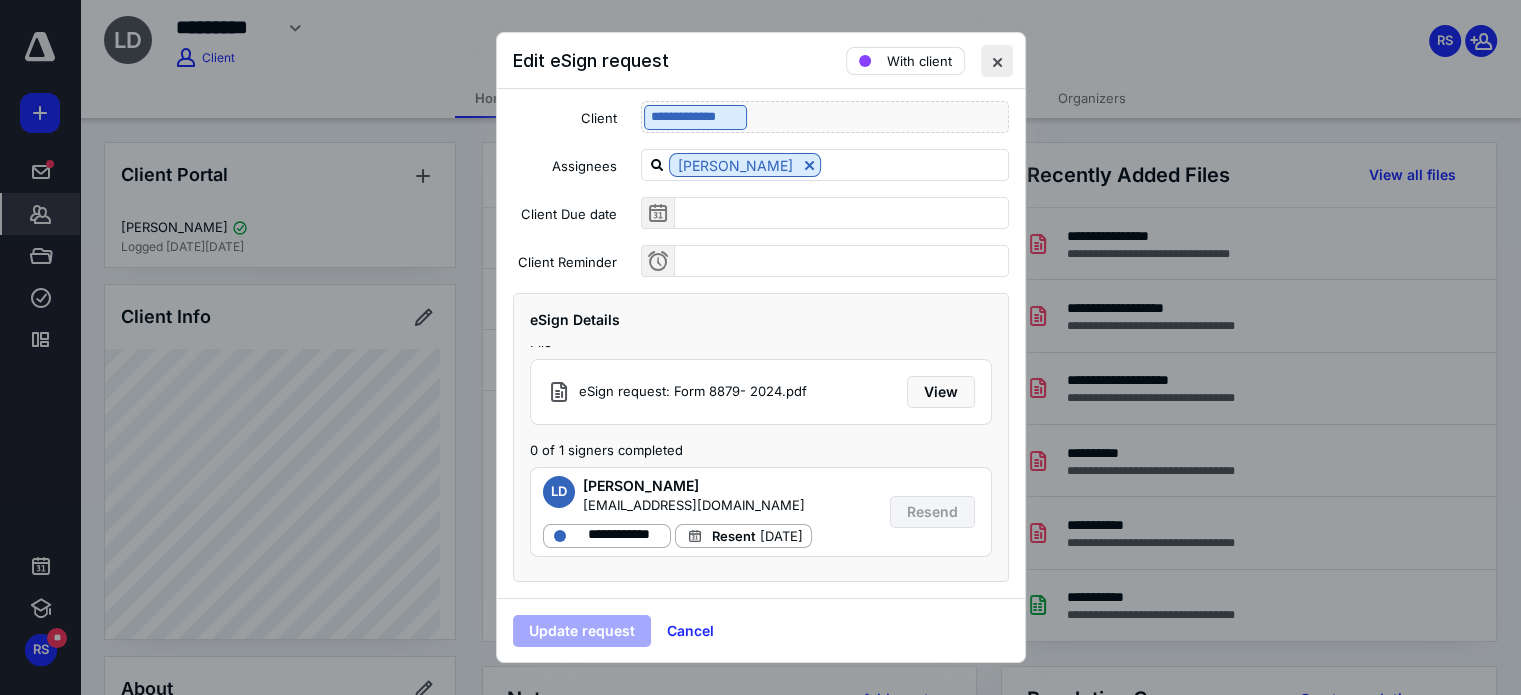 click at bounding box center (997, 61) 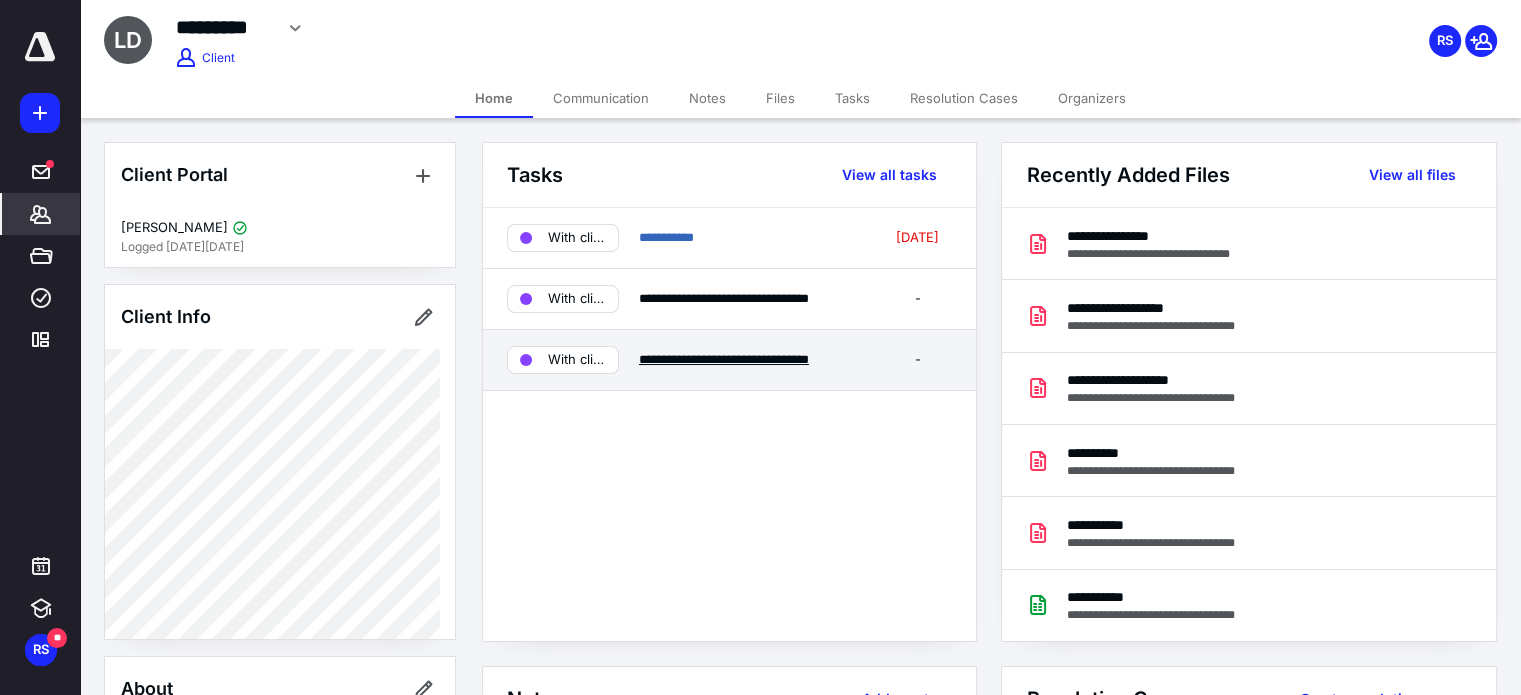 click on "**********" at bounding box center [724, 359] 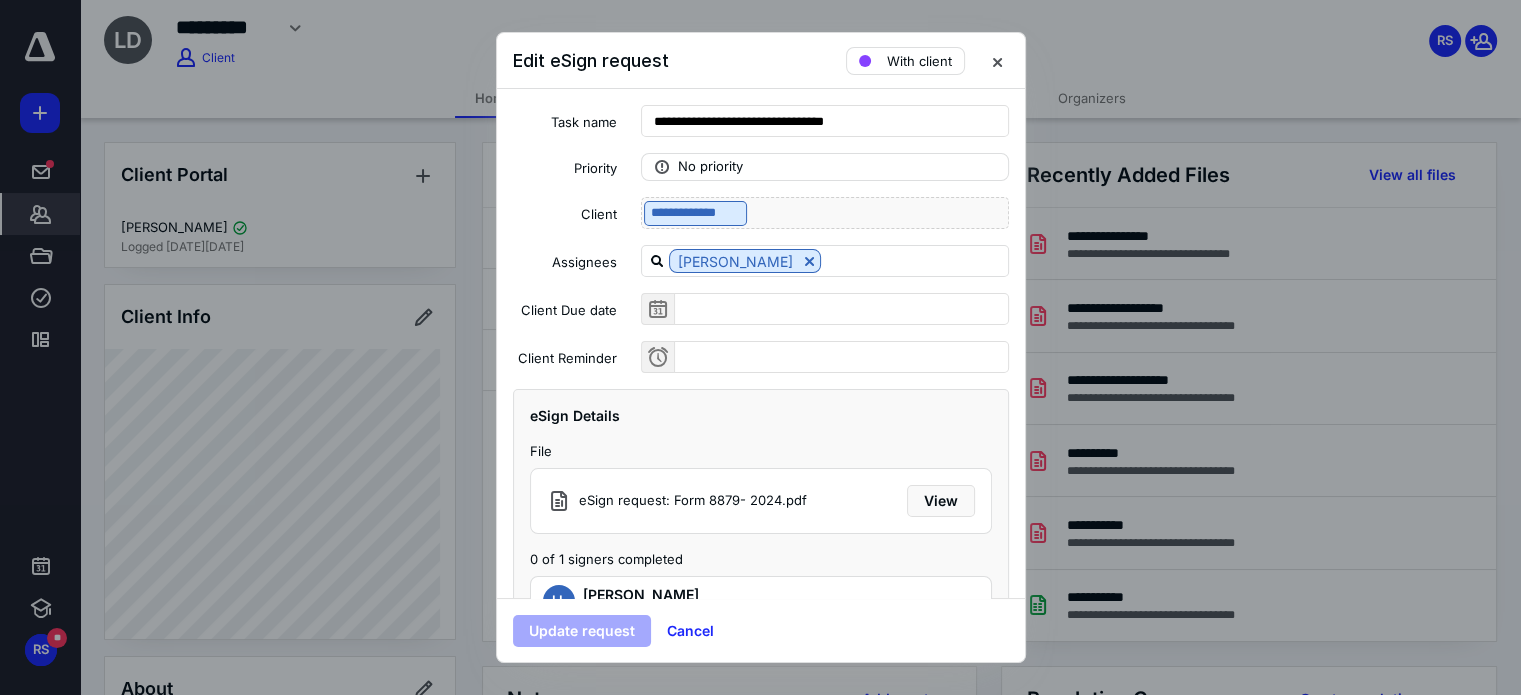 scroll, scrollTop: 136, scrollLeft: 0, axis: vertical 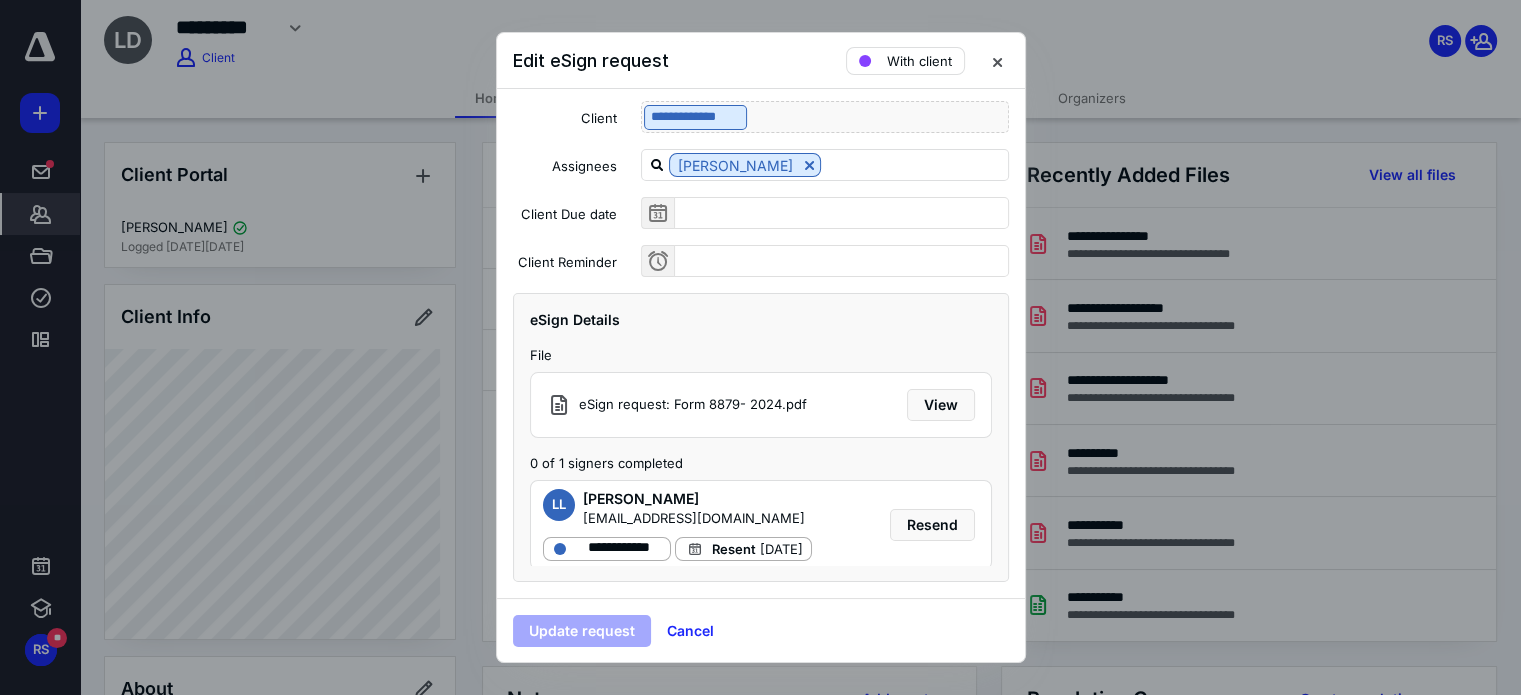 click at bounding box center (997, 61) 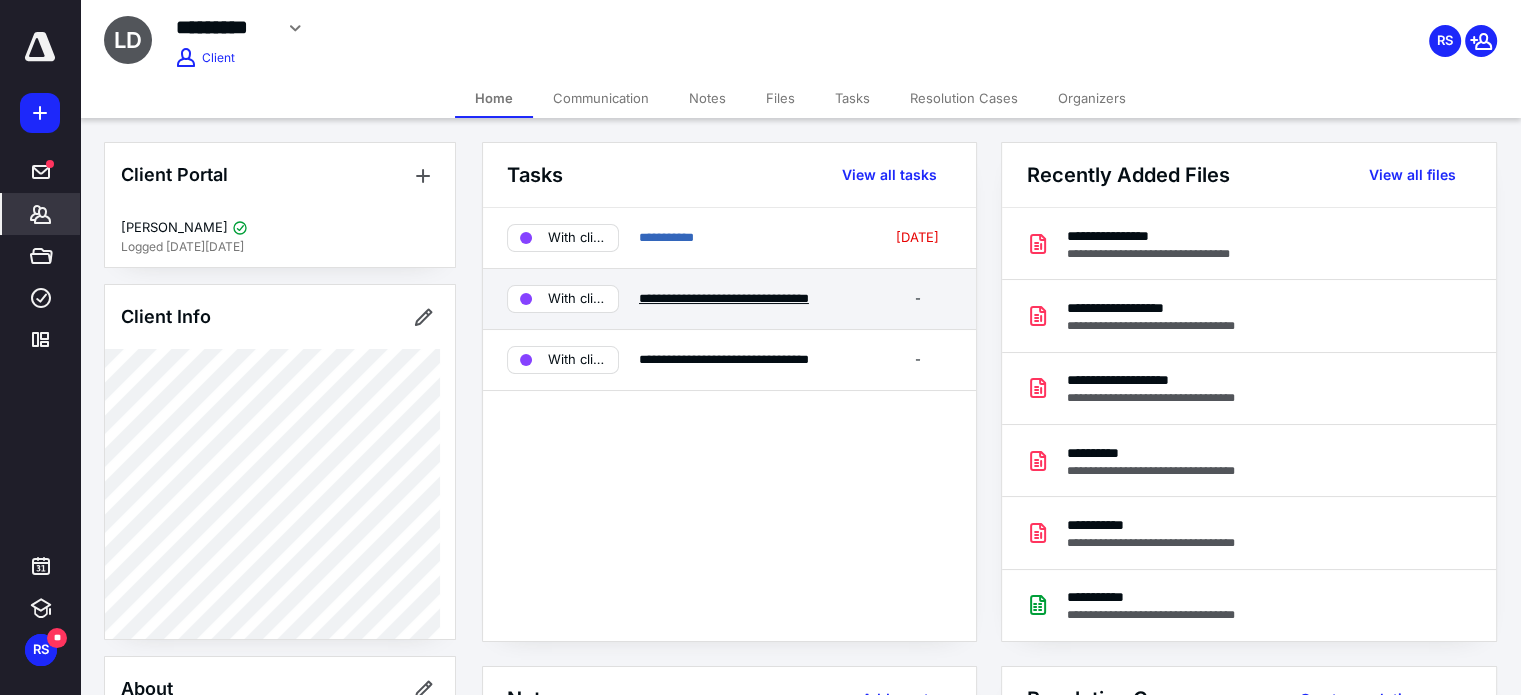 click on "**********" at bounding box center (724, 298) 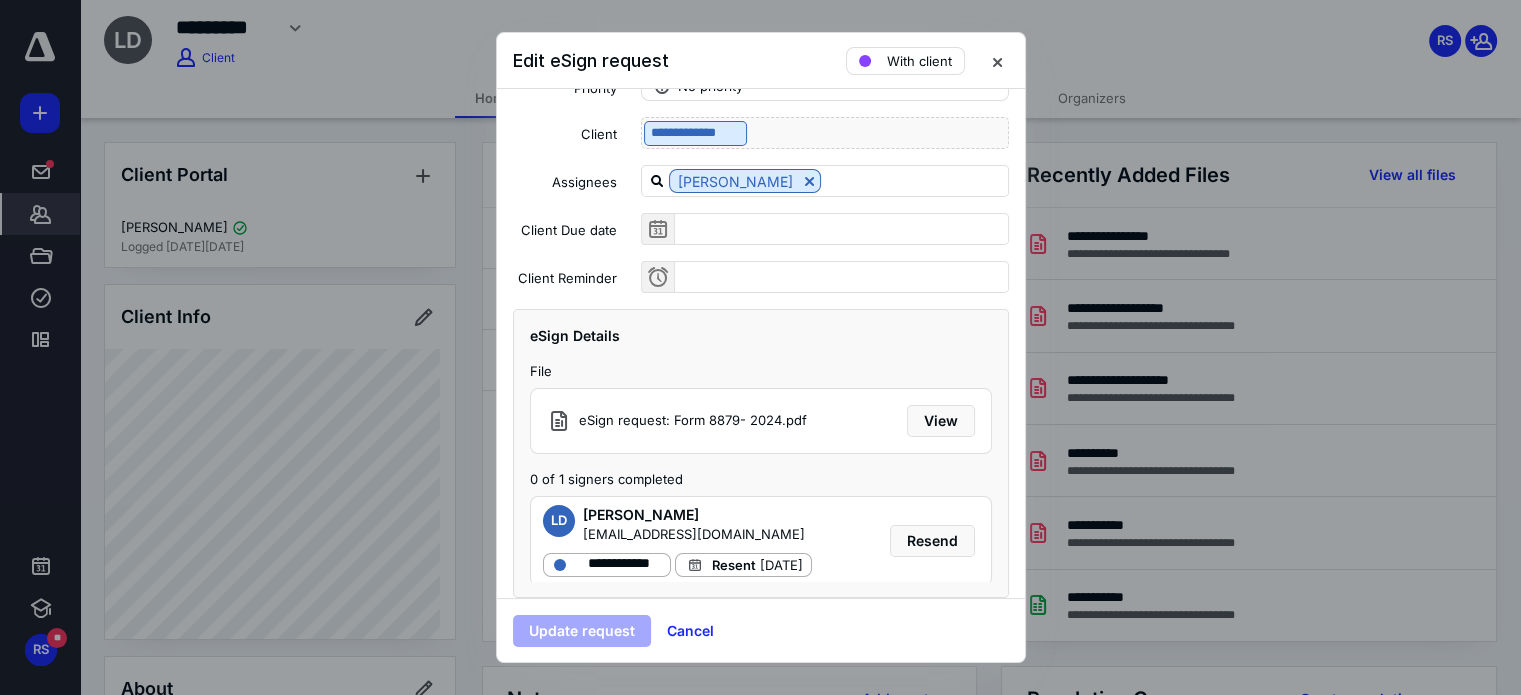 scroll, scrollTop: 136, scrollLeft: 0, axis: vertical 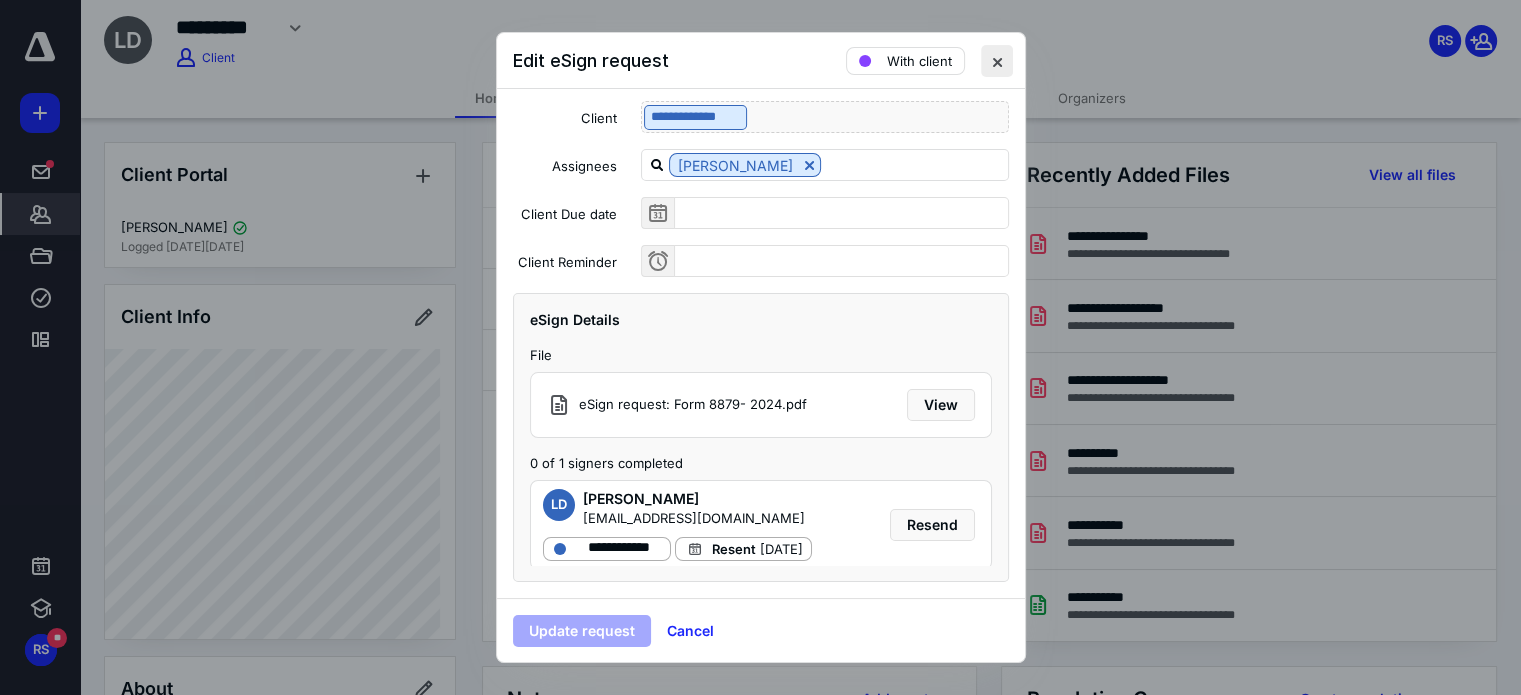click at bounding box center (997, 61) 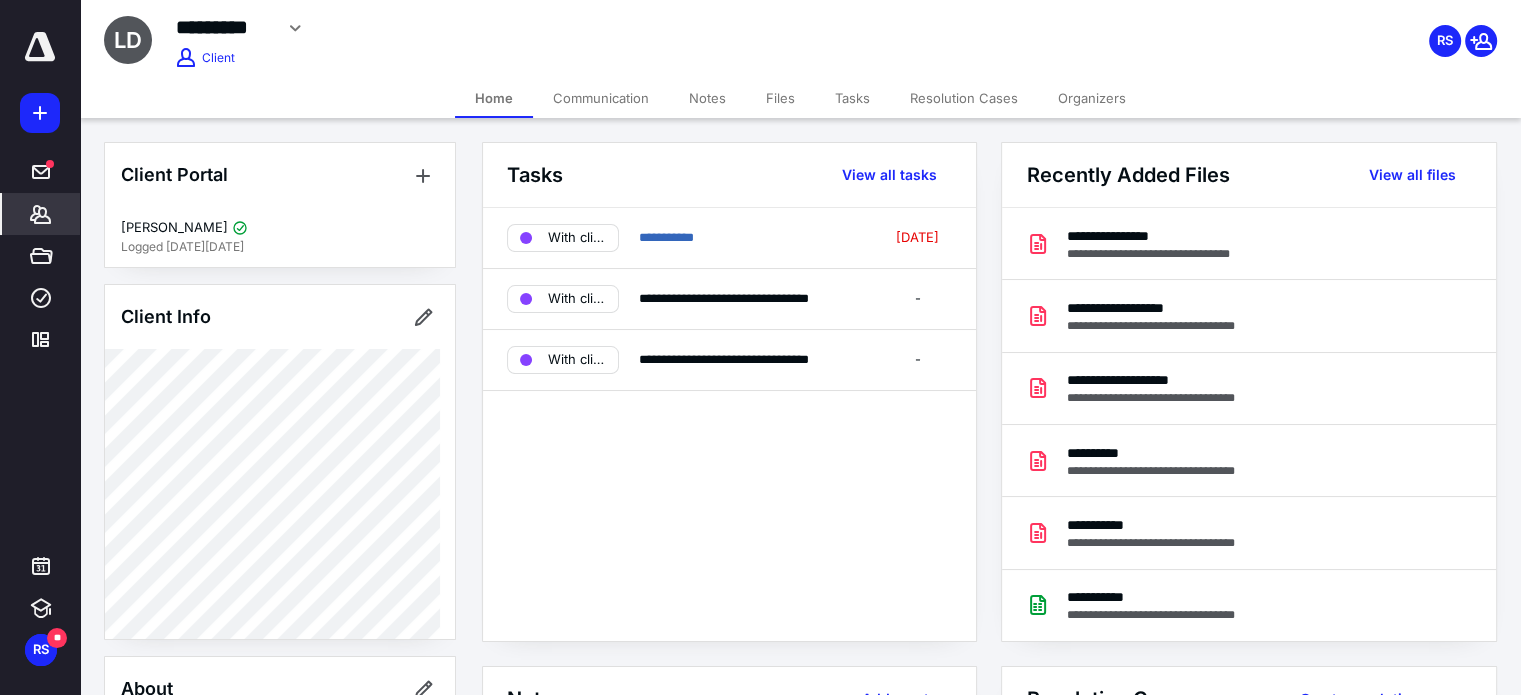 click on "**********" at bounding box center (729, 424) 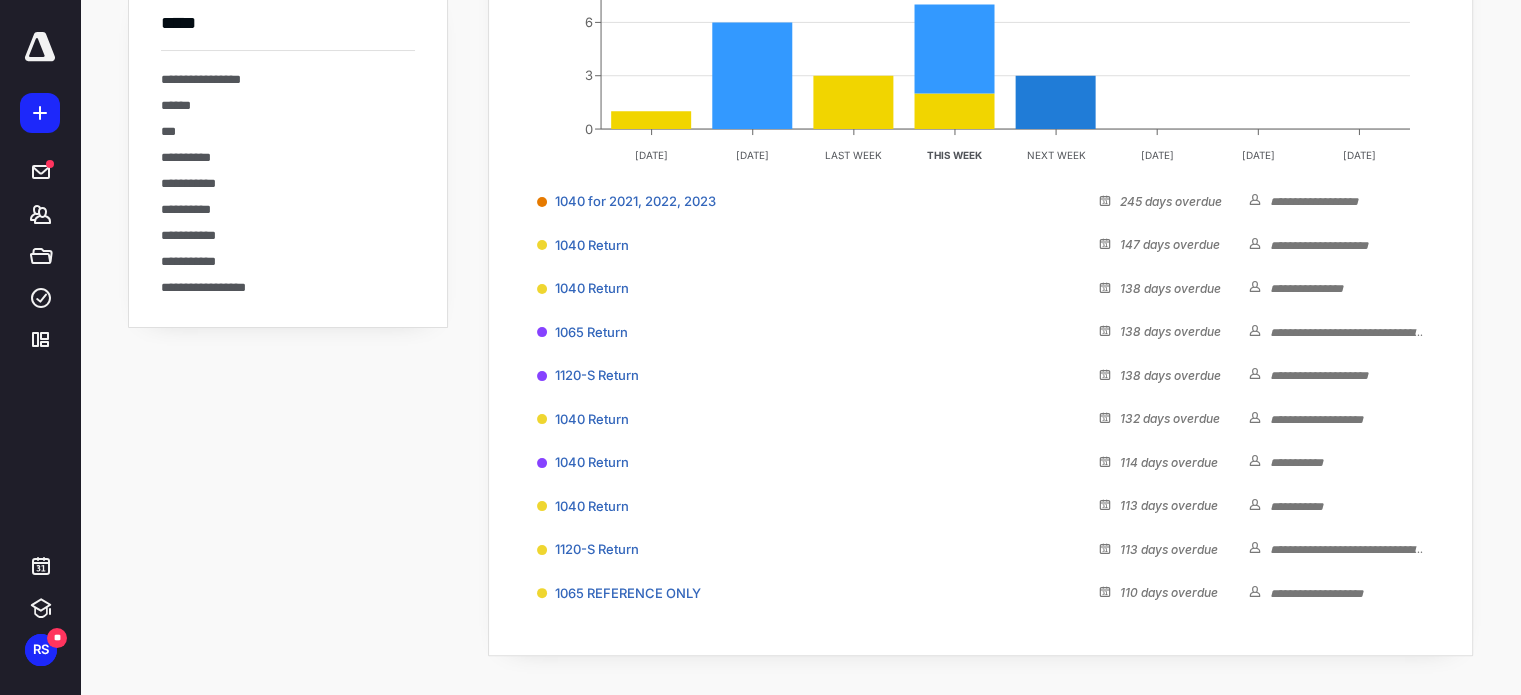 scroll, scrollTop: 0, scrollLeft: 0, axis: both 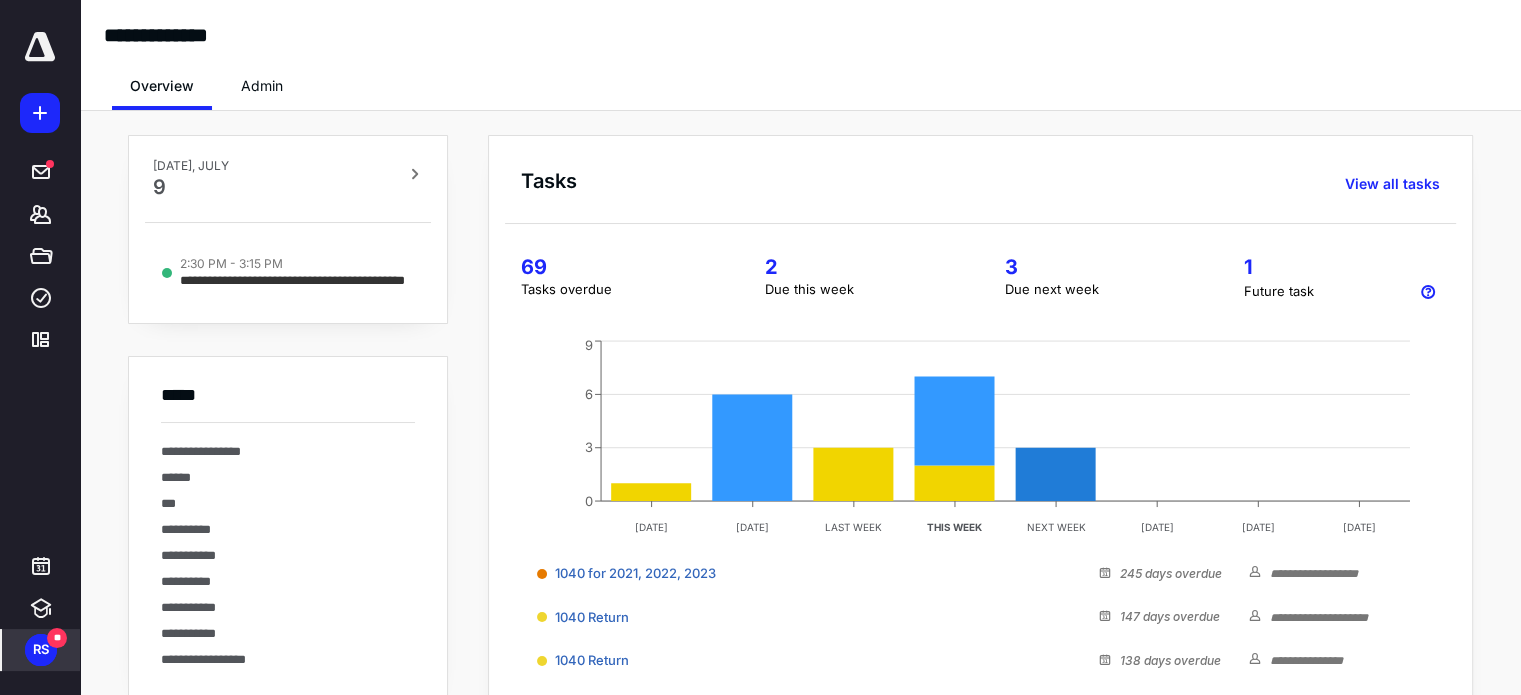 click on "RS" at bounding box center [41, 650] 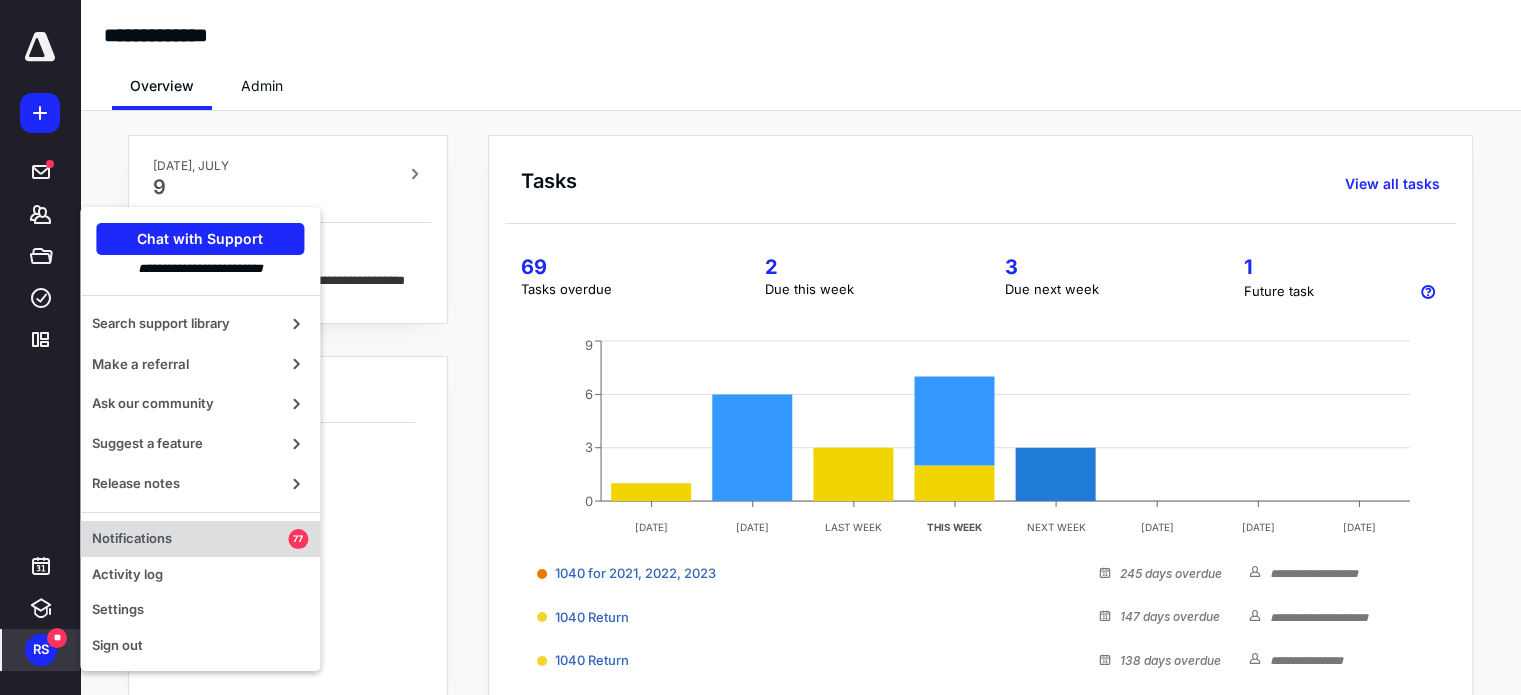 click on "Notifications" at bounding box center [190, 539] 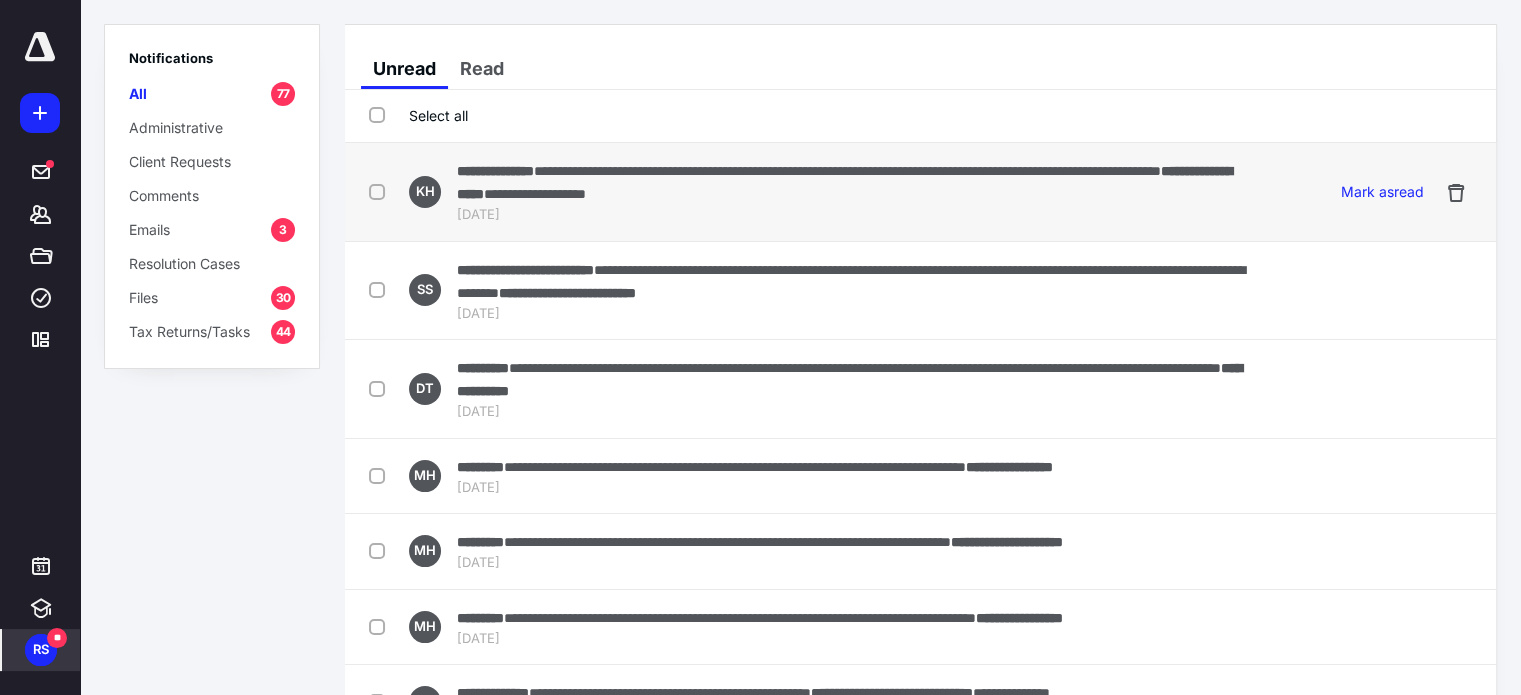 click at bounding box center [381, 191] 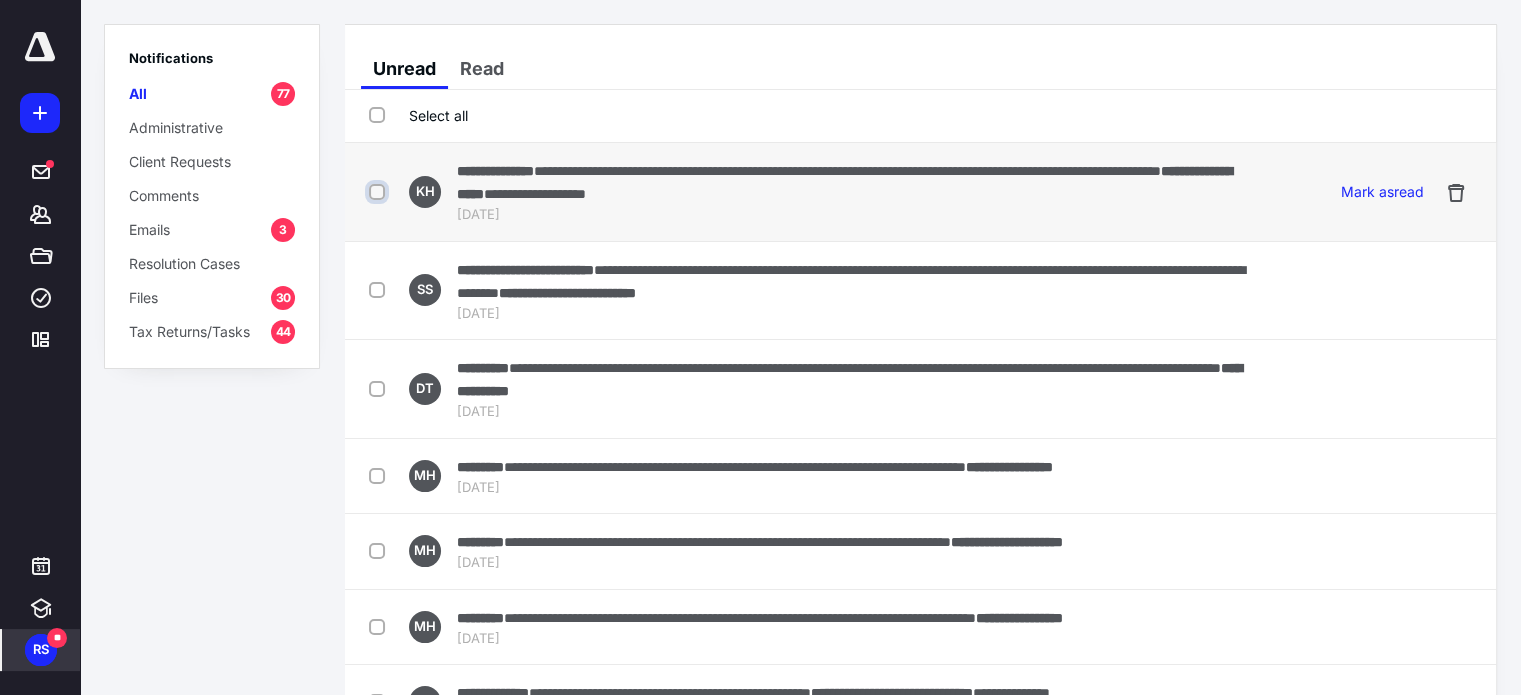 click at bounding box center [379, 192] 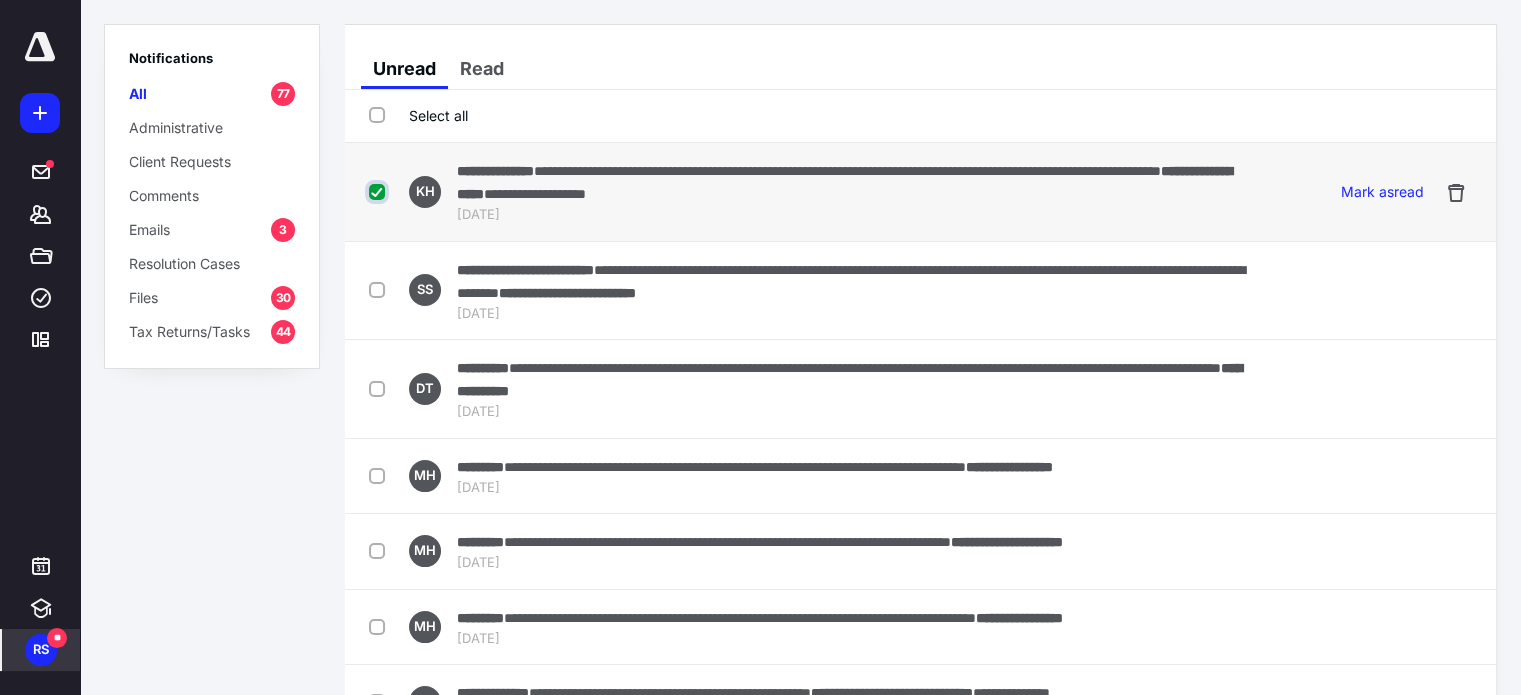 checkbox on "true" 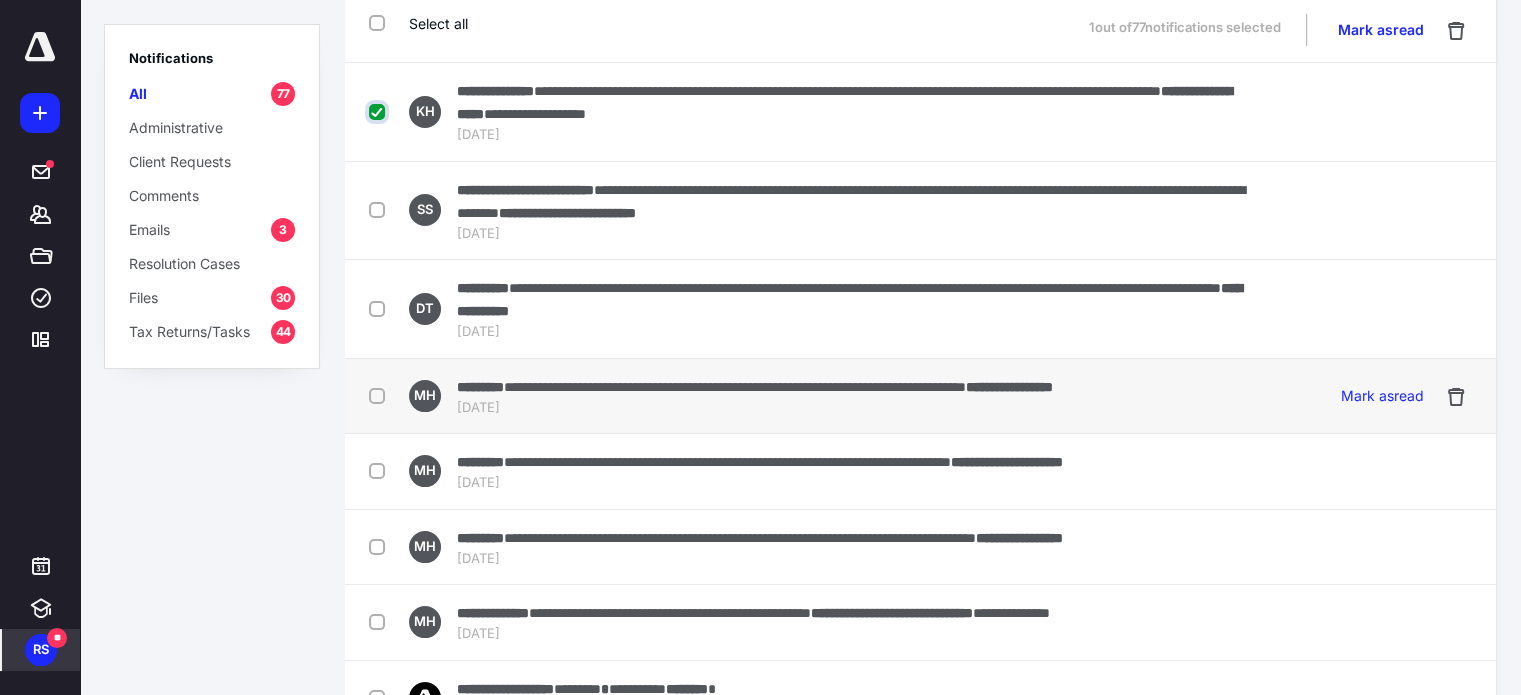 scroll, scrollTop: 100, scrollLeft: 0, axis: vertical 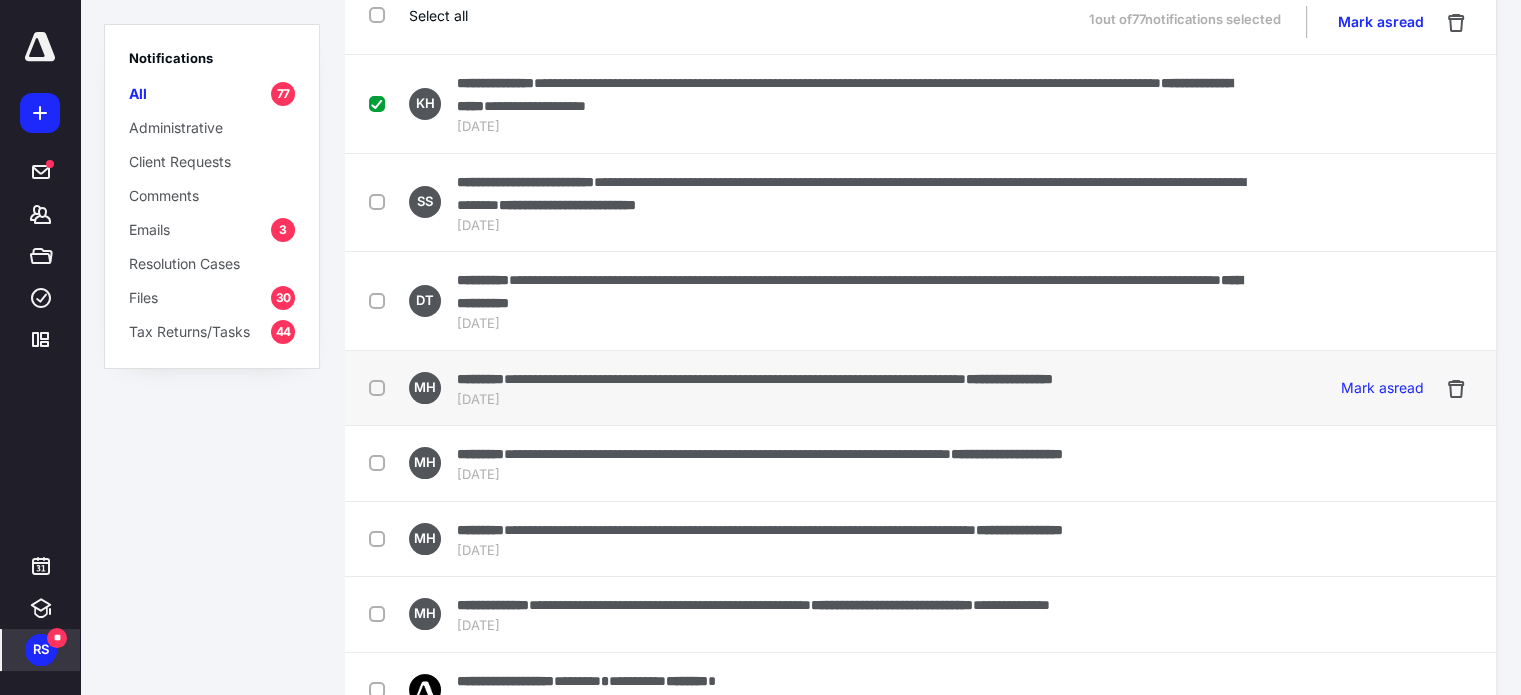 click at bounding box center [381, 387] 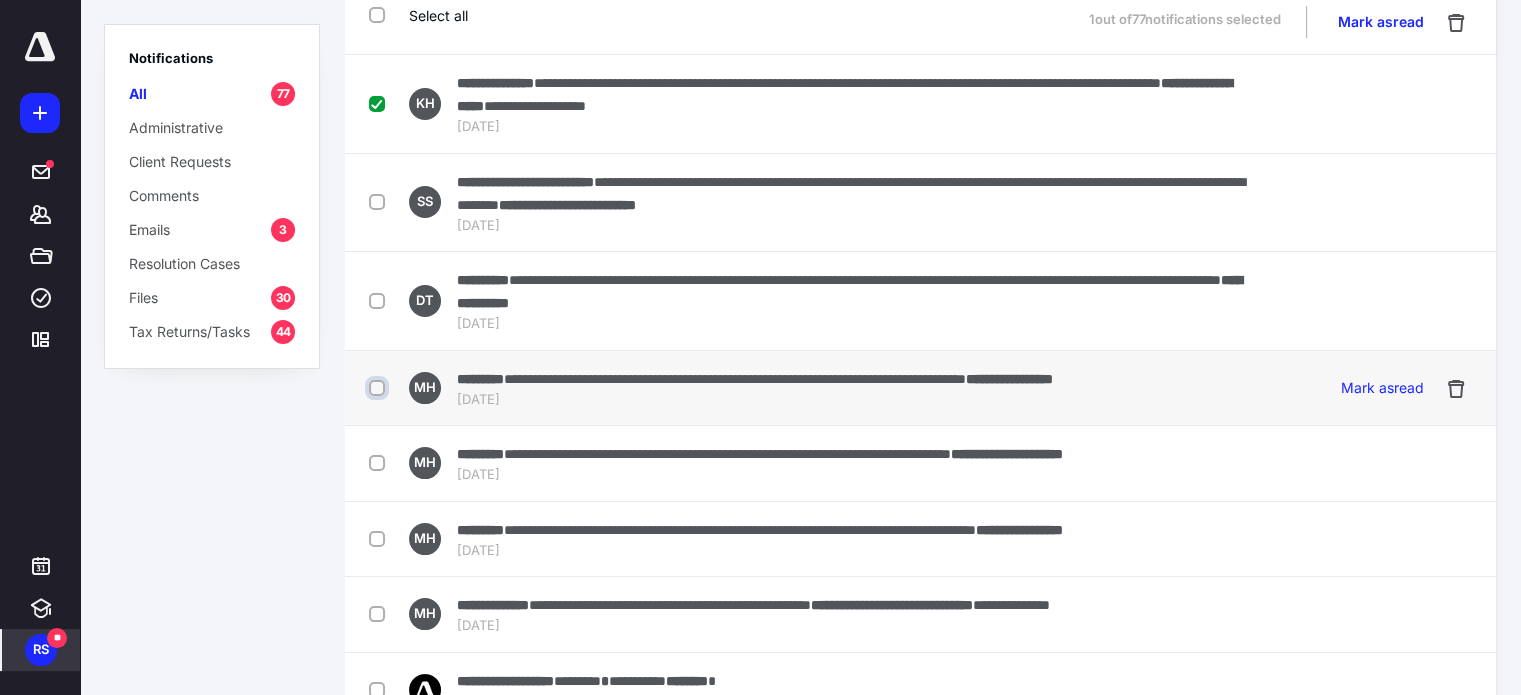 click at bounding box center (379, 388) 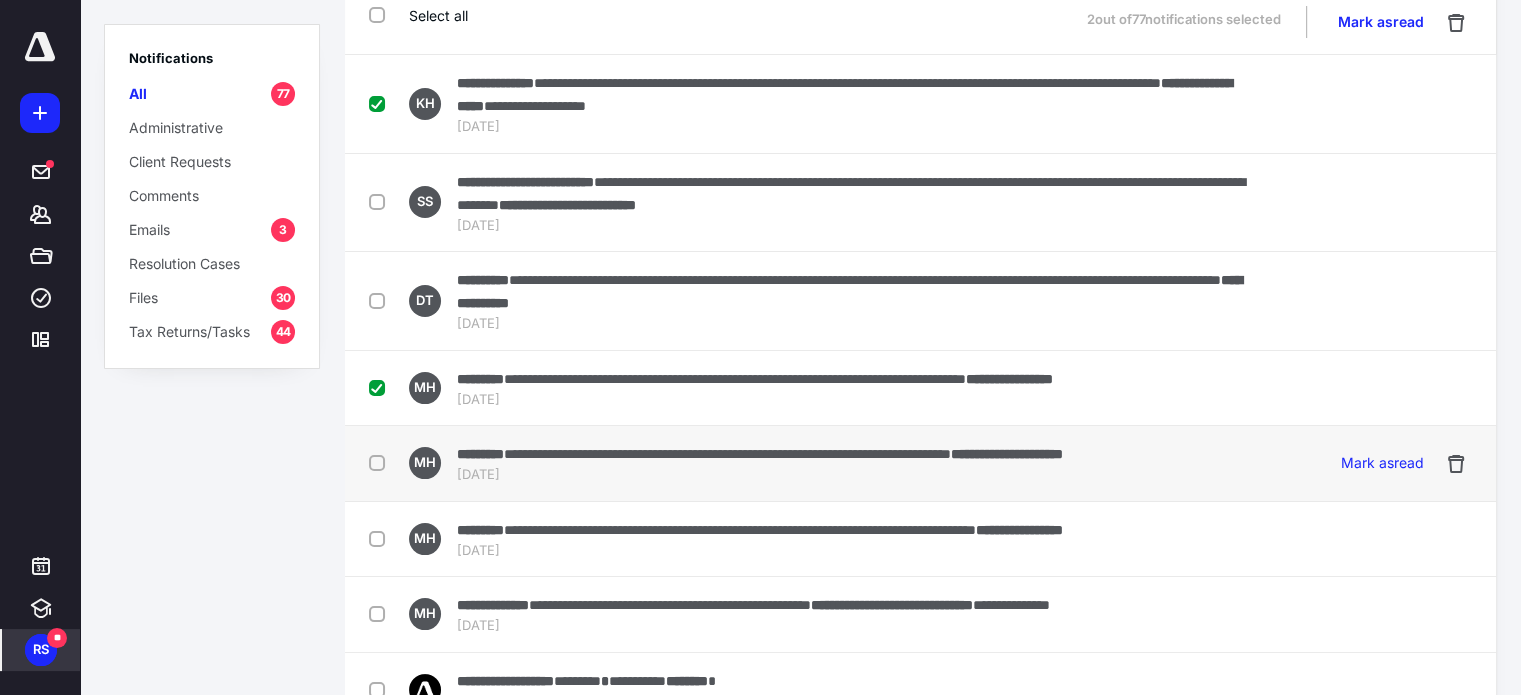 click at bounding box center [381, 462] 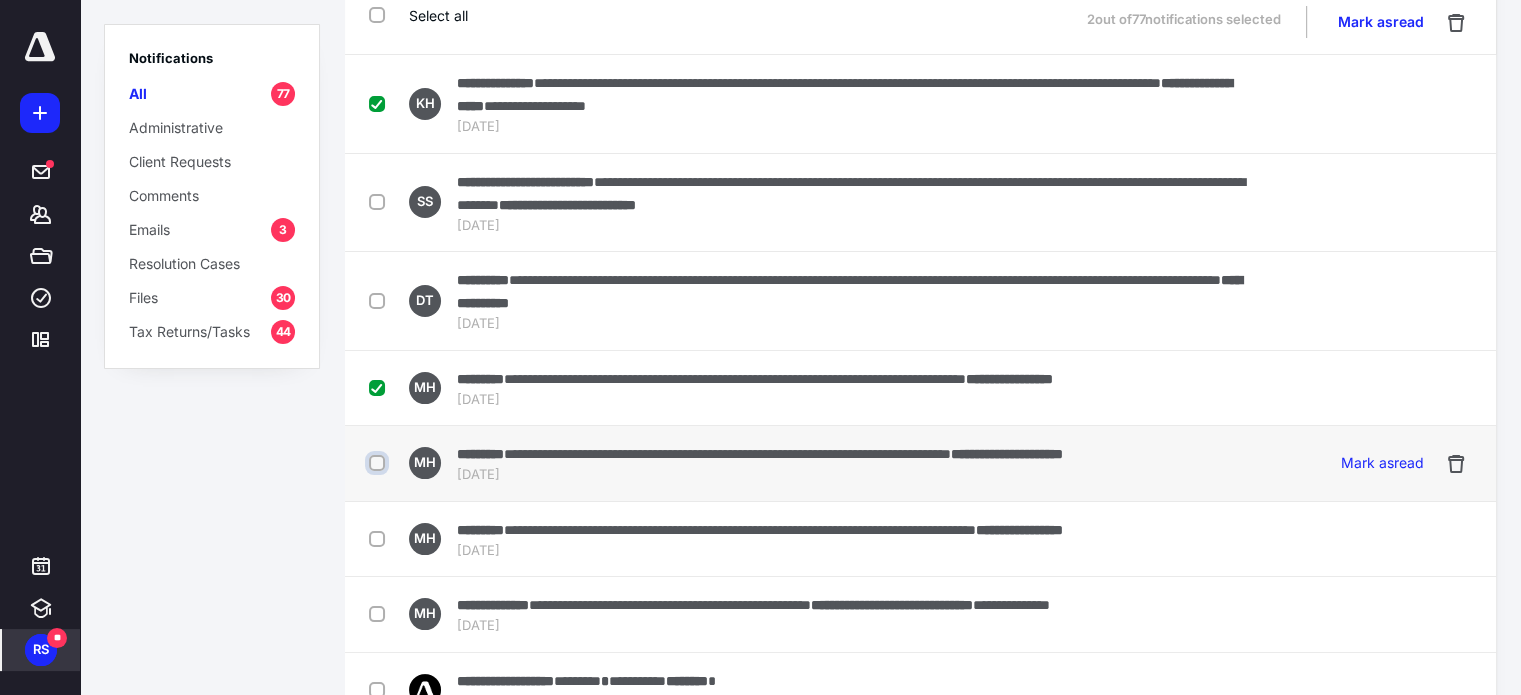 click at bounding box center (379, 463) 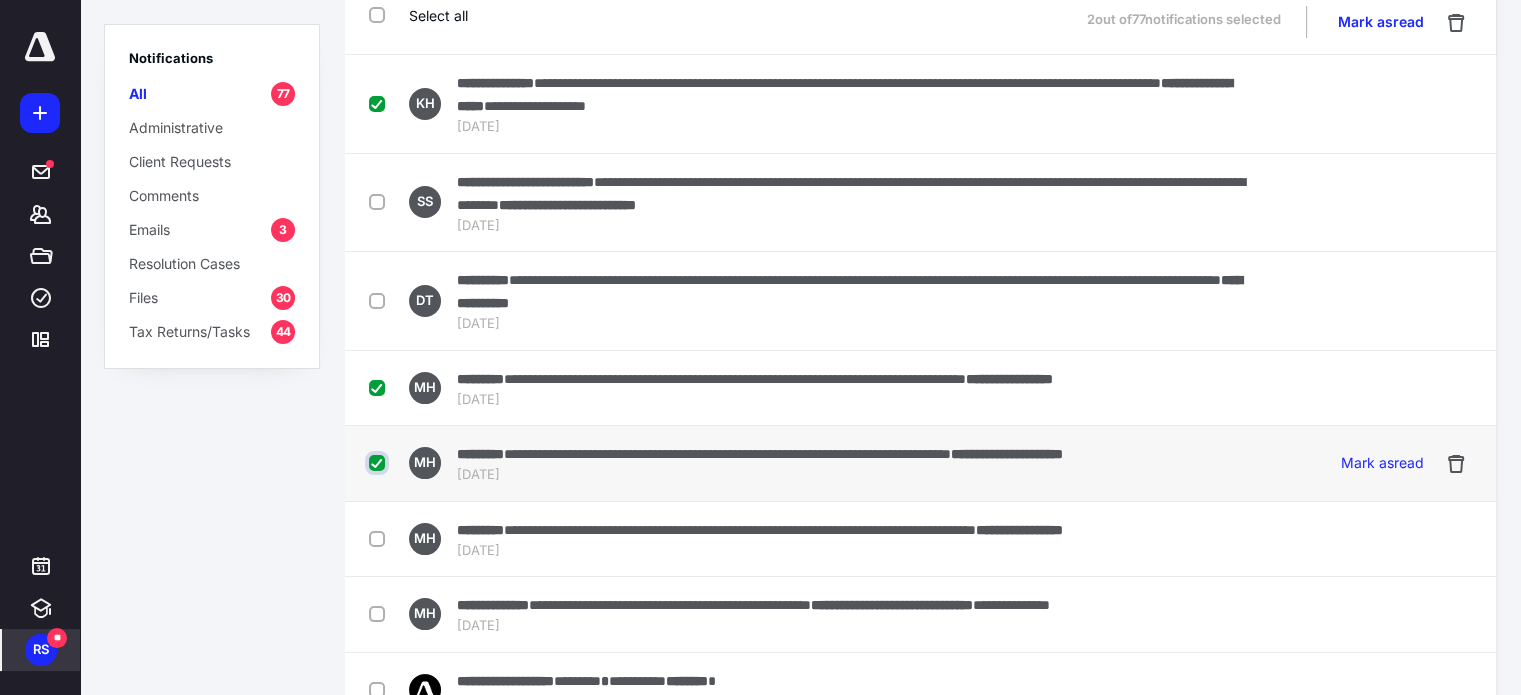 checkbox on "true" 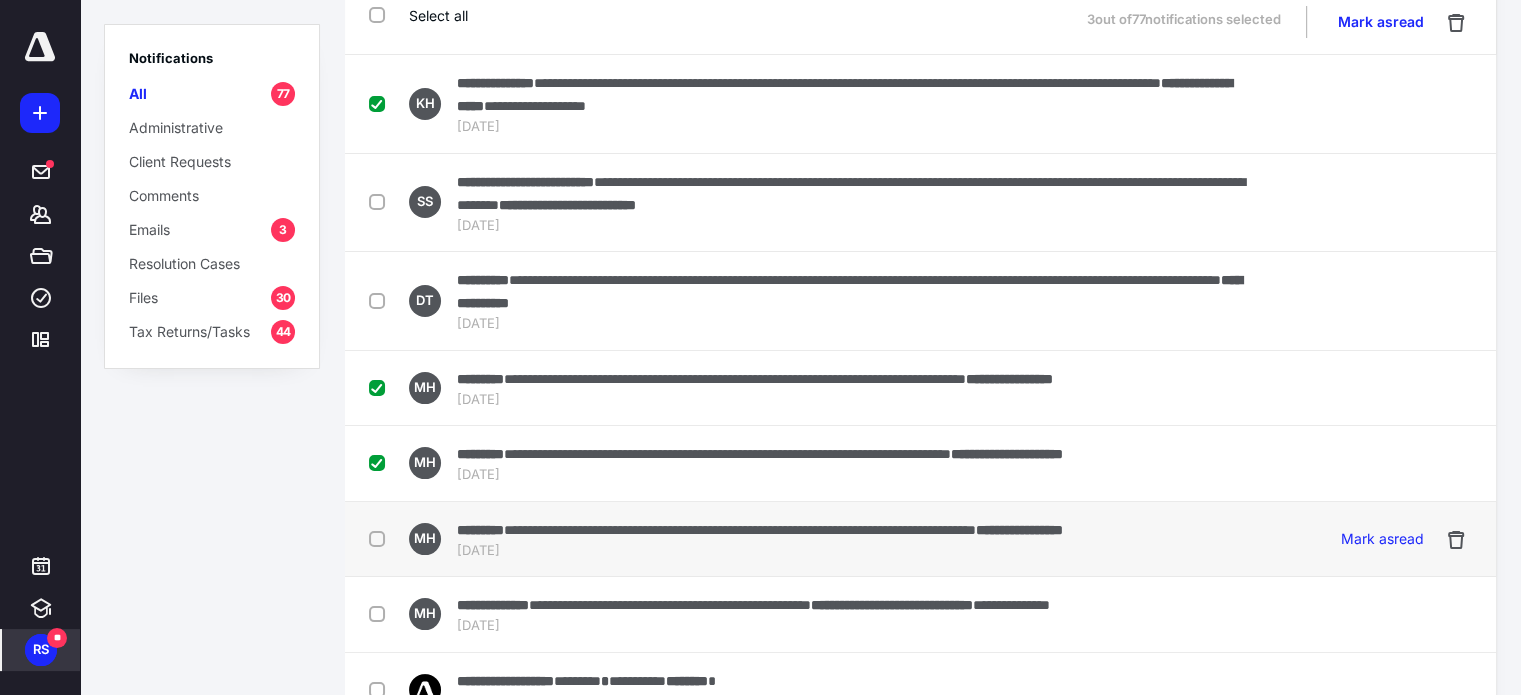 click at bounding box center (381, 538) 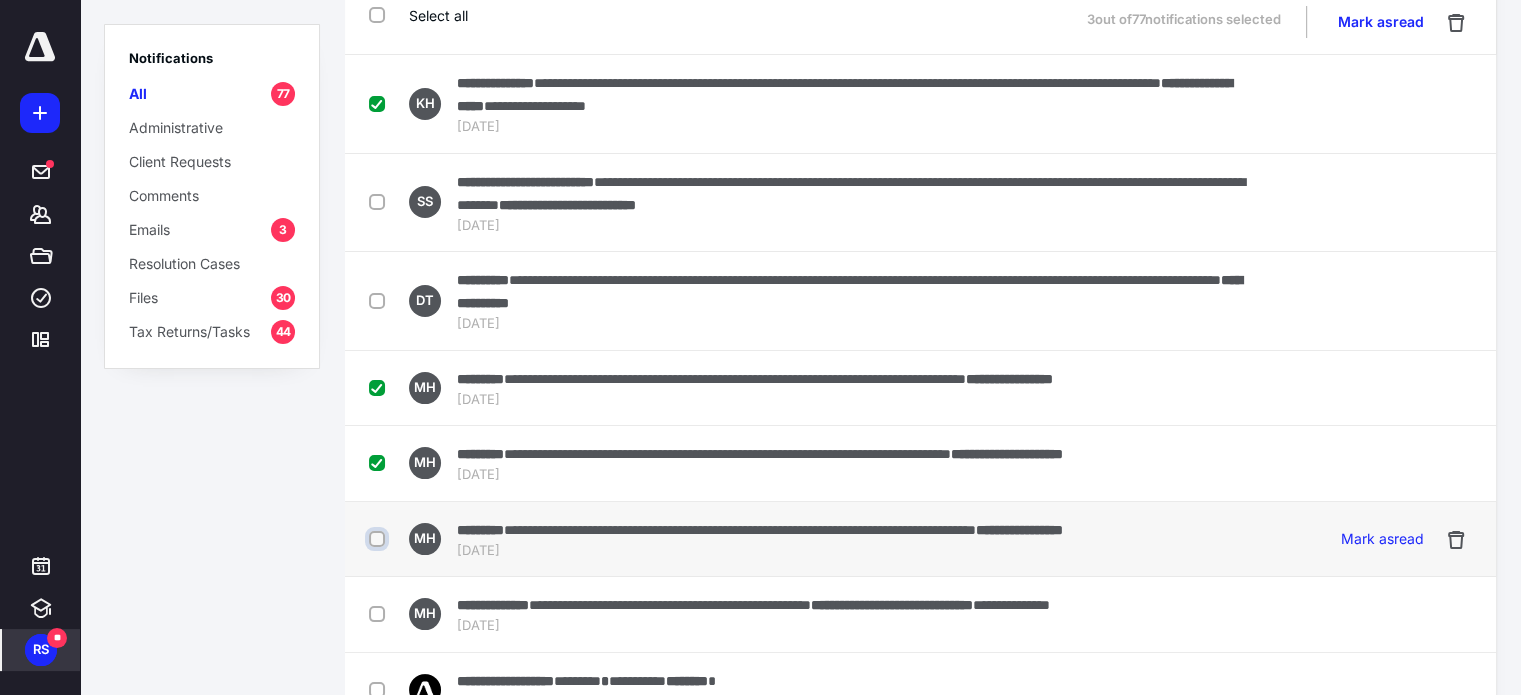 click at bounding box center (379, 539) 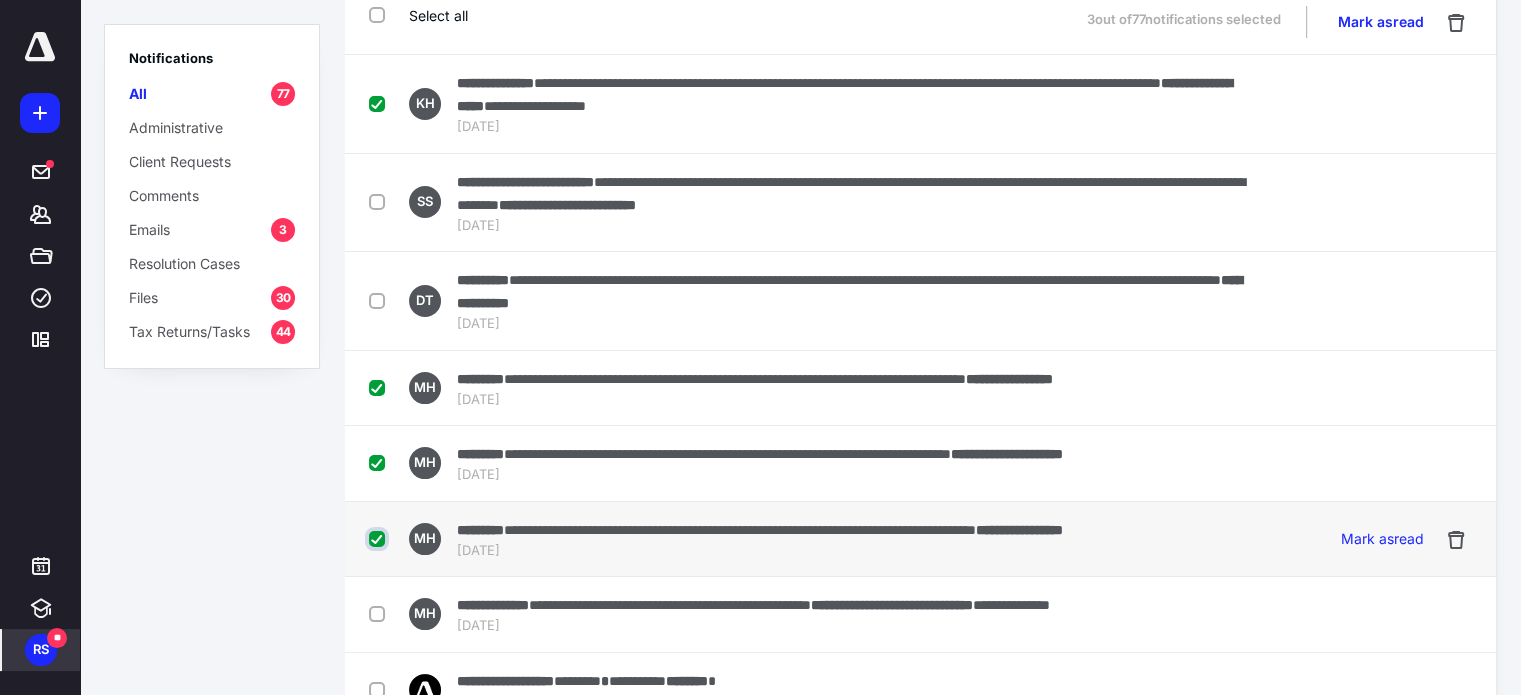 checkbox on "true" 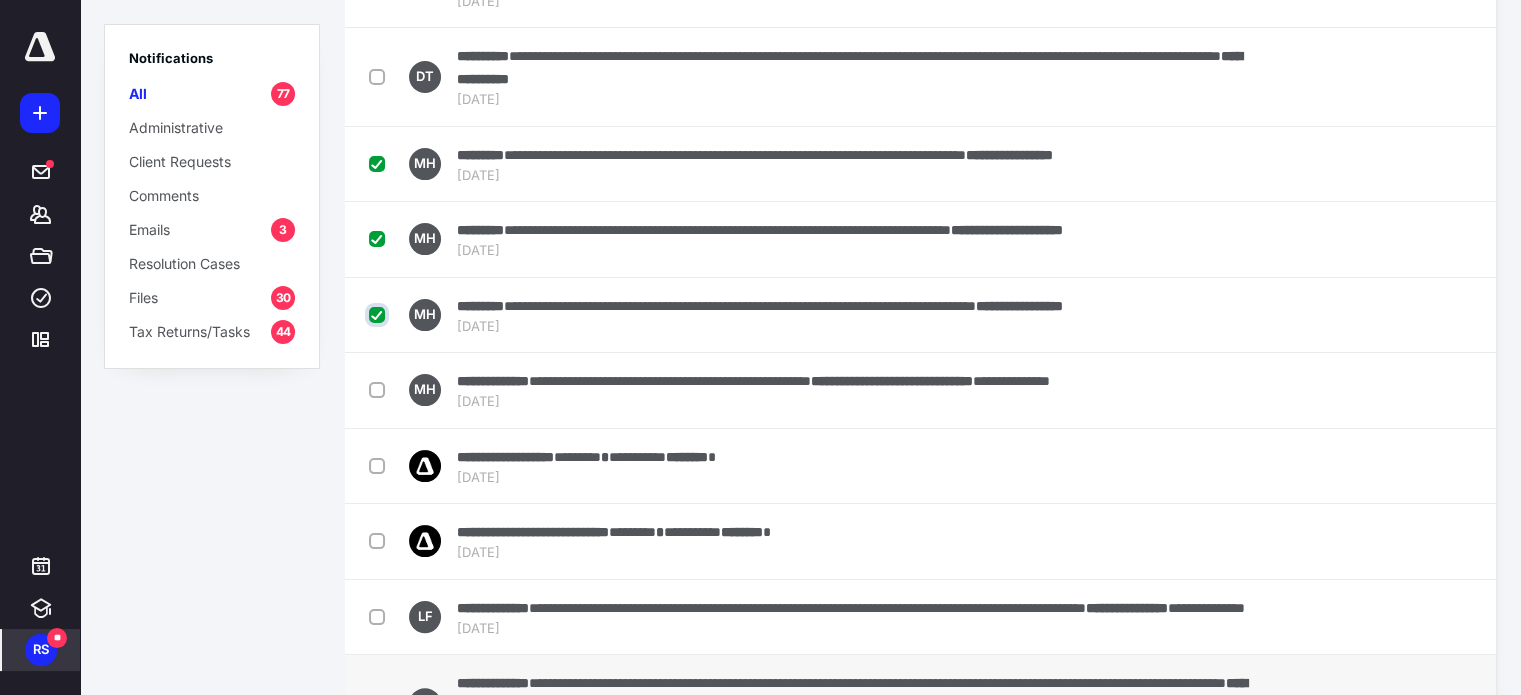 scroll, scrollTop: 500, scrollLeft: 0, axis: vertical 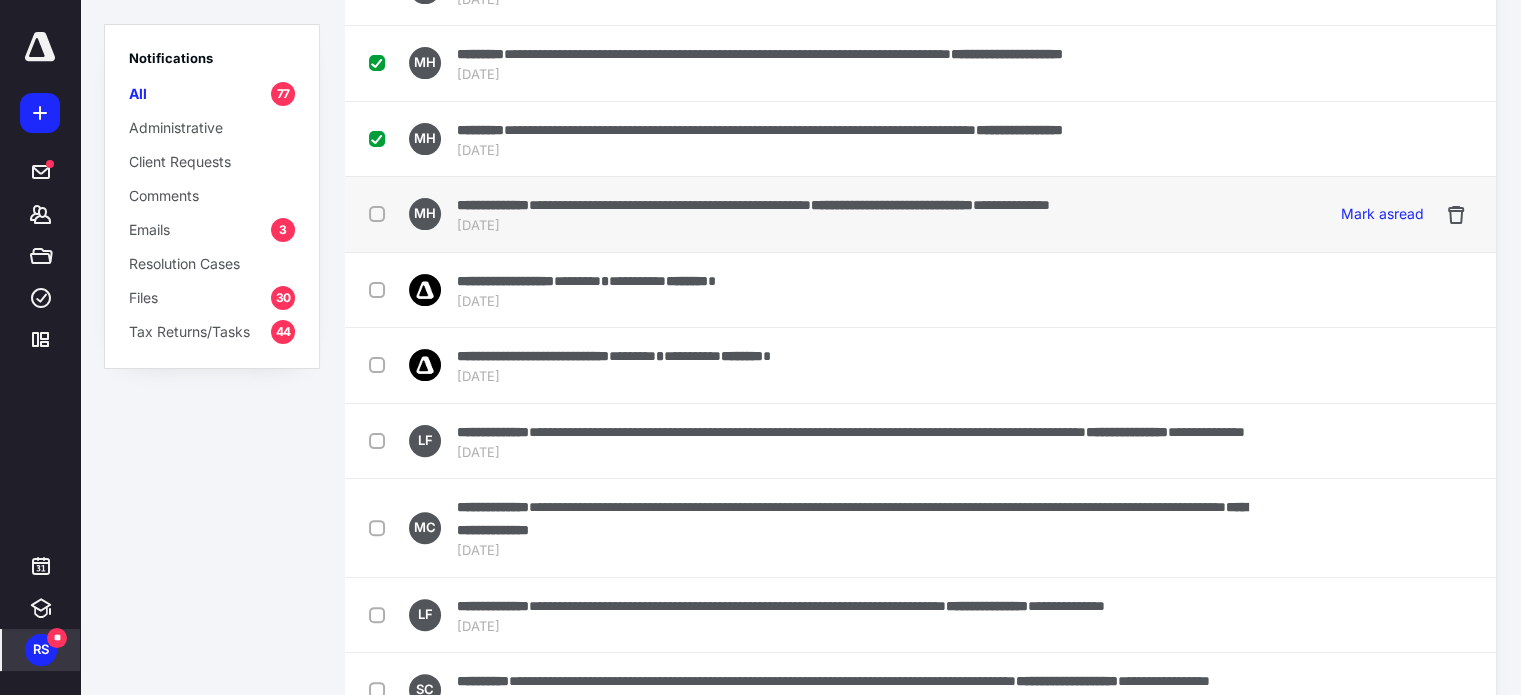 click at bounding box center [381, 213] 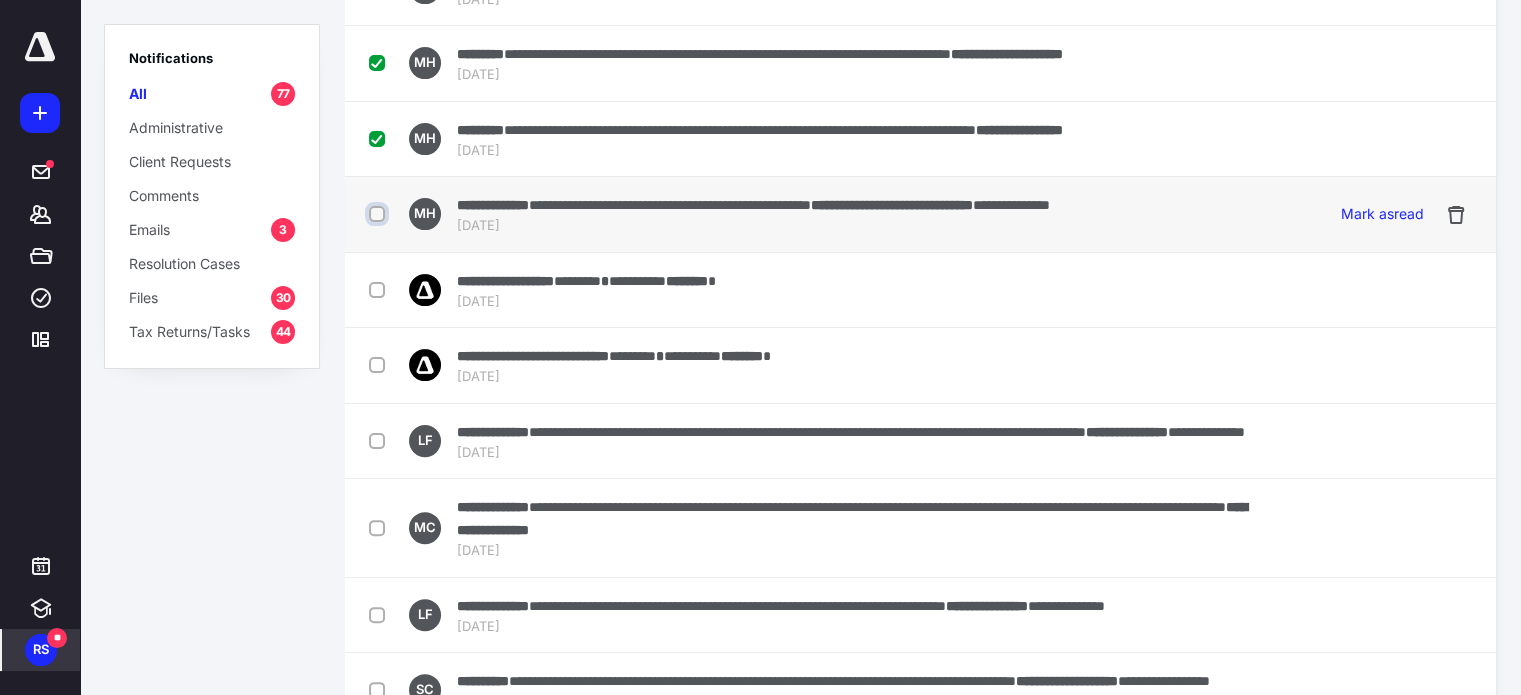 click at bounding box center (379, 214) 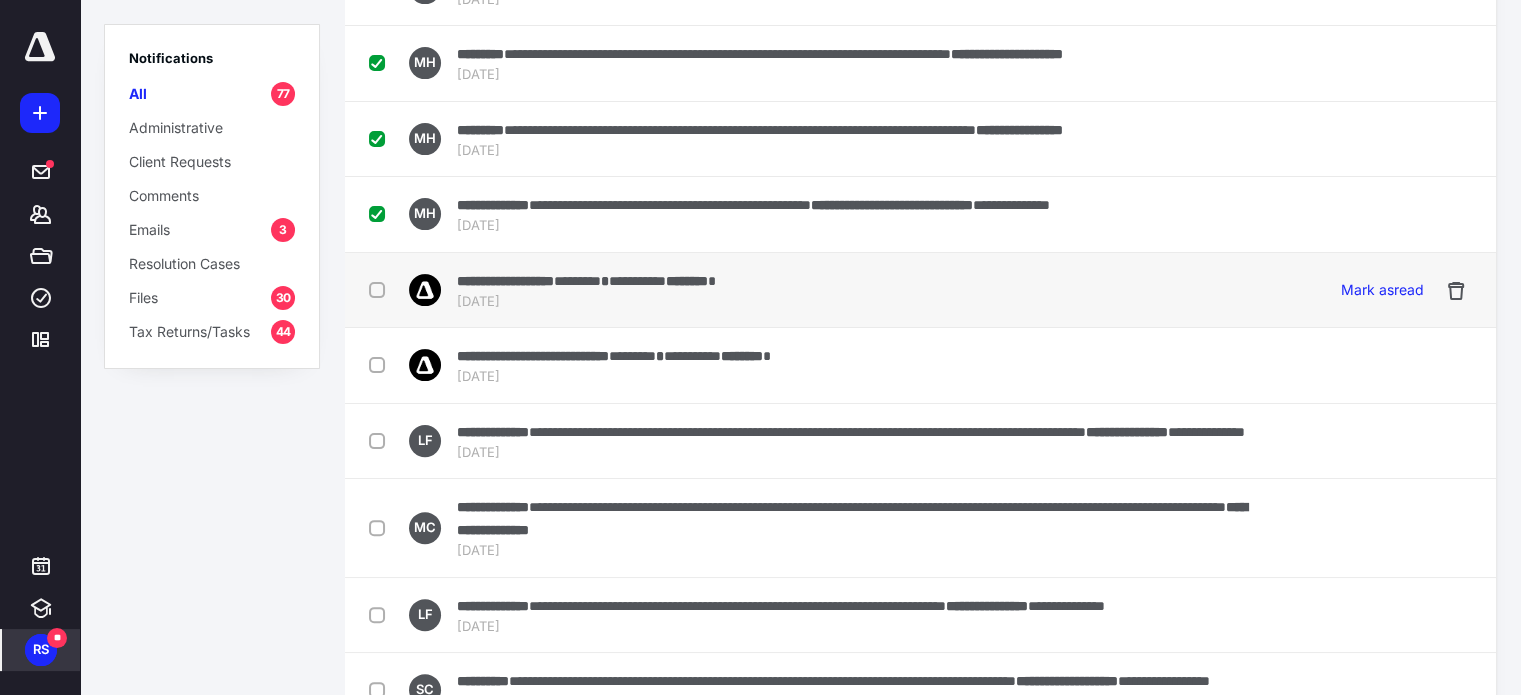 click at bounding box center [381, 289] 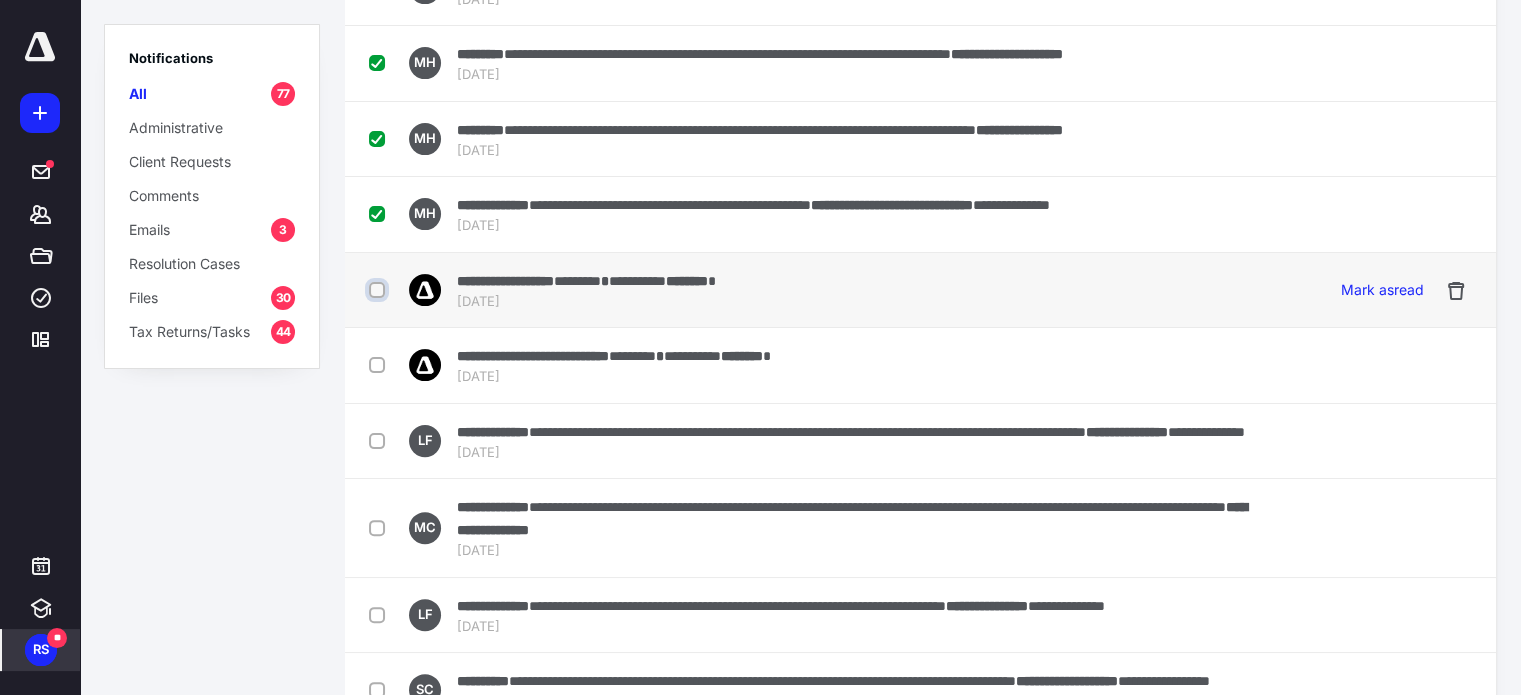 click at bounding box center [379, 290] 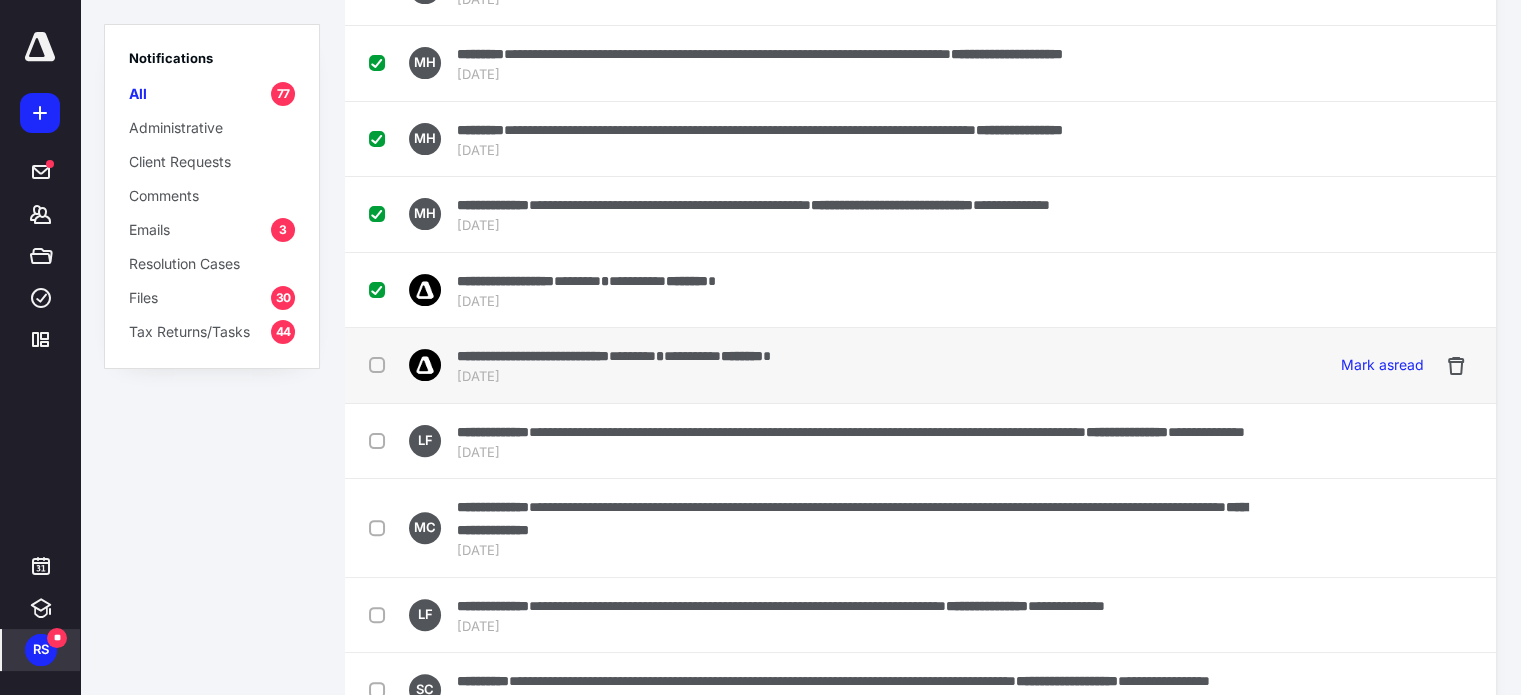 click at bounding box center [381, 364] 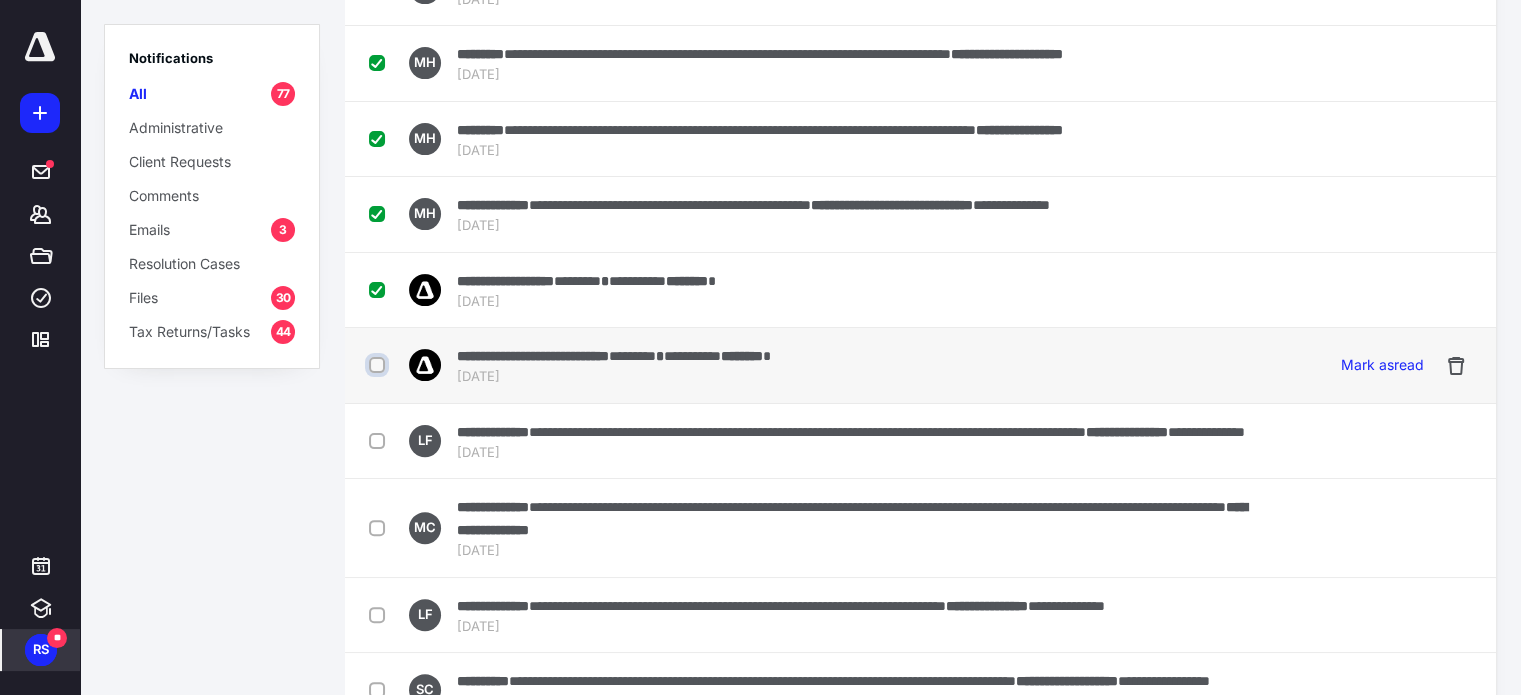 click at bounding box center [379, 365] 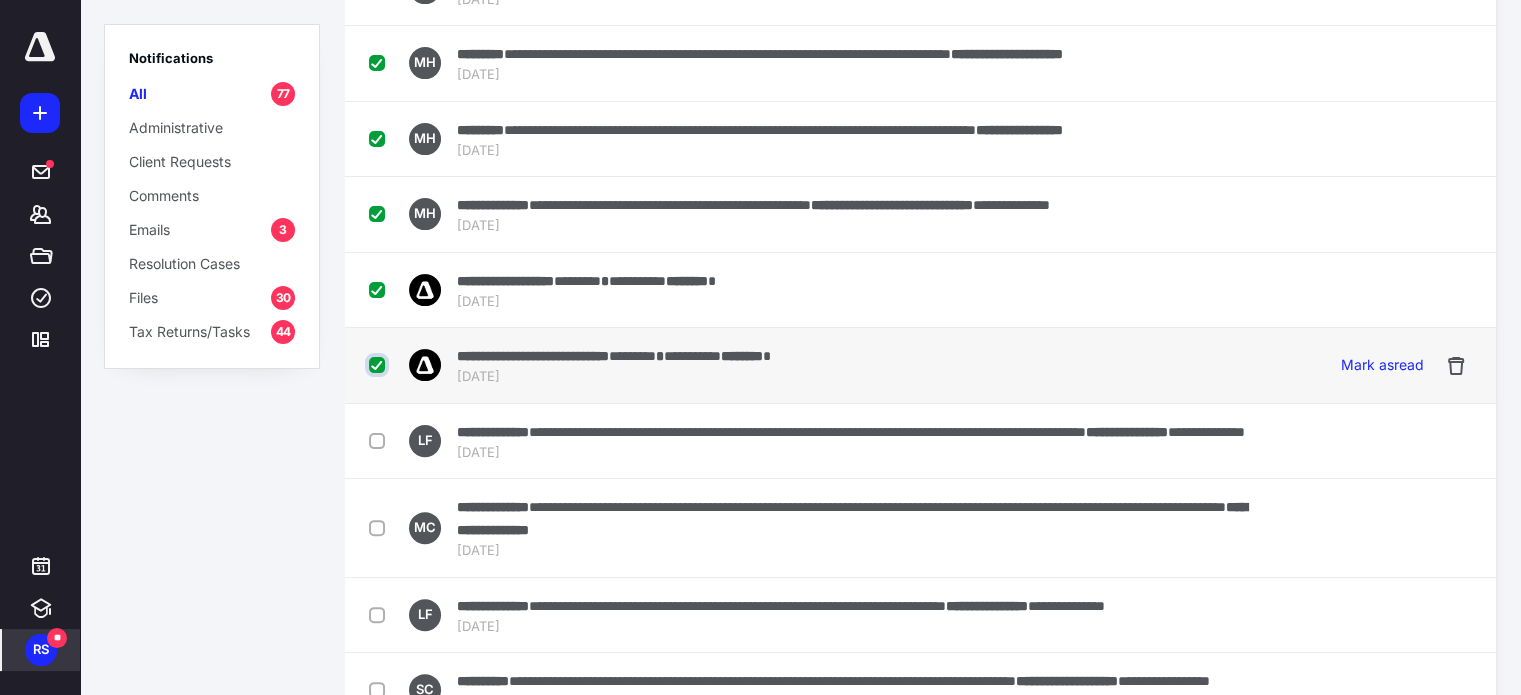 checkbox on "true" 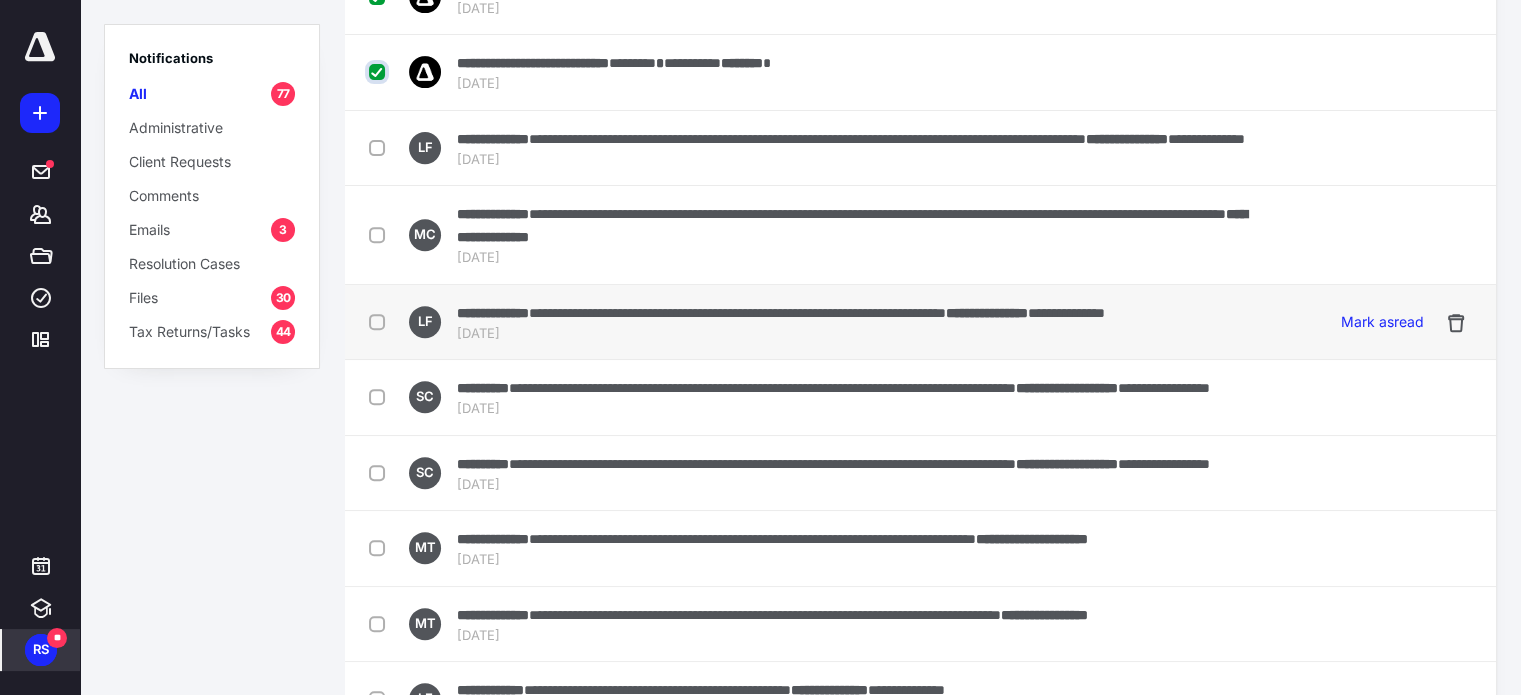 scroll, scrollTop: 900, scrollLeft: 0, axis: vertical 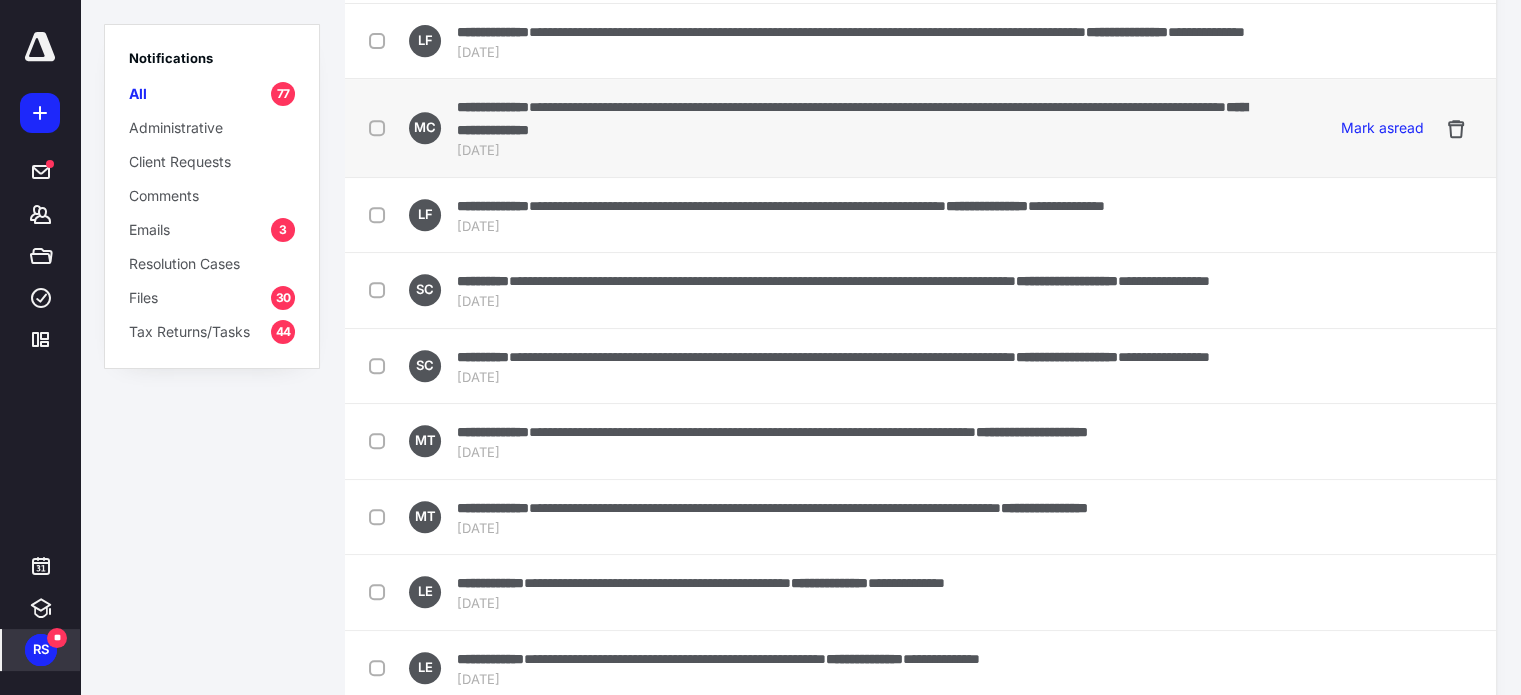 click at bounding box center (381, 127) 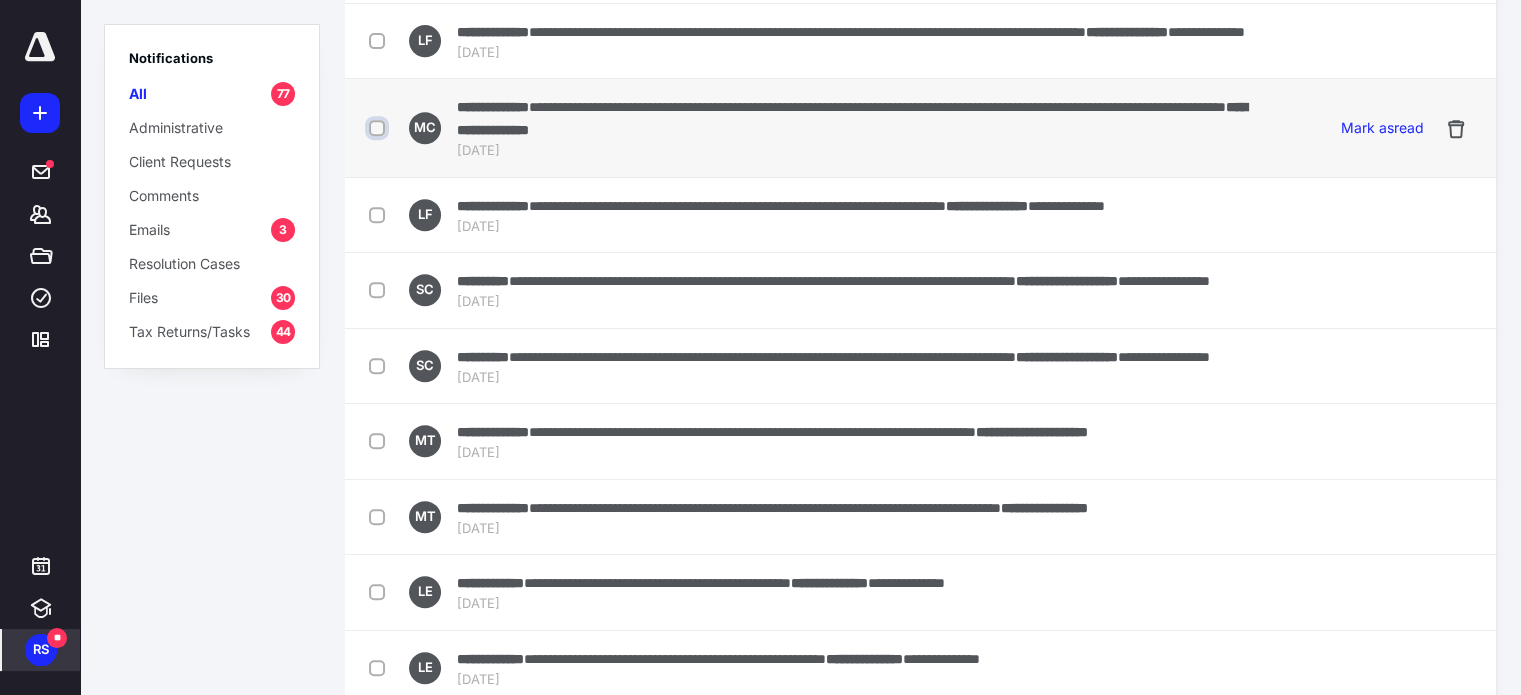 click at bounding box center (379, 128) 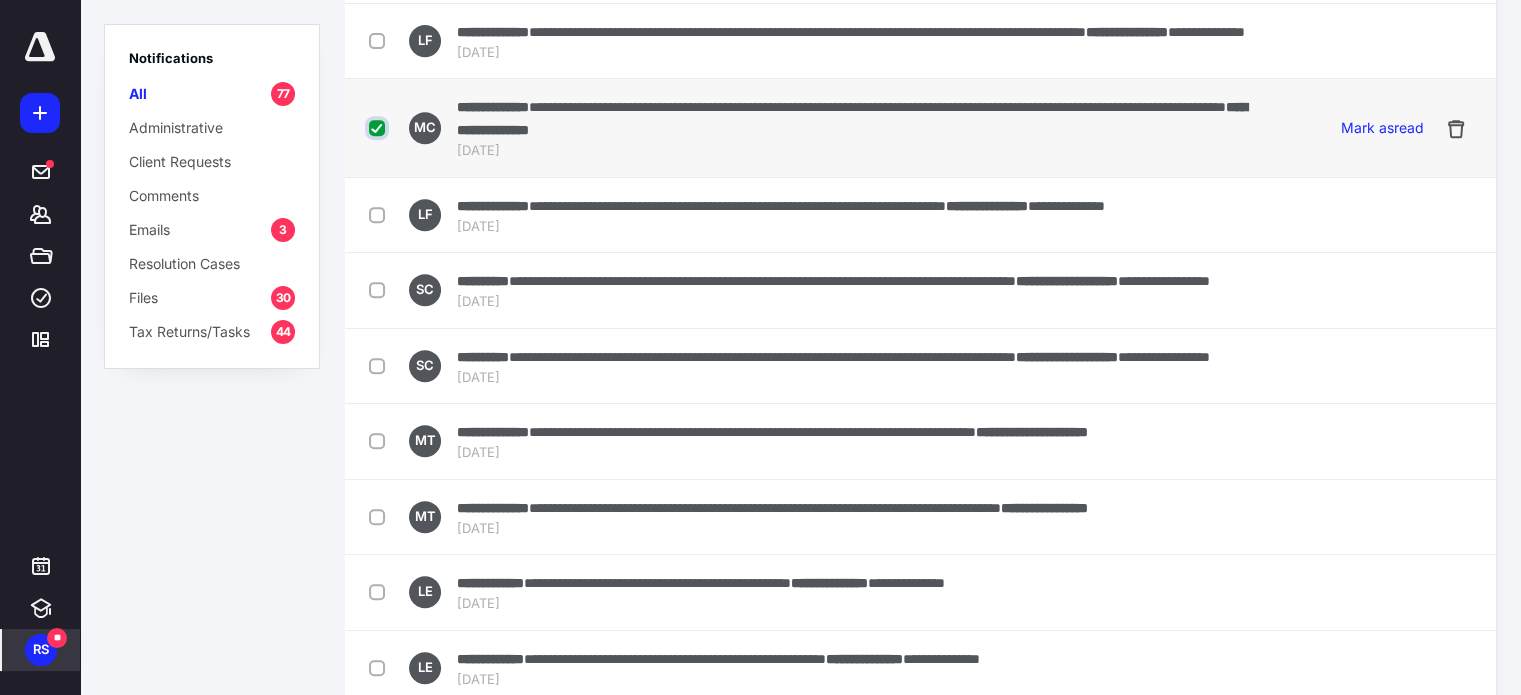 checkbox on "true" 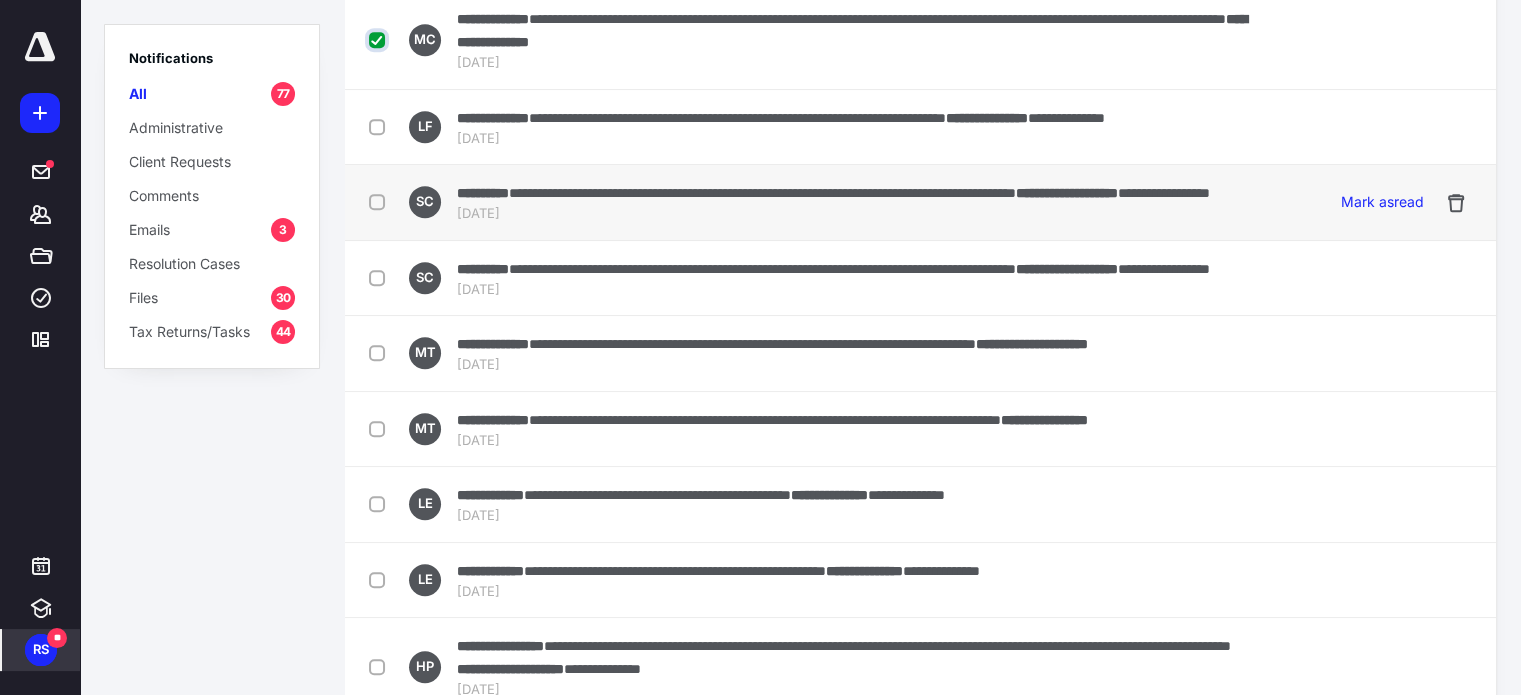 scroll, scrollTop: 1000, scrollLeft: 0, axis: vertical 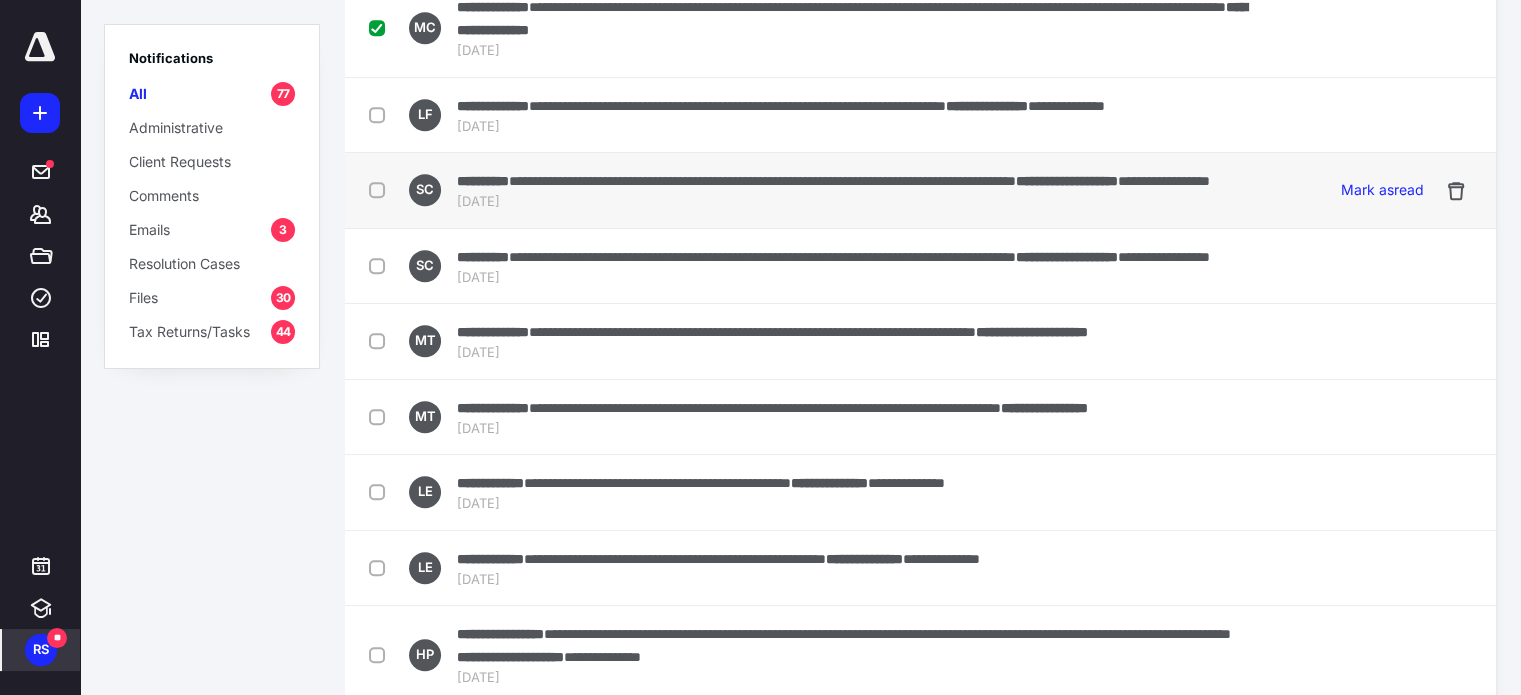 click at bounding box center (381, 189) 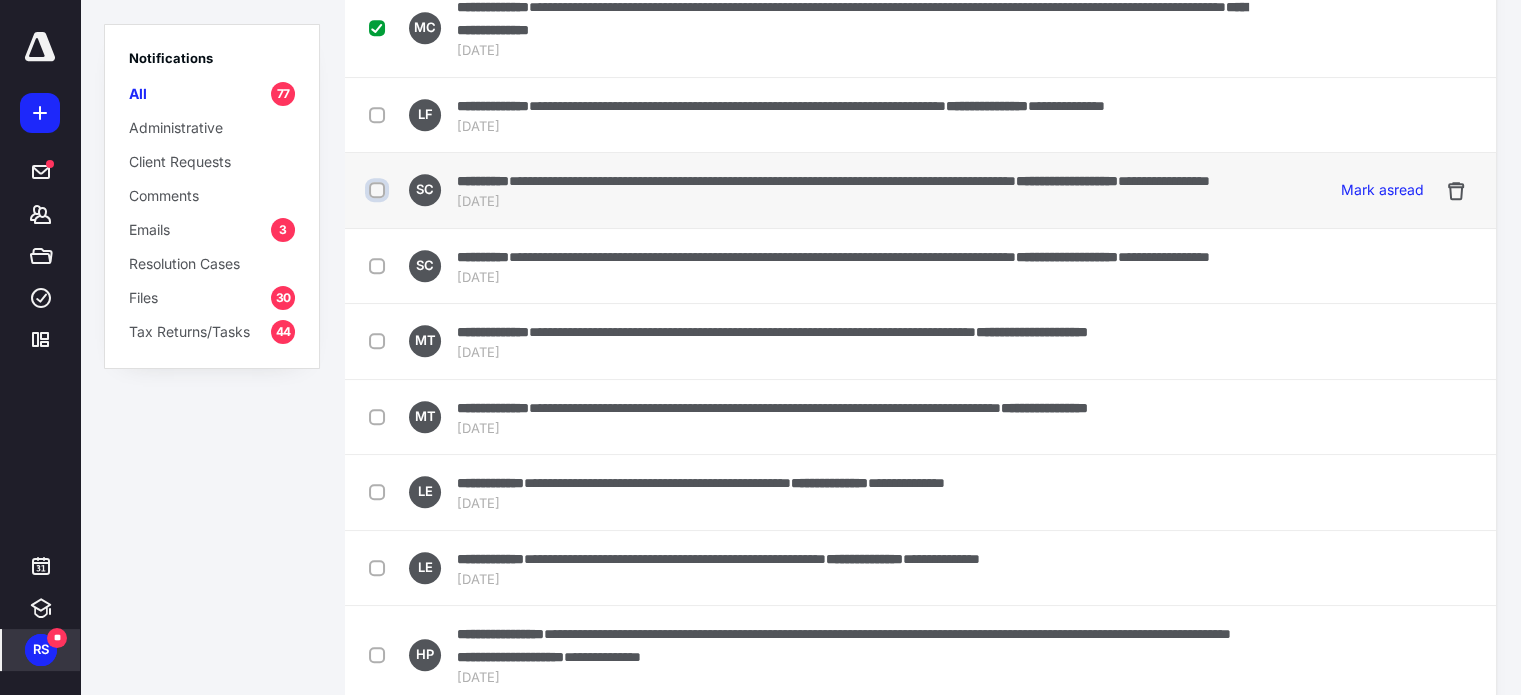 click at bounding box center [379, 190] 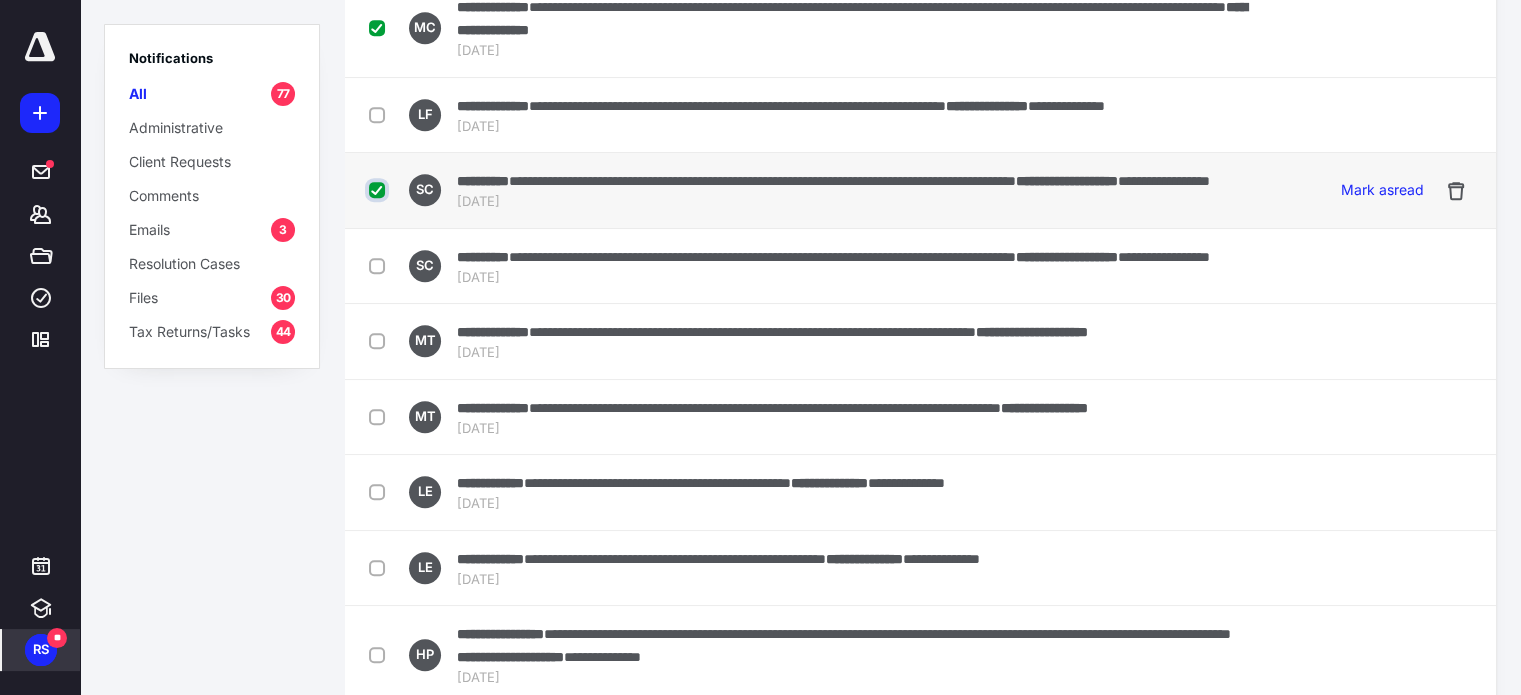 checkbox on "true" 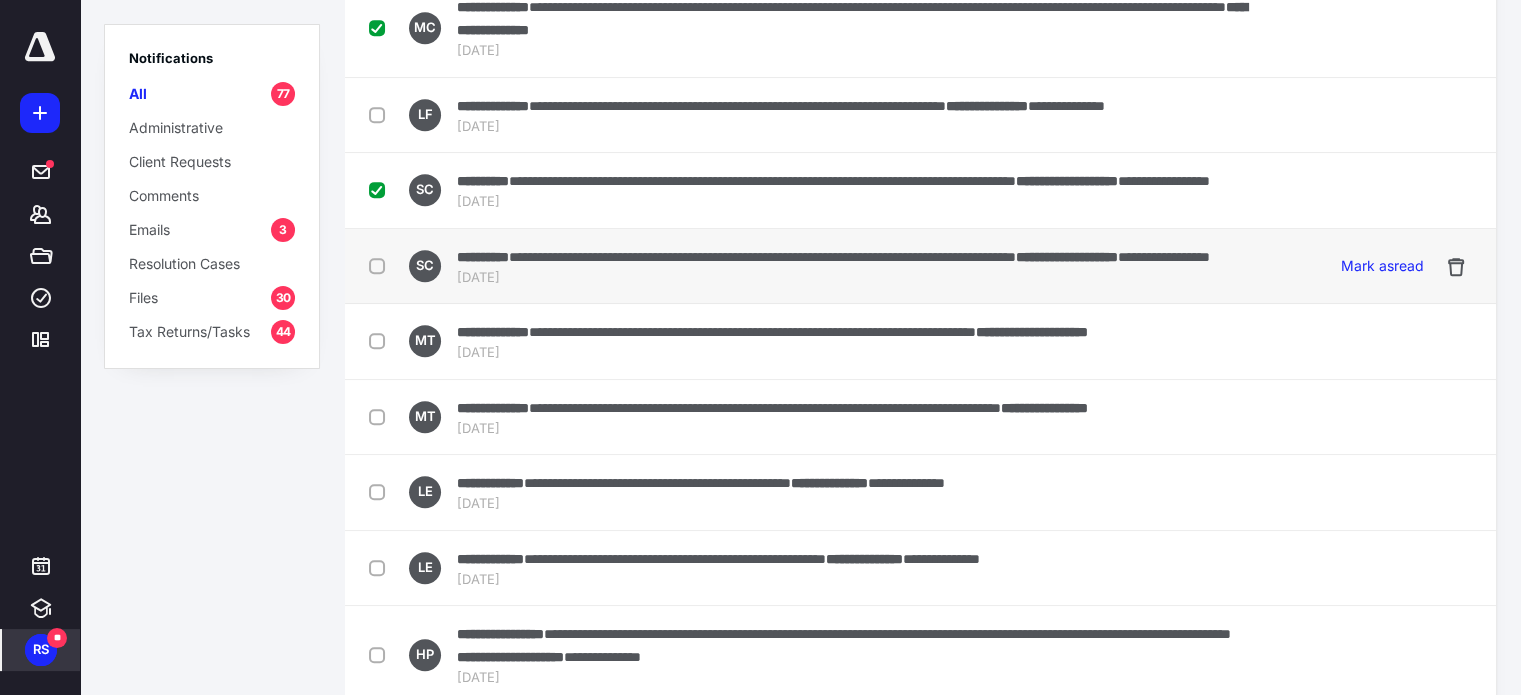click at bounding box center [381, 265] 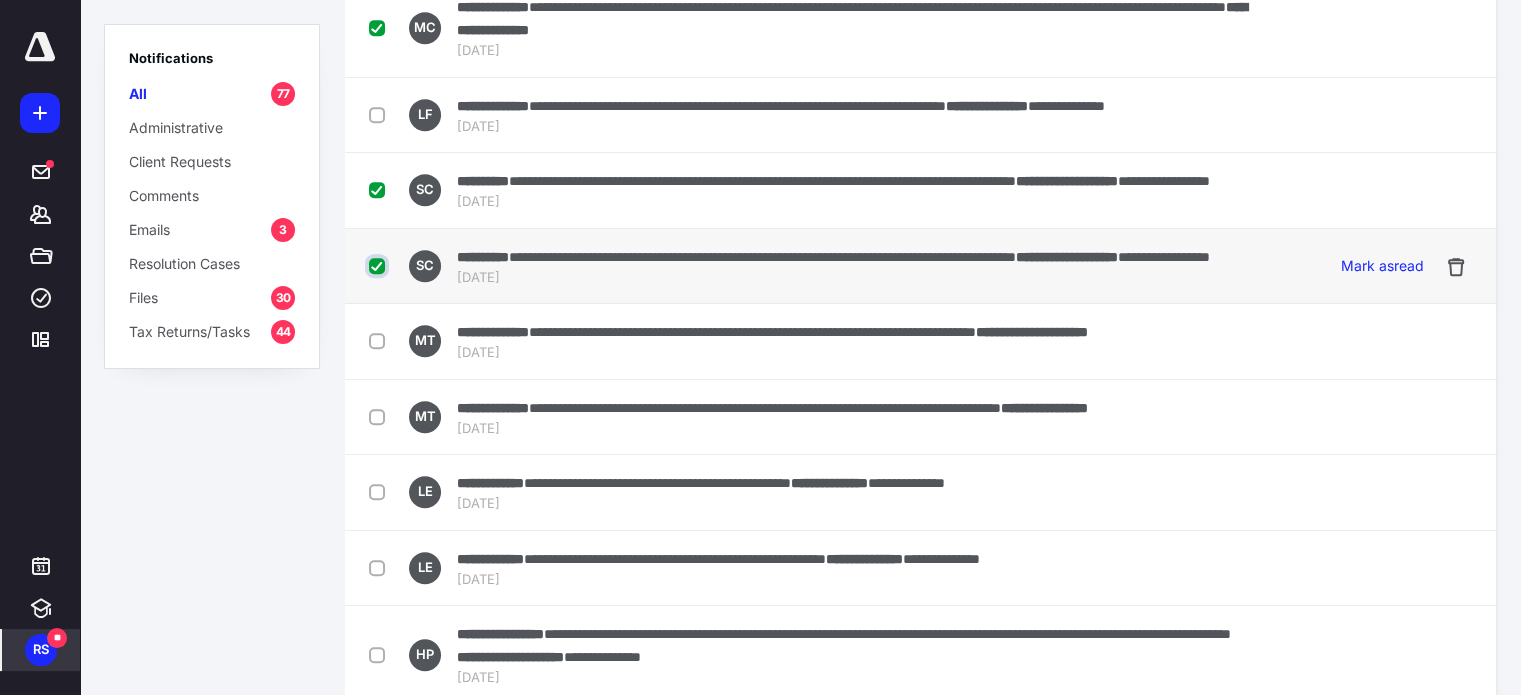 checkbox on "true" 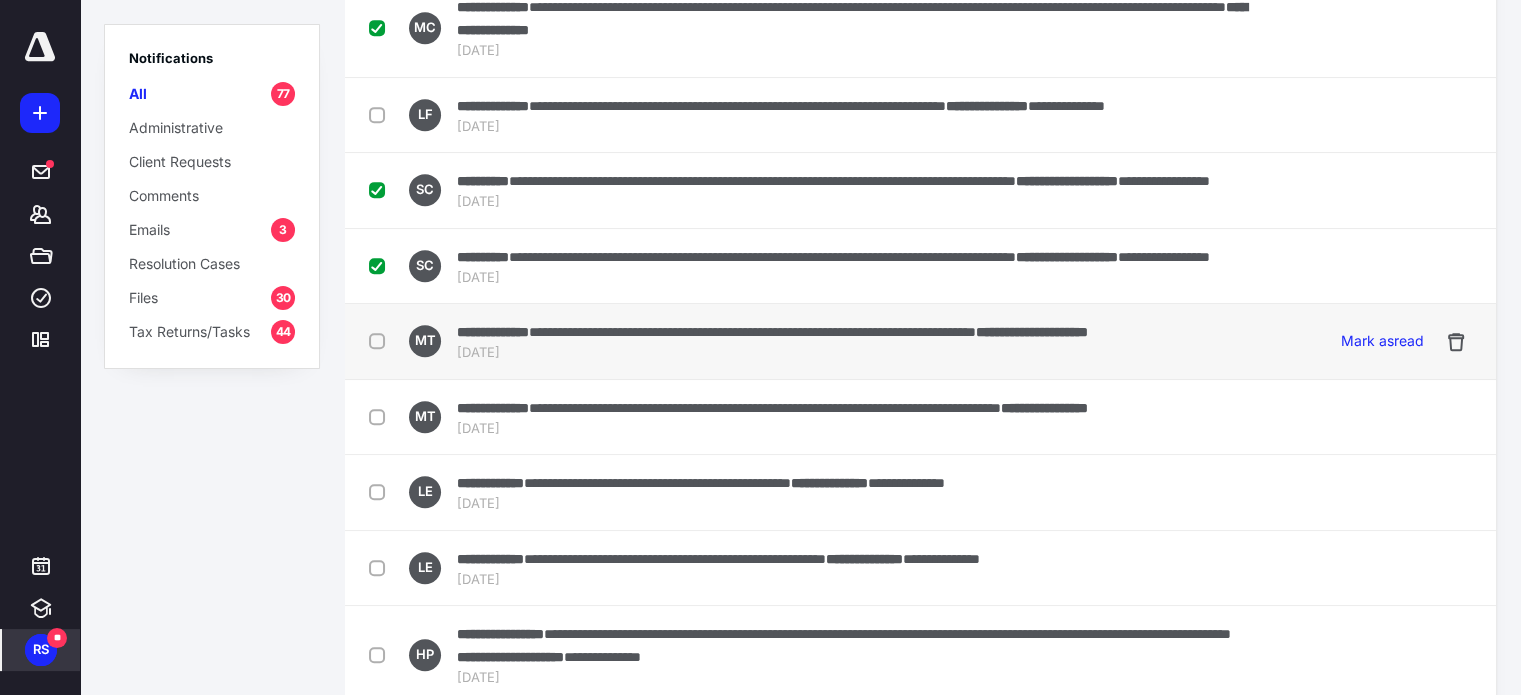 click at bounding box center (381, 340) 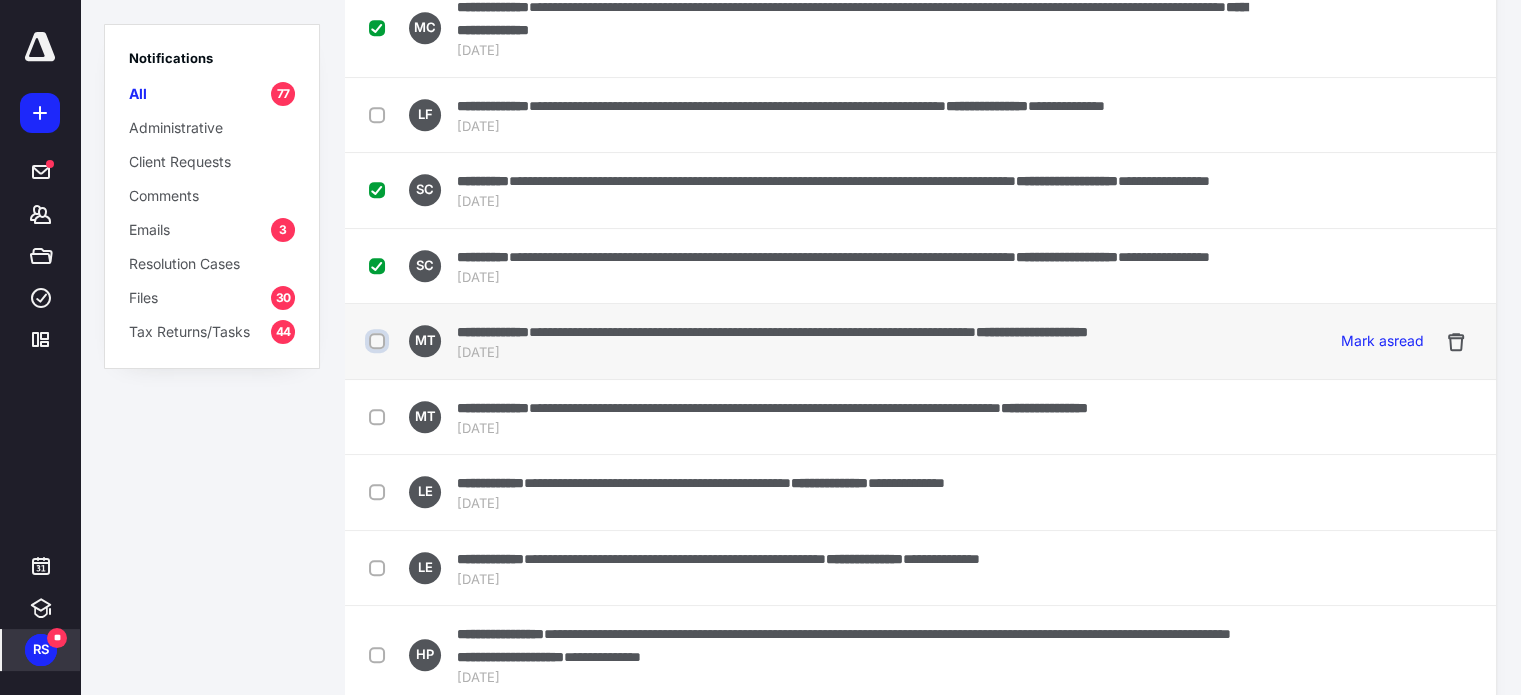 click at bounding box center [379, 341] 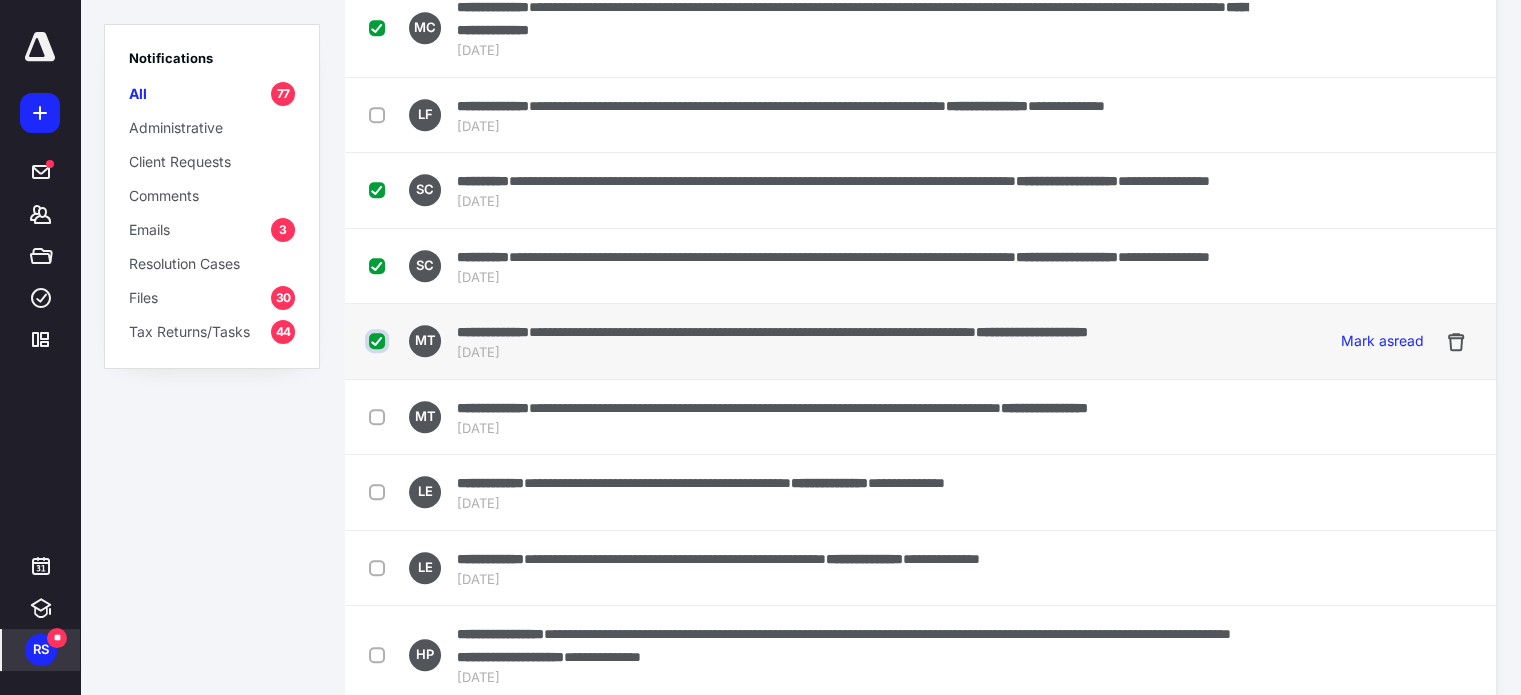 checkbox on "true" 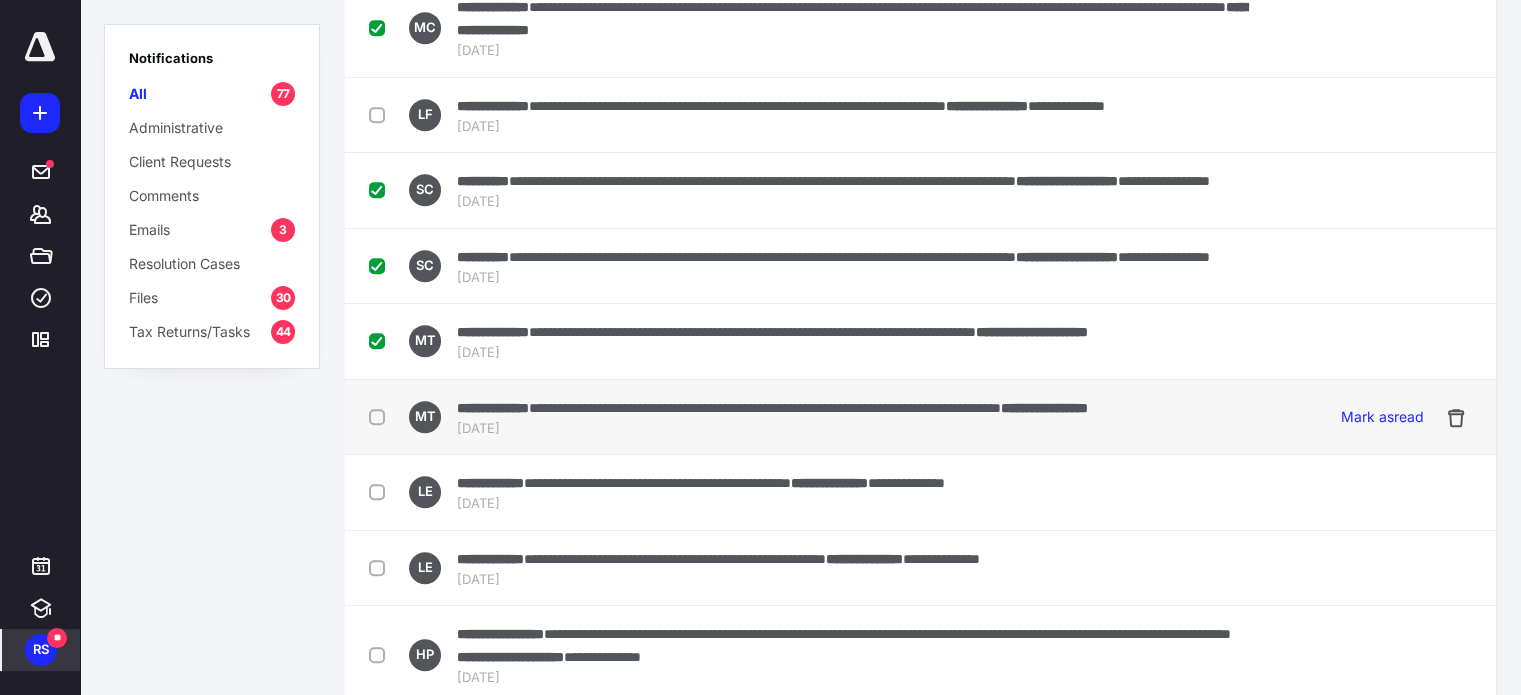 click at bounding box center (381, 416) 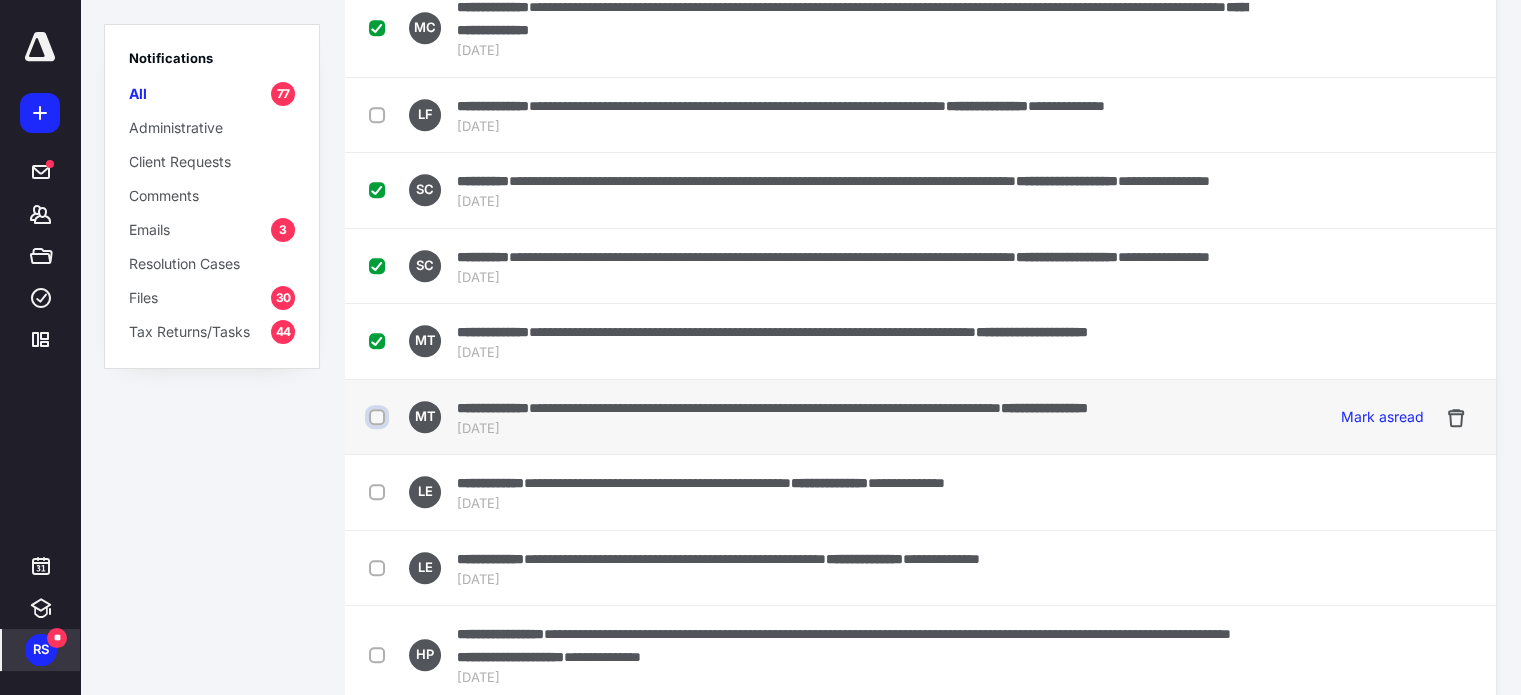 click at bounding box center (379, 417) 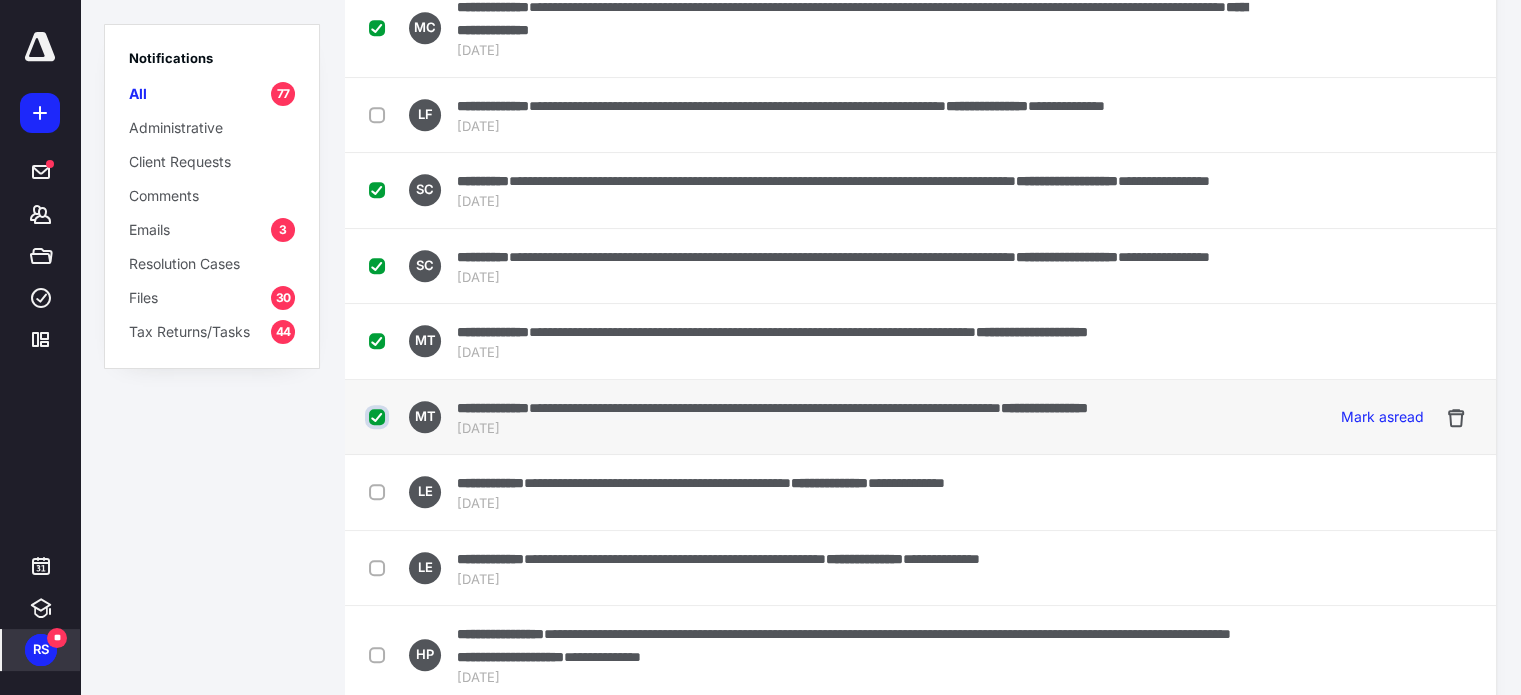 checkbox on "true" 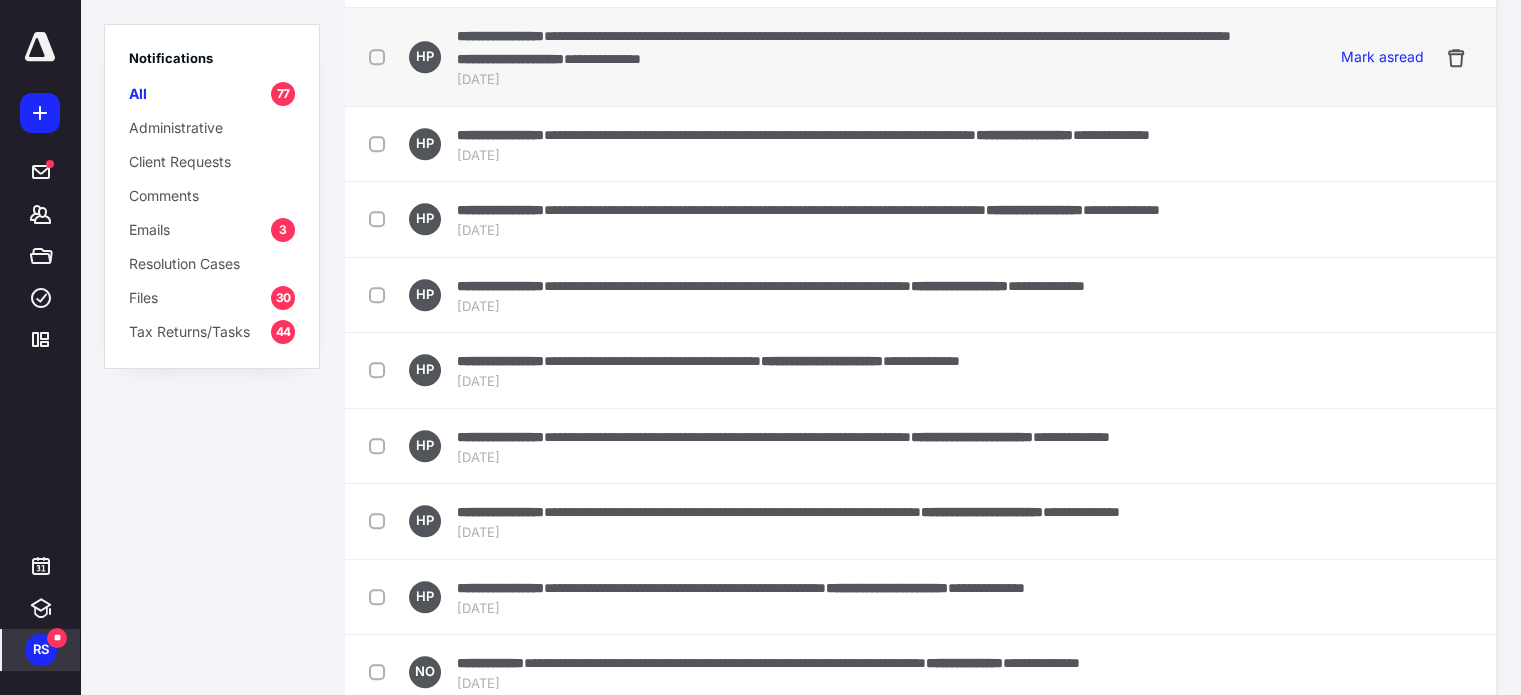 scroll, scrollTop: 1600, scrollLeft: 0, axis: vertical 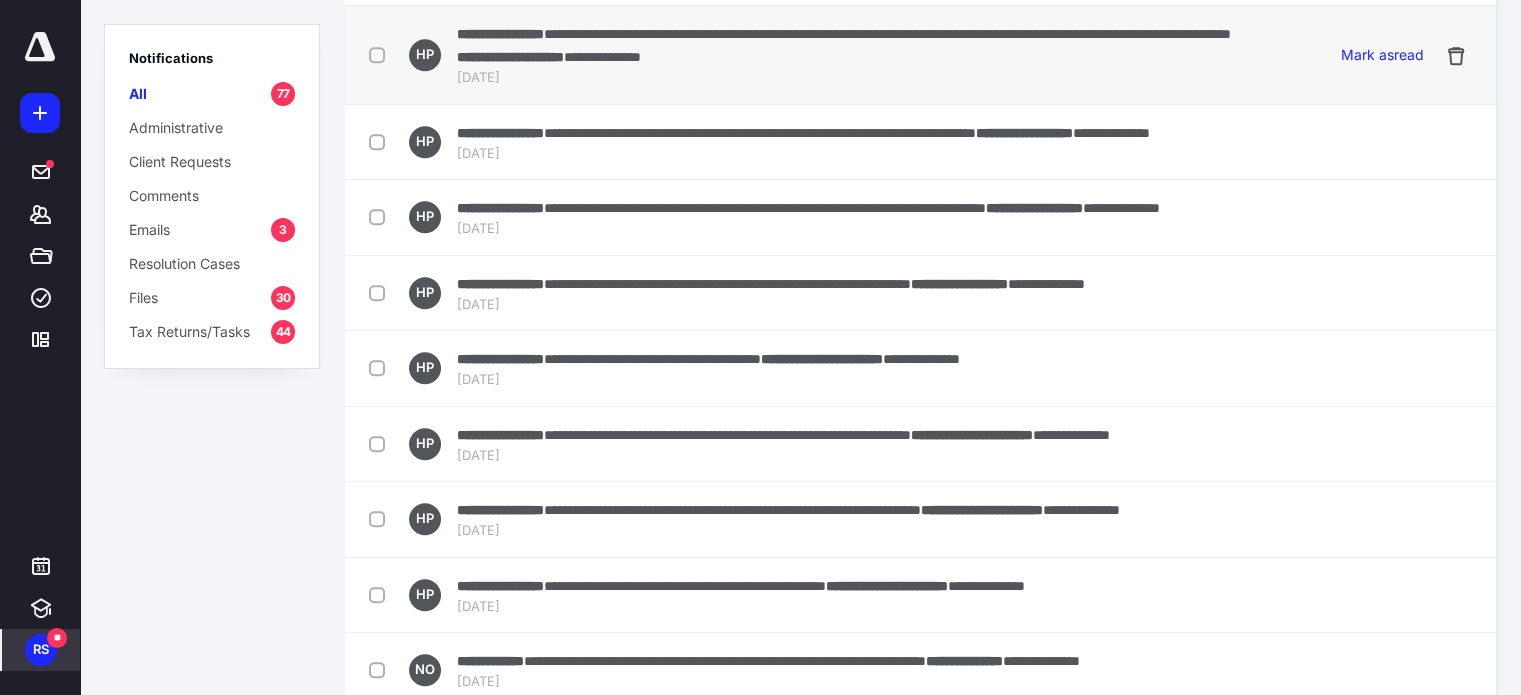 click at bounding box center (381, 54) 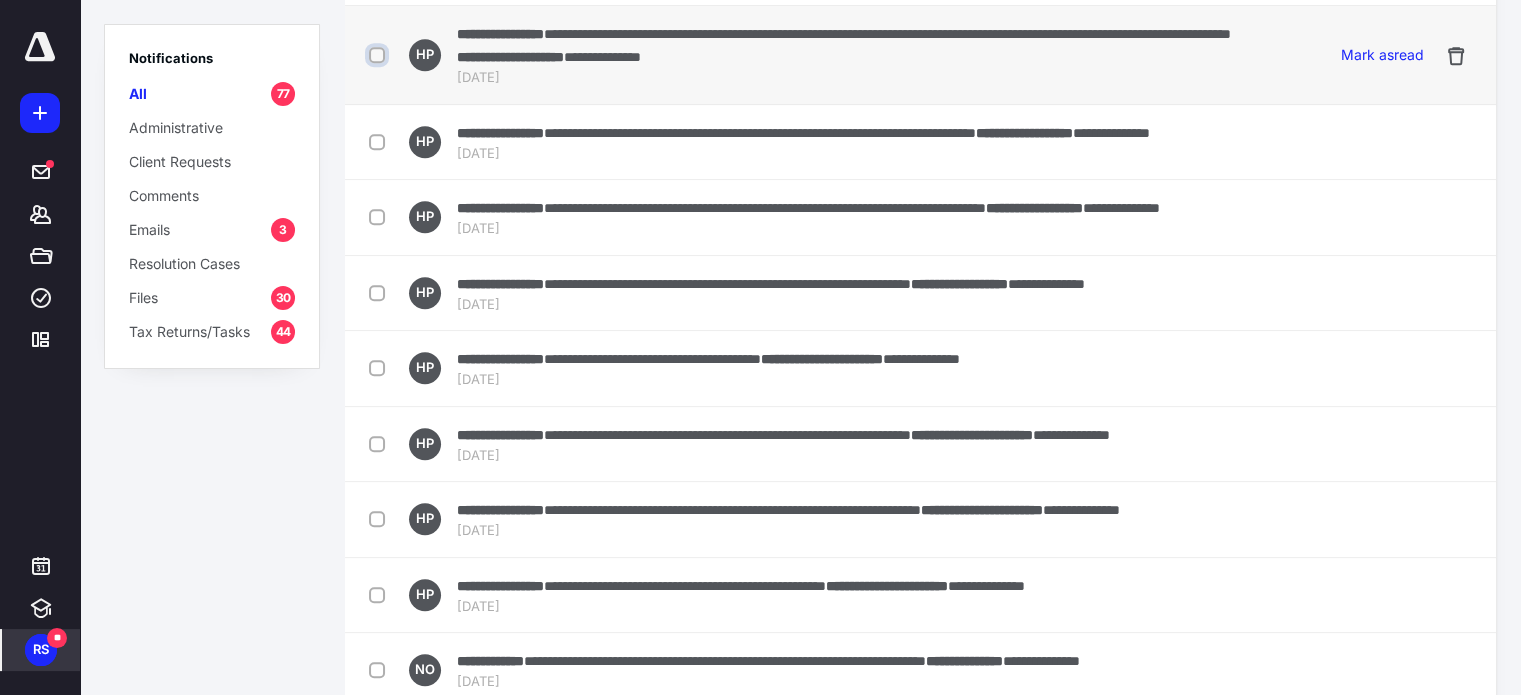 click at bounding box center (379, 55) 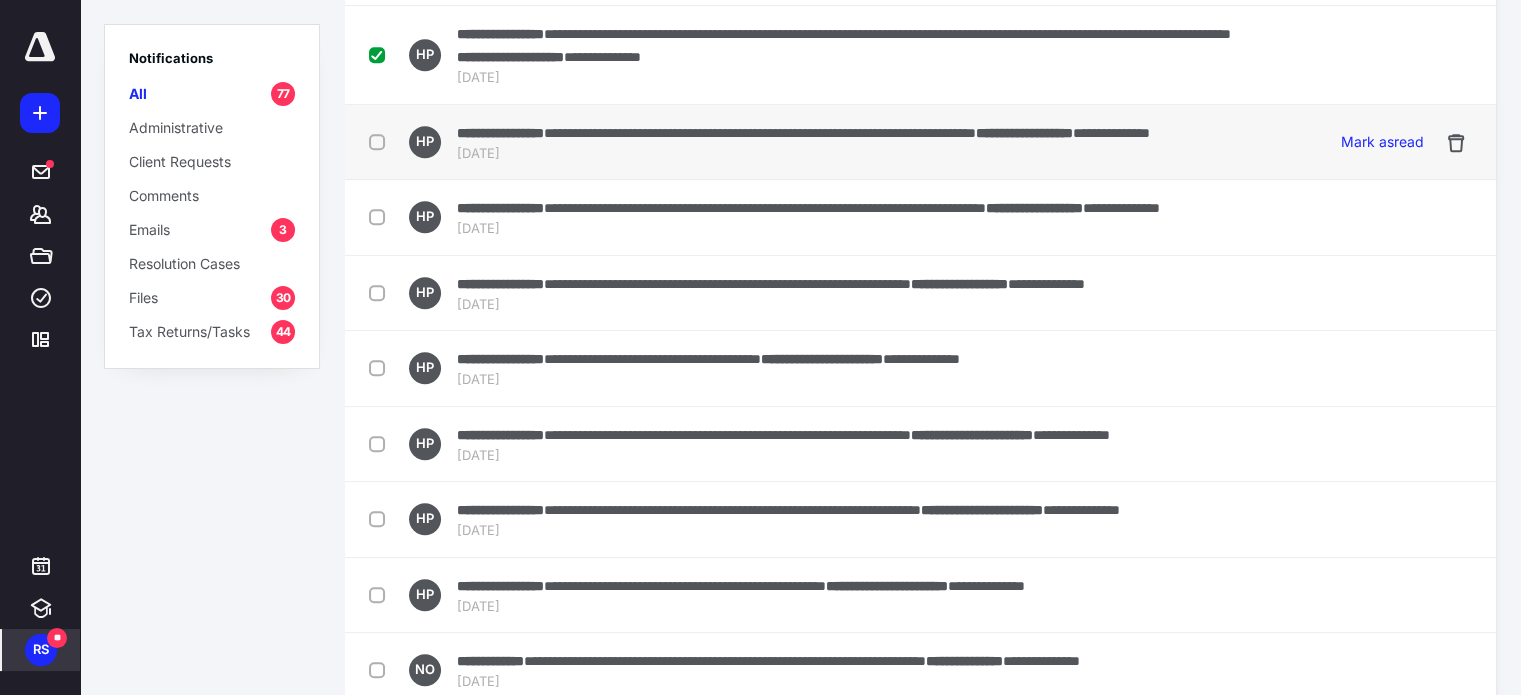 click at bounding box center (381, 141) 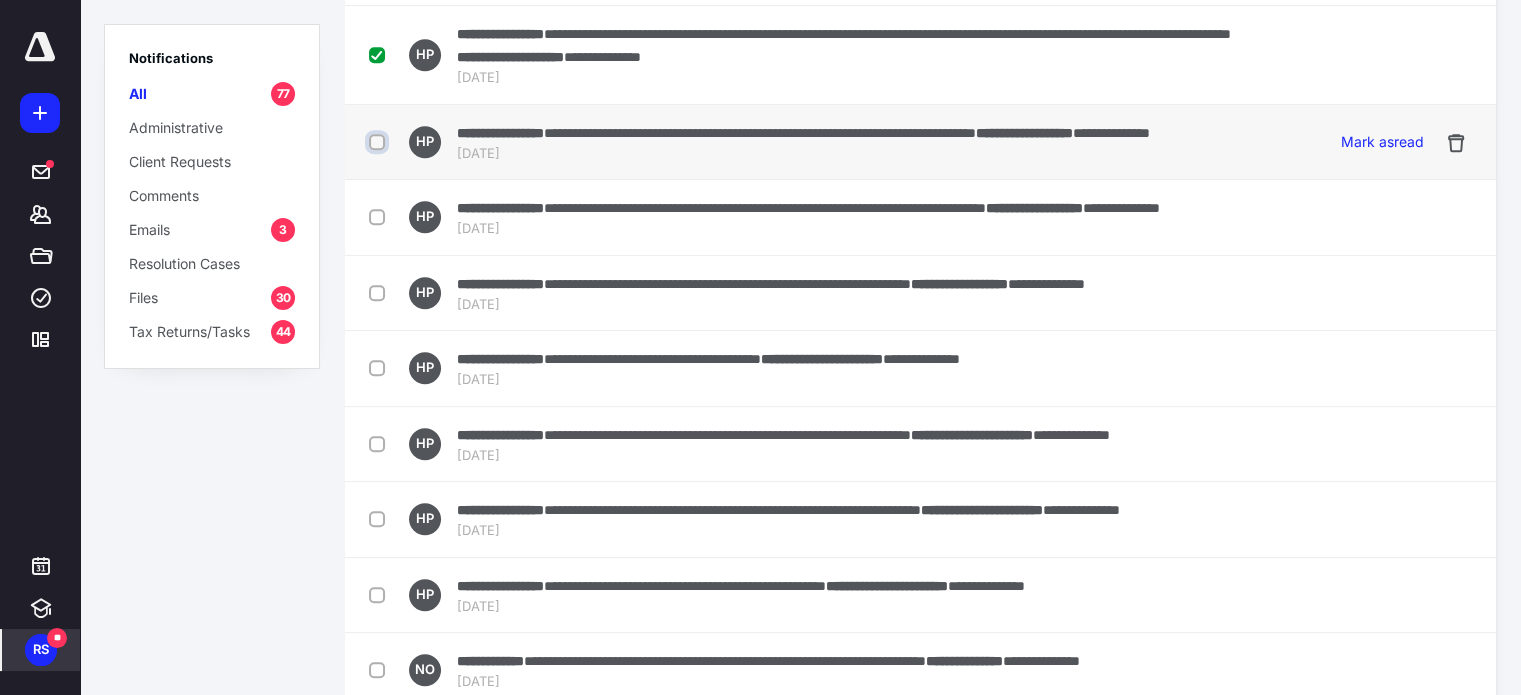 click at bounding box center [379, 142] 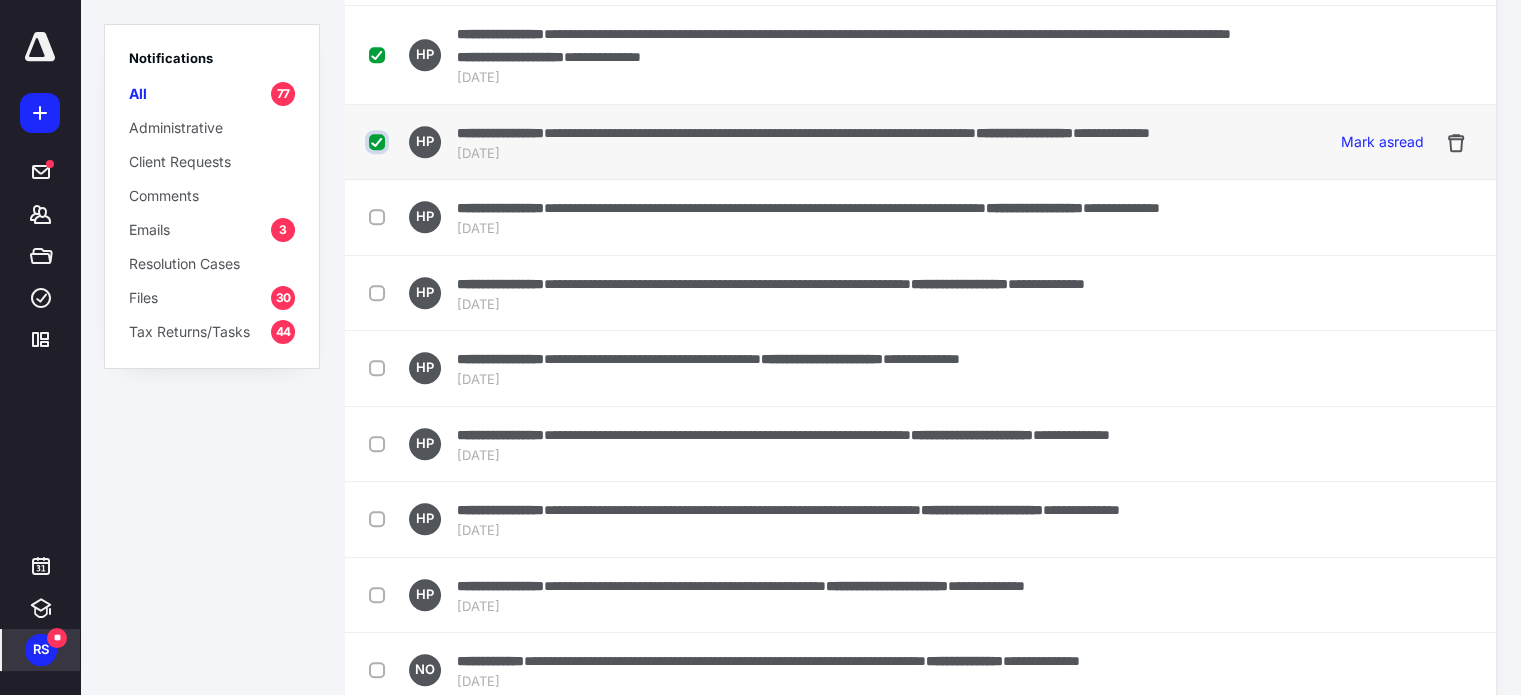 checkbox on "true" 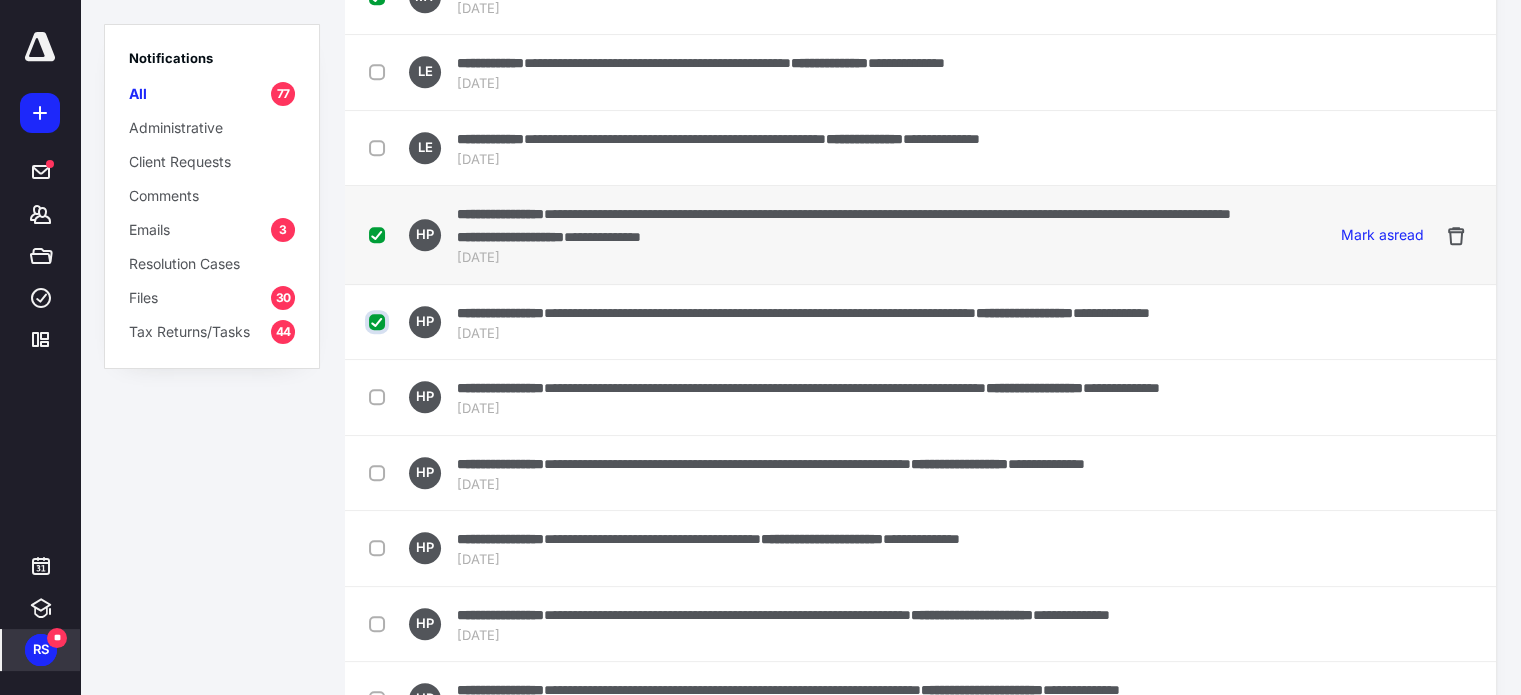 scroll, scrollTop: 1500, scrollLeft: 0, axis: vertical 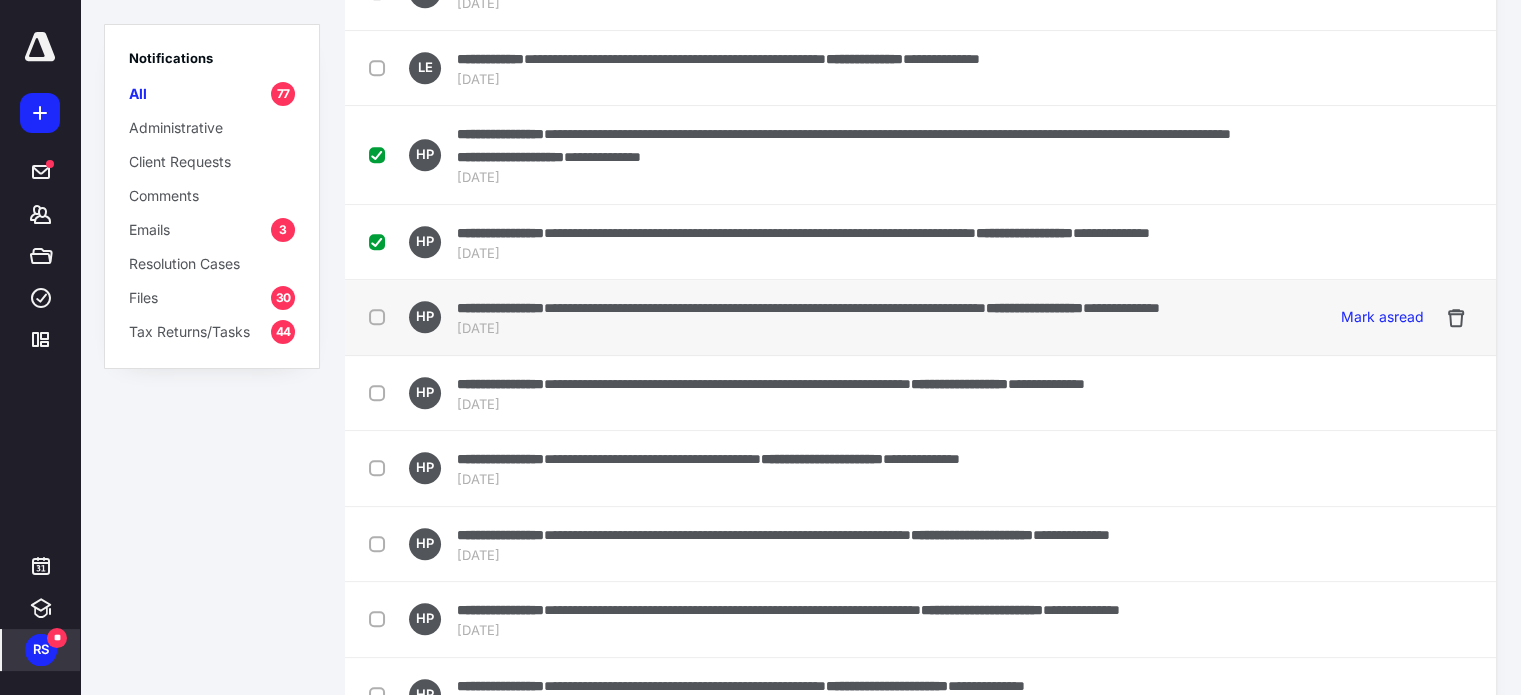 click at bounding box center [381, 316] 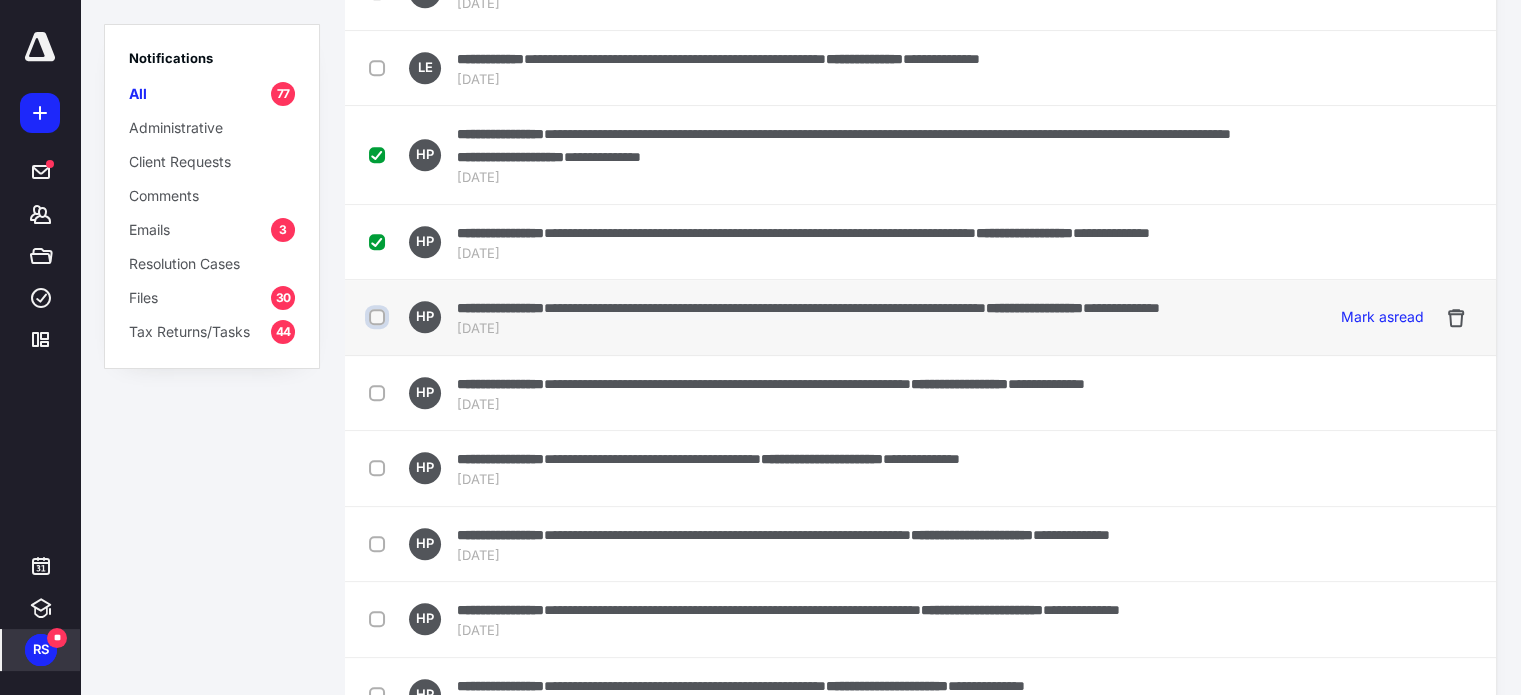 click at bounding box center (379, 317) 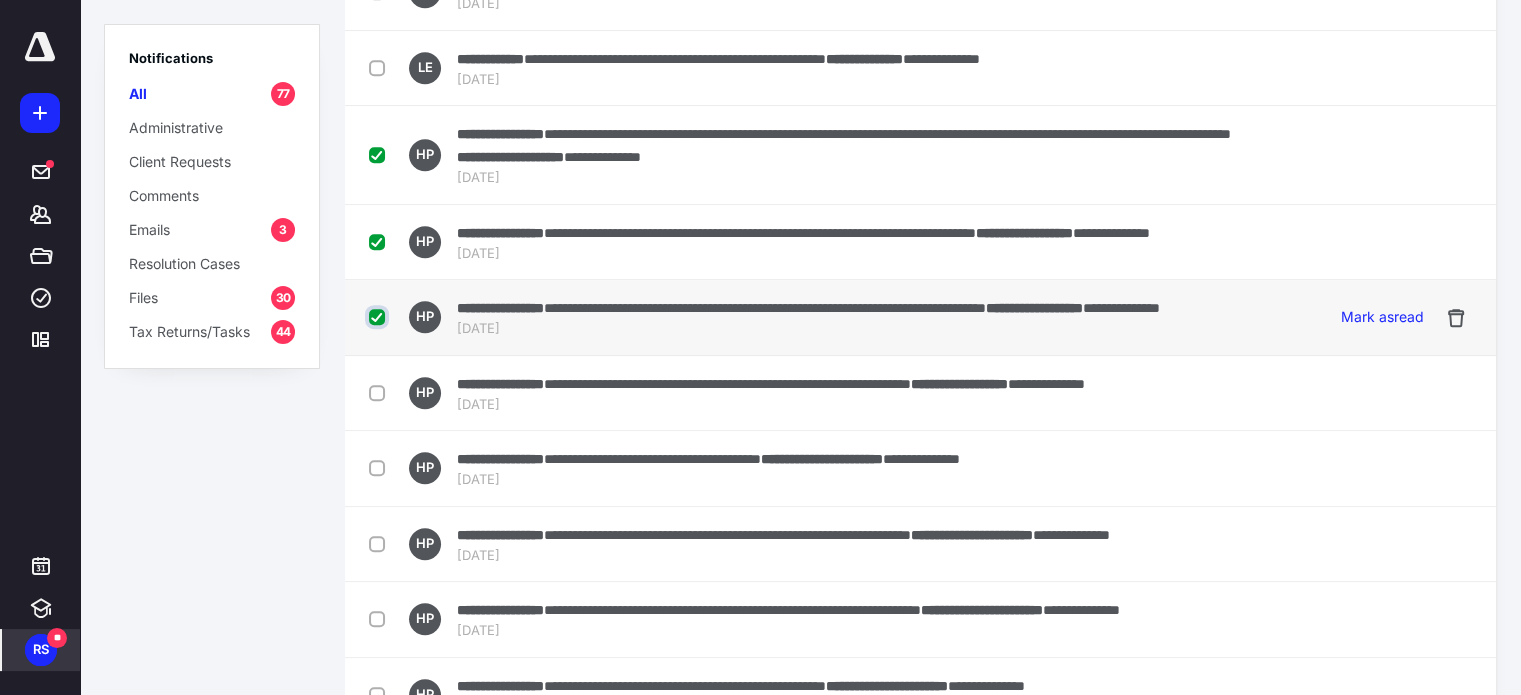 checkbox on "true" 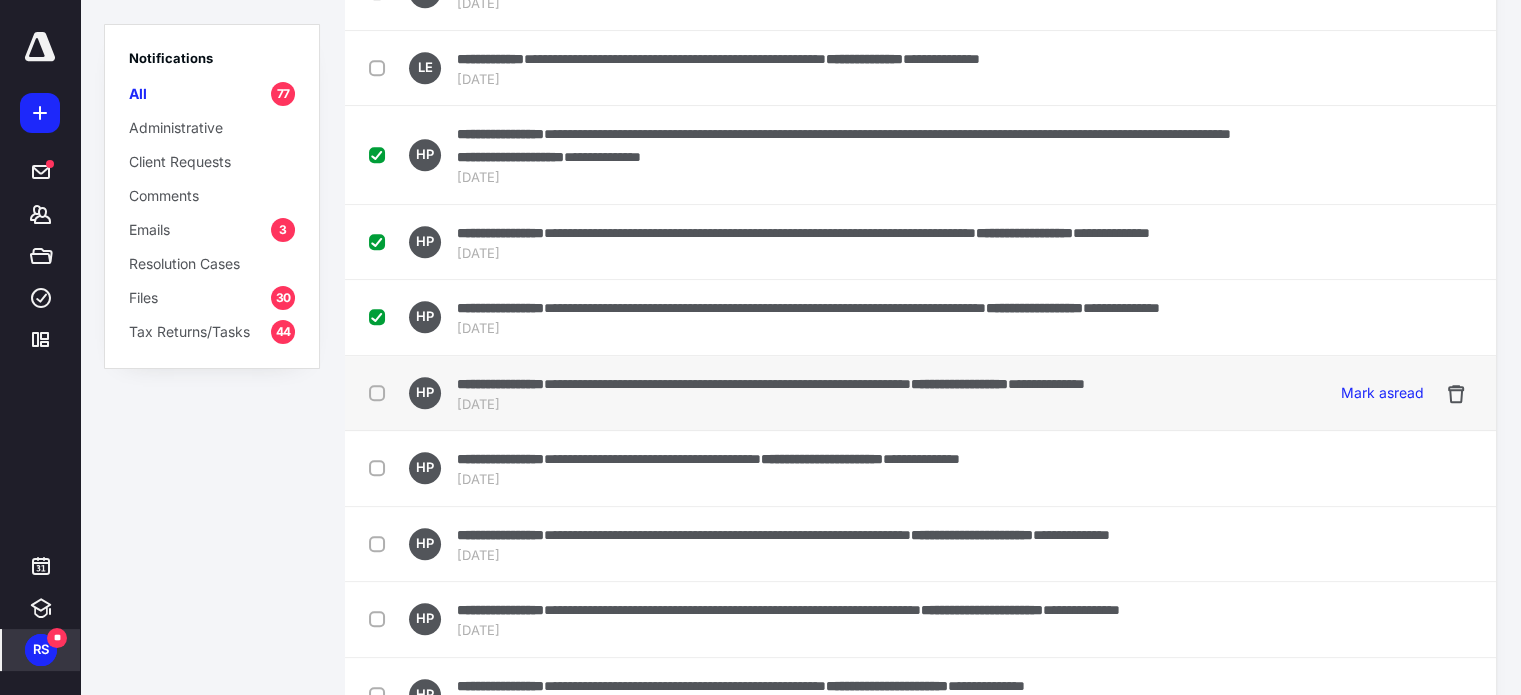 click at bounding box center [381, 392] 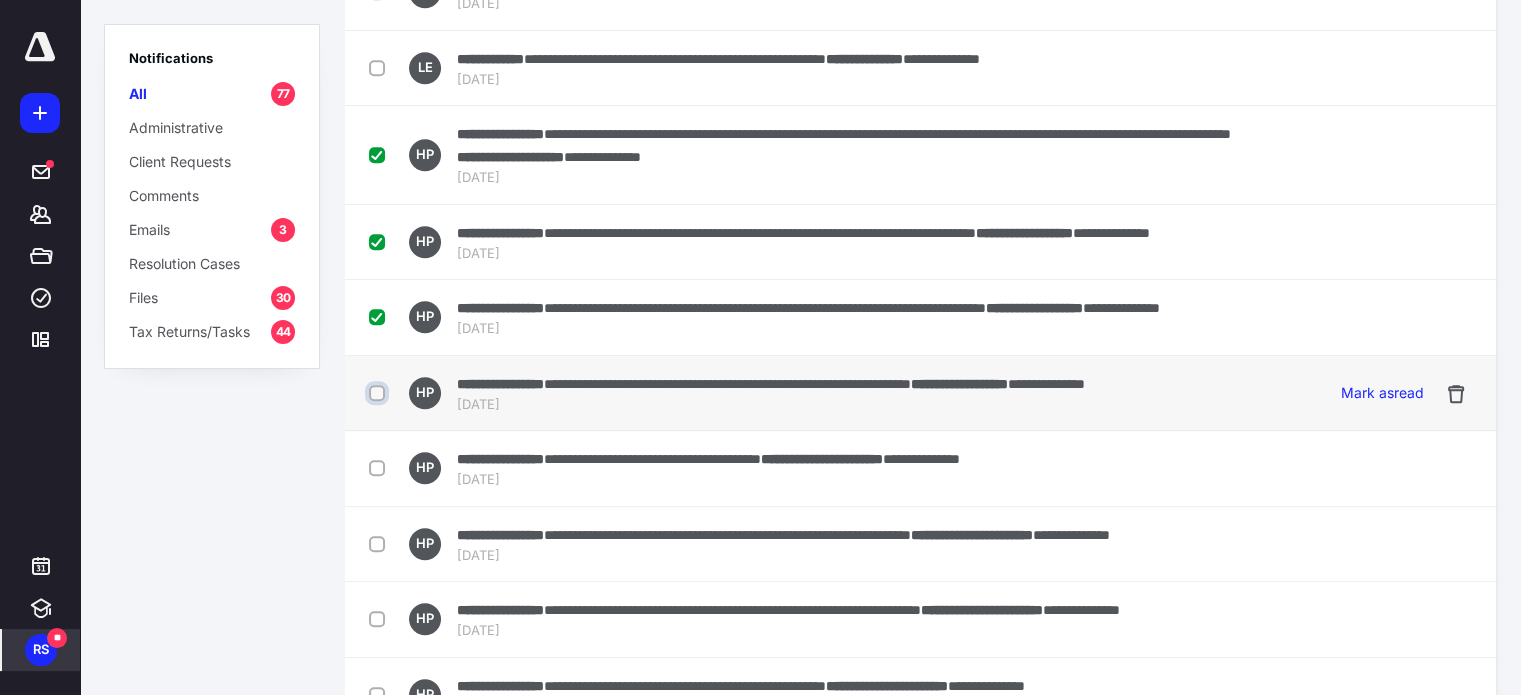 click at bounding box center (379, 393) 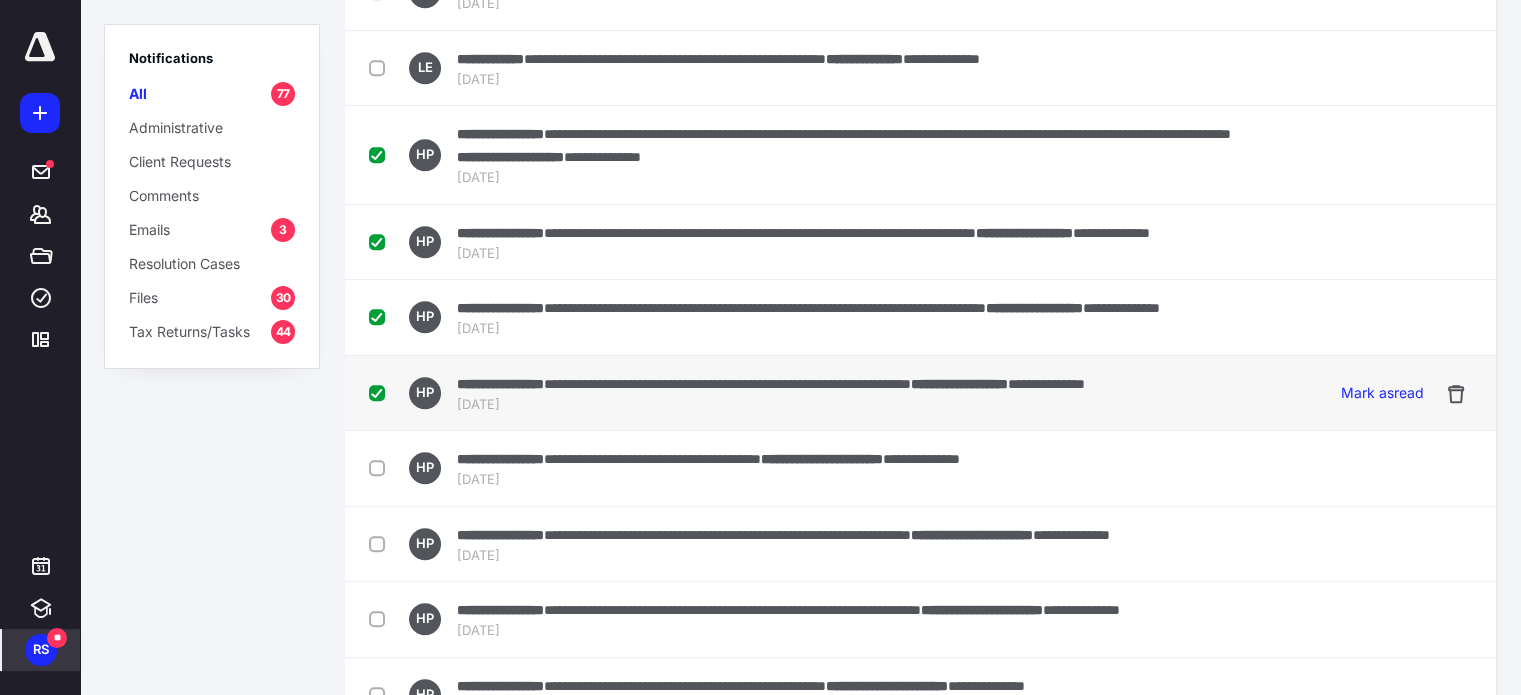 drag, startPoint x: 376, startPoint y: 637, endPoint x: 468, endPoint y: 579, distance: 108.75661 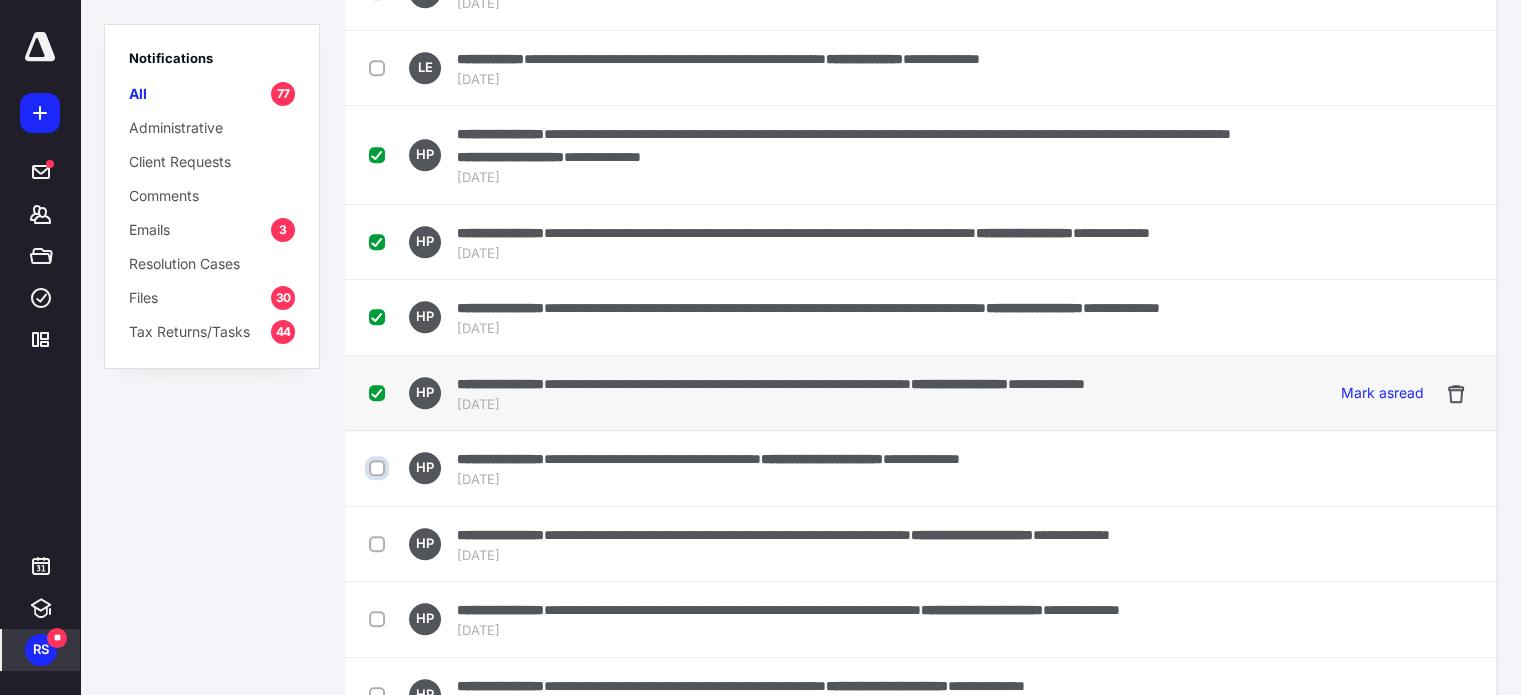 click at bounding box center [379, 468] 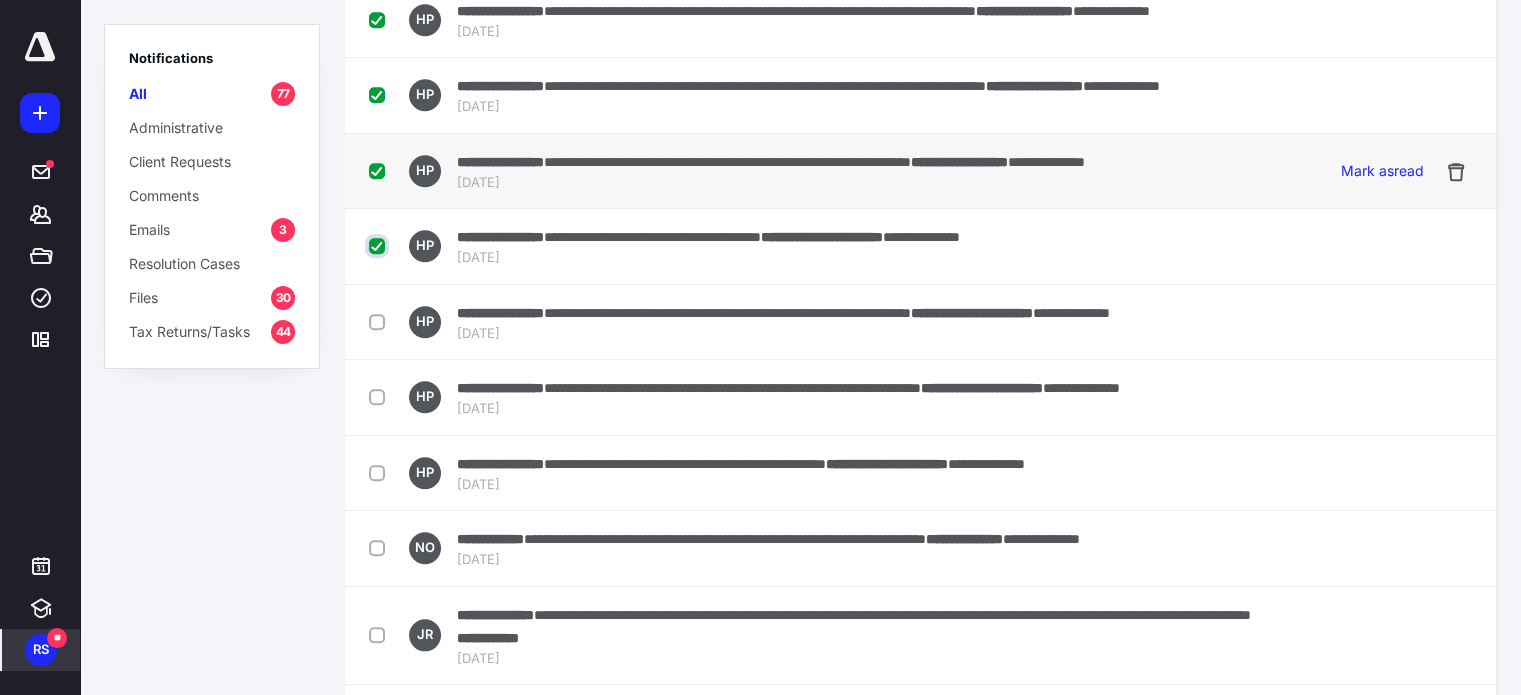 scroll, scrollTop: 1800, scrollLeft: 0, axis: vertical 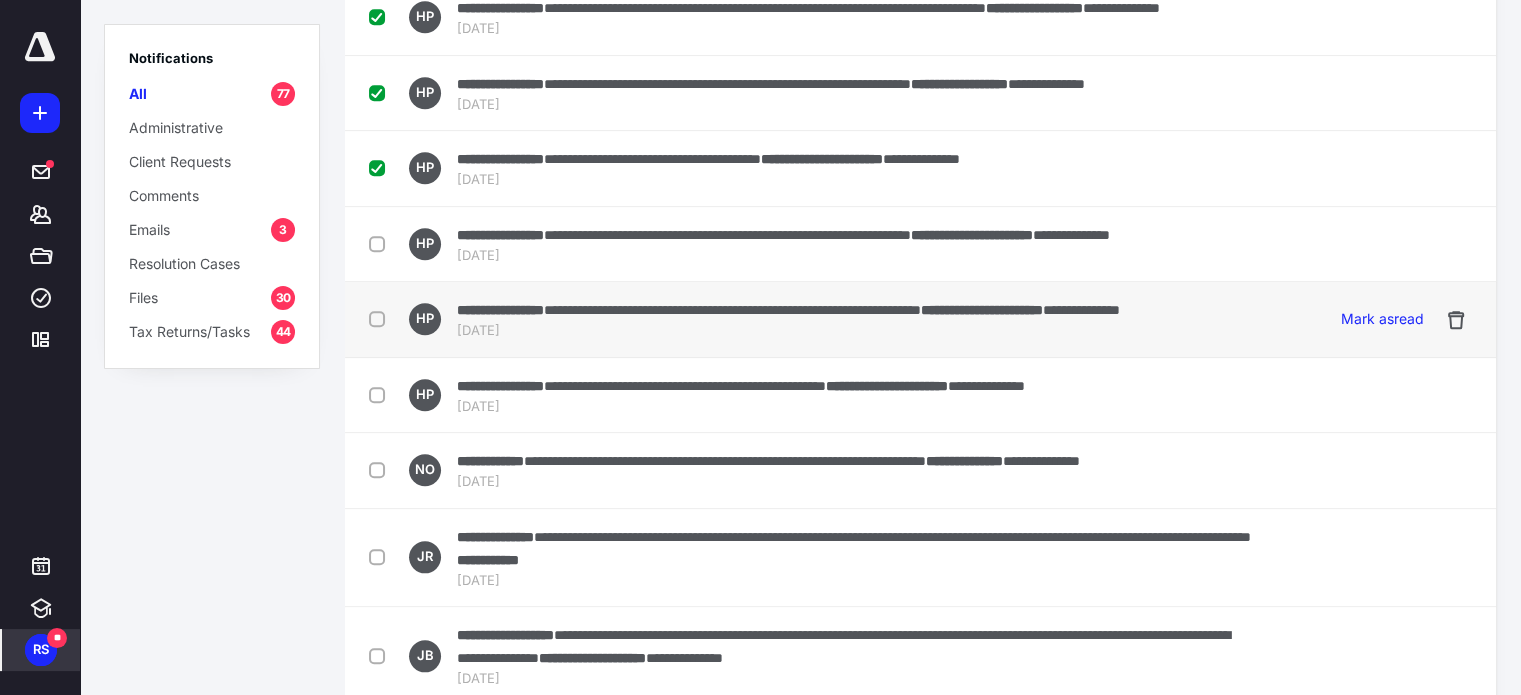 click at bounding box center [381, 318] 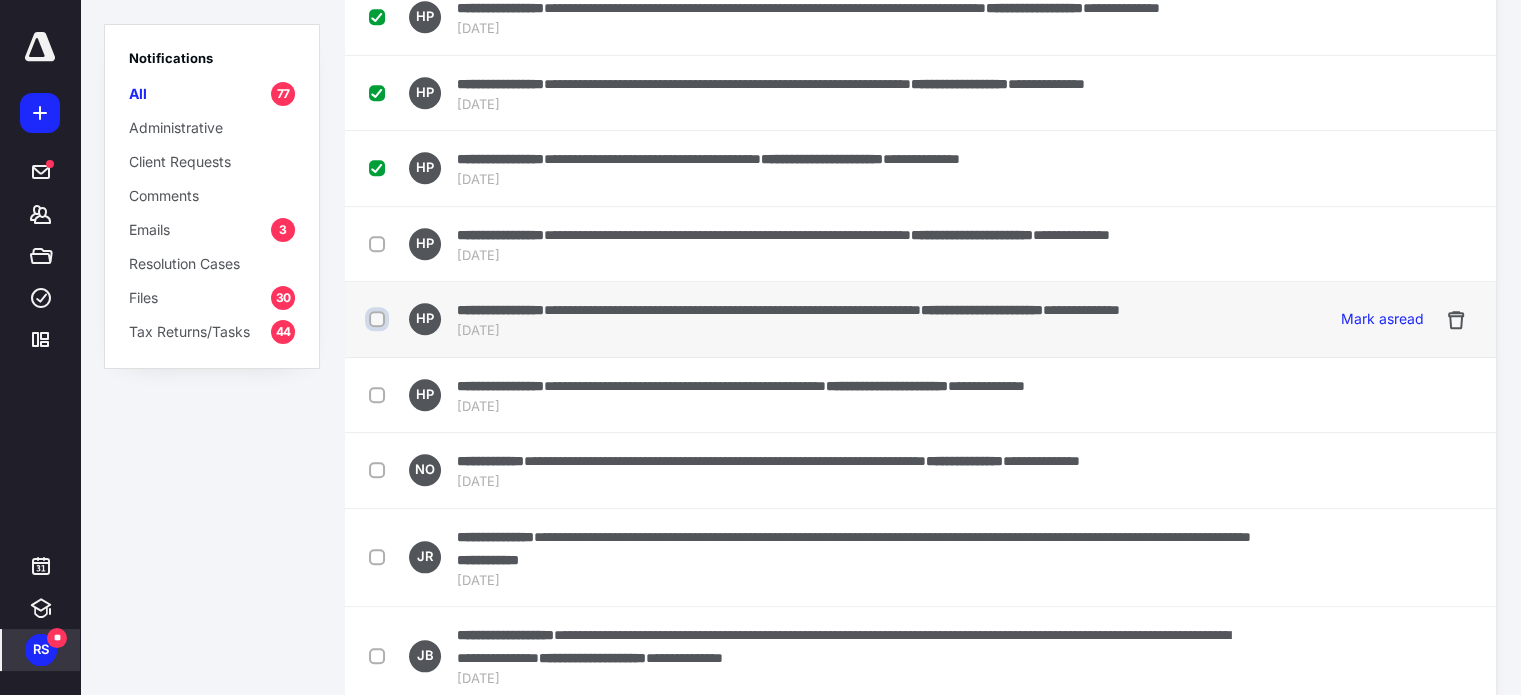 click at bounding box center [379, 319] 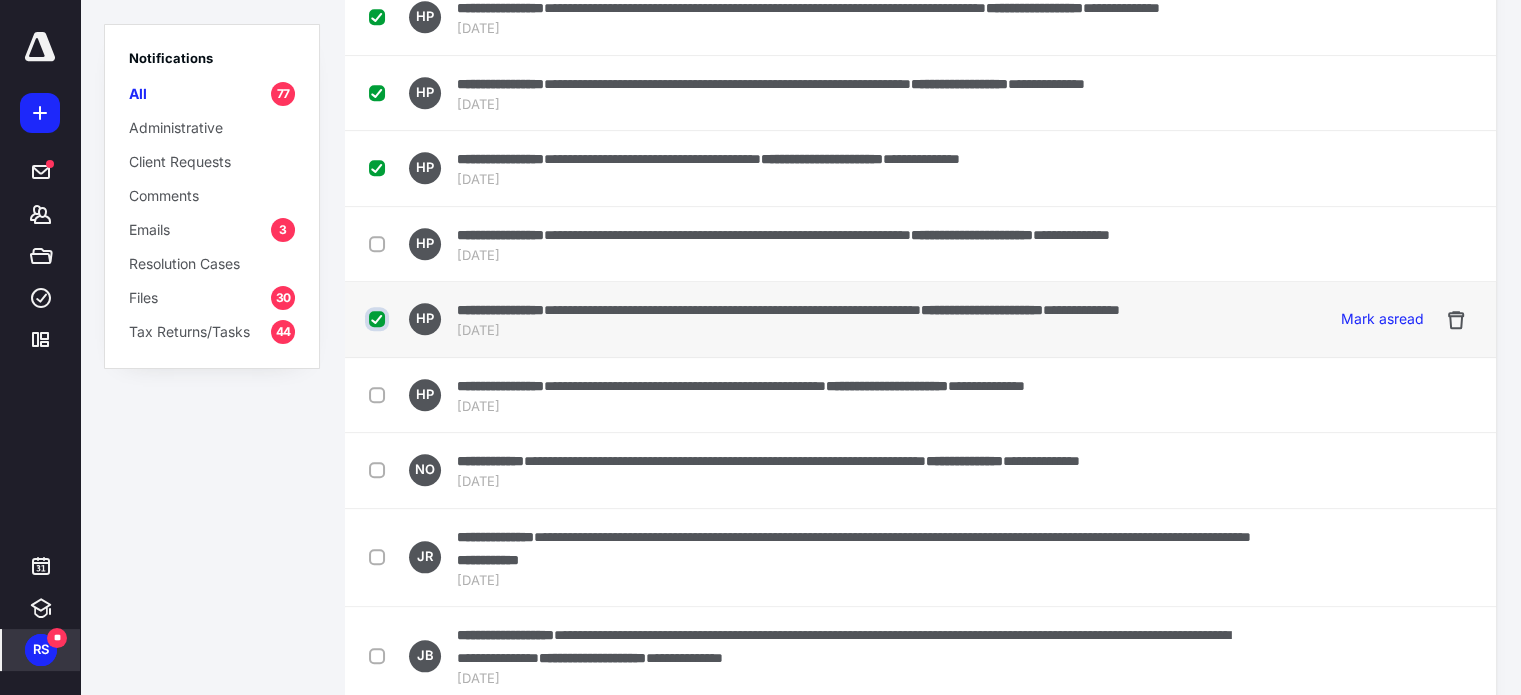 checkbox on "true" 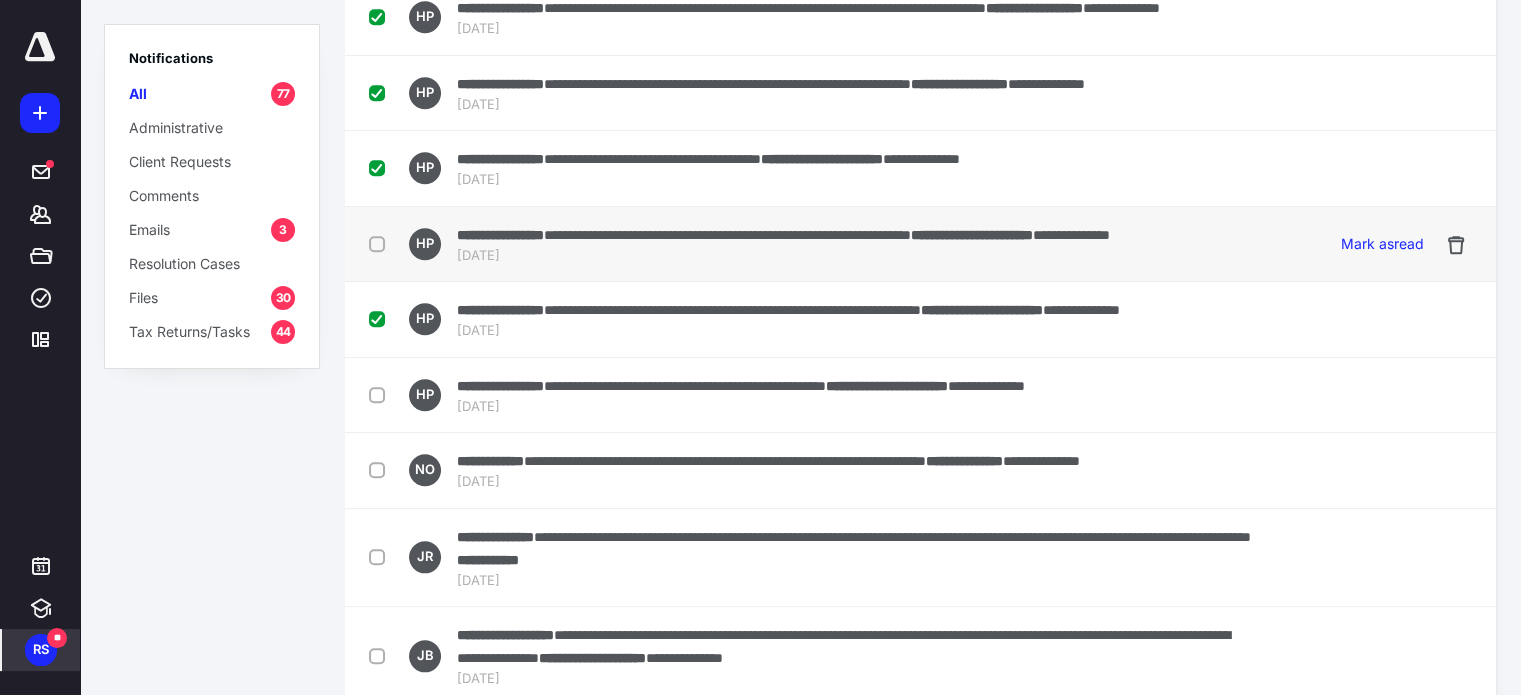 click at bounding box center [381, 243] 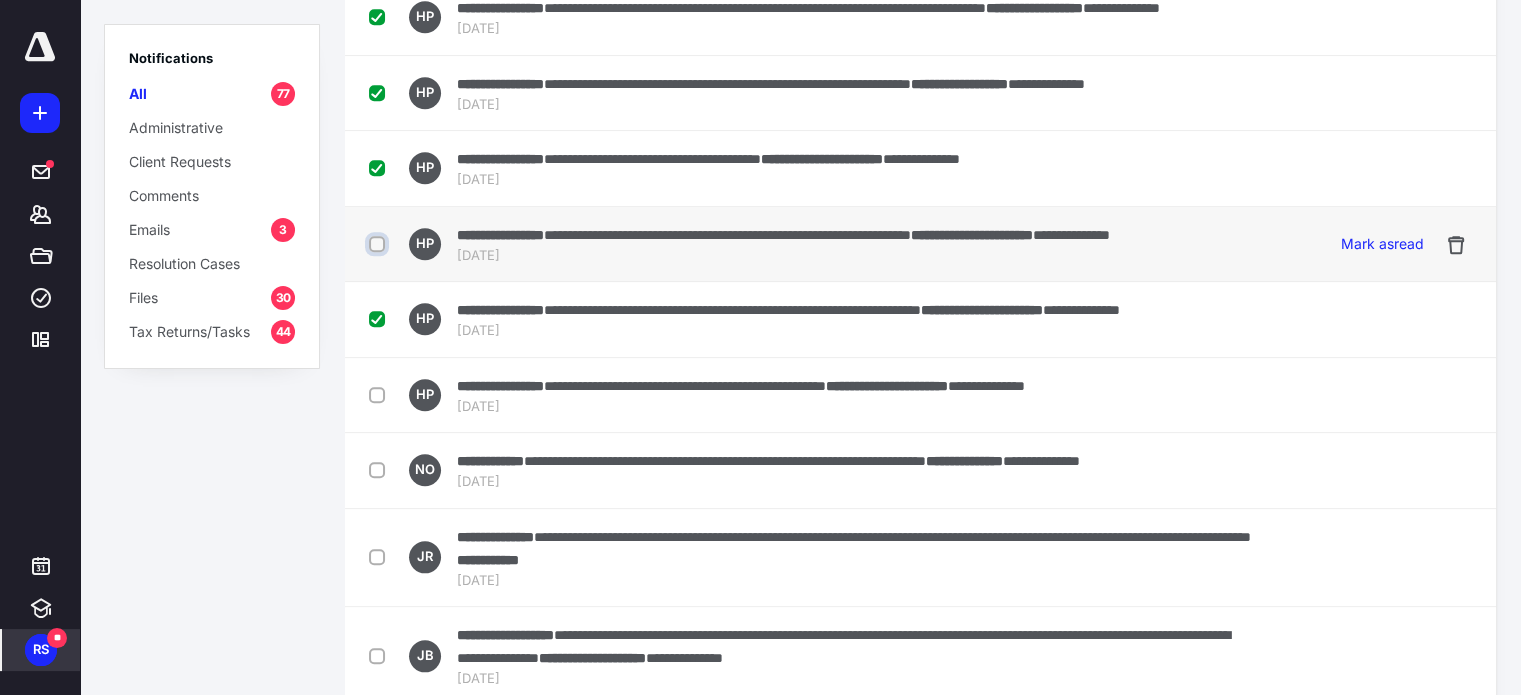 click at bounding box center [379, 244] 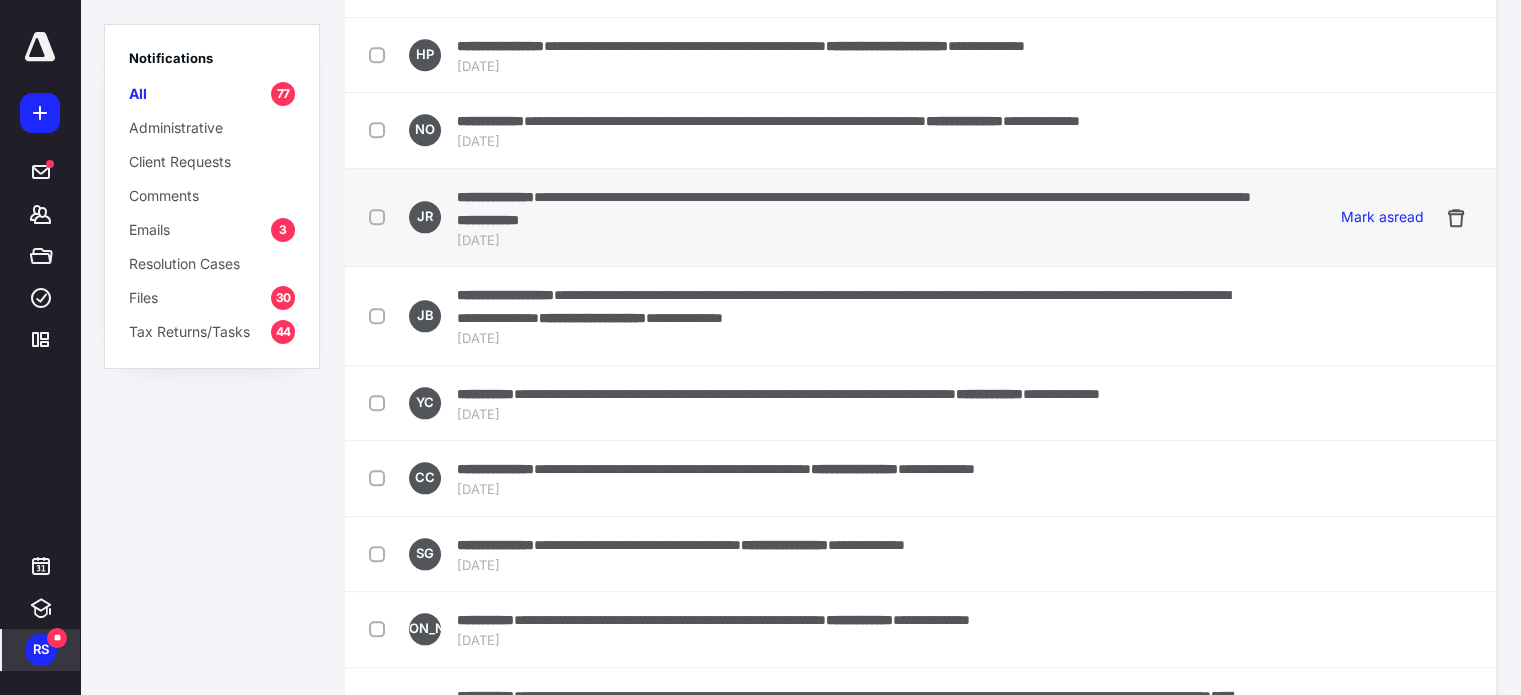 scroll, scrollTop: 2200, scrollLeft: 0, axis: vertical 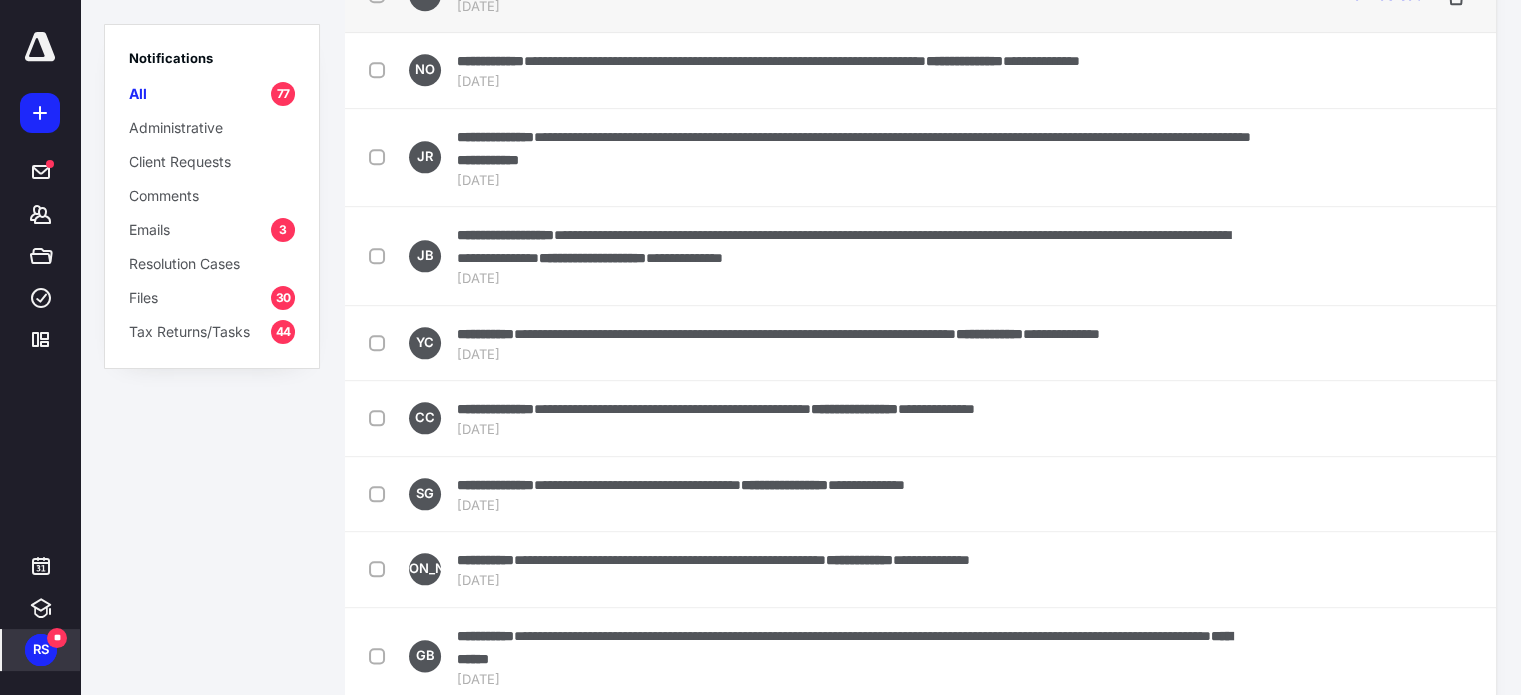 click at bounding box center (381, -6) 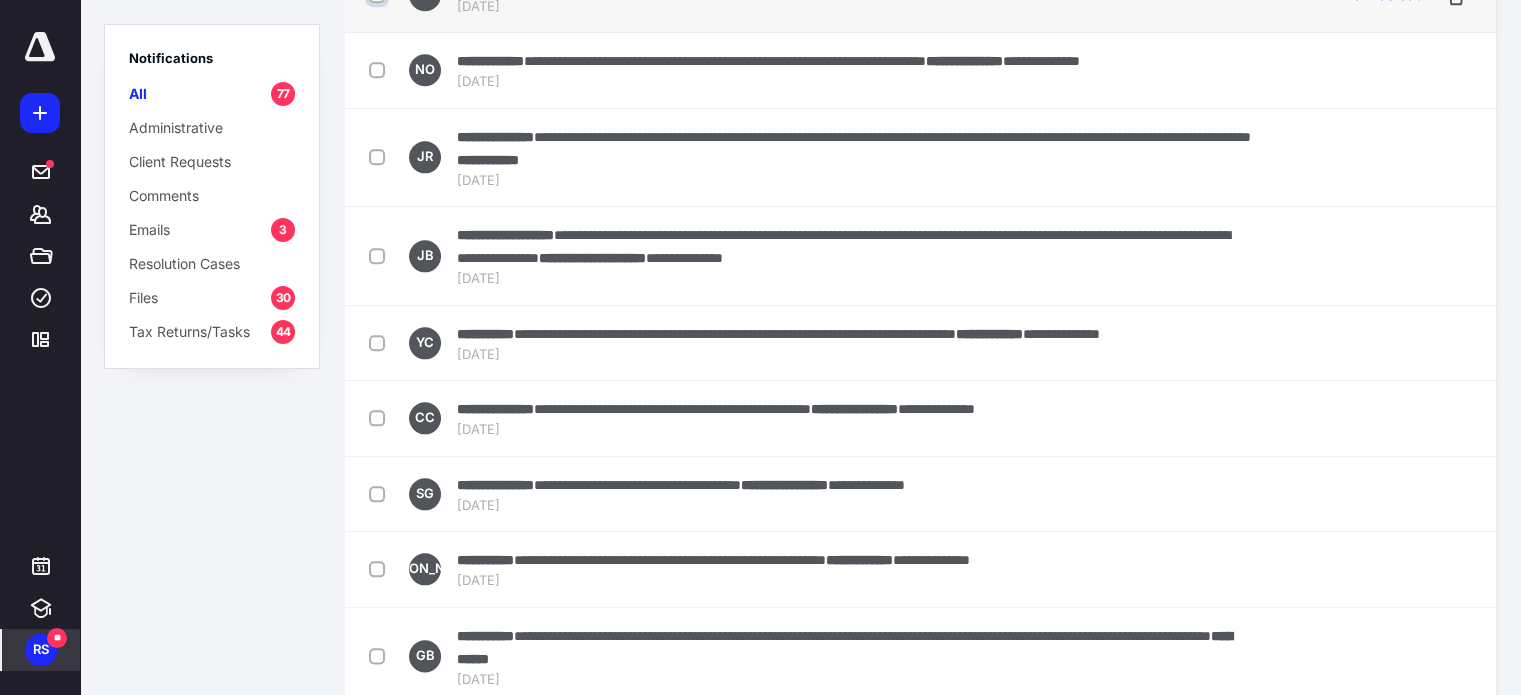 click at bounding box center (379, -5) 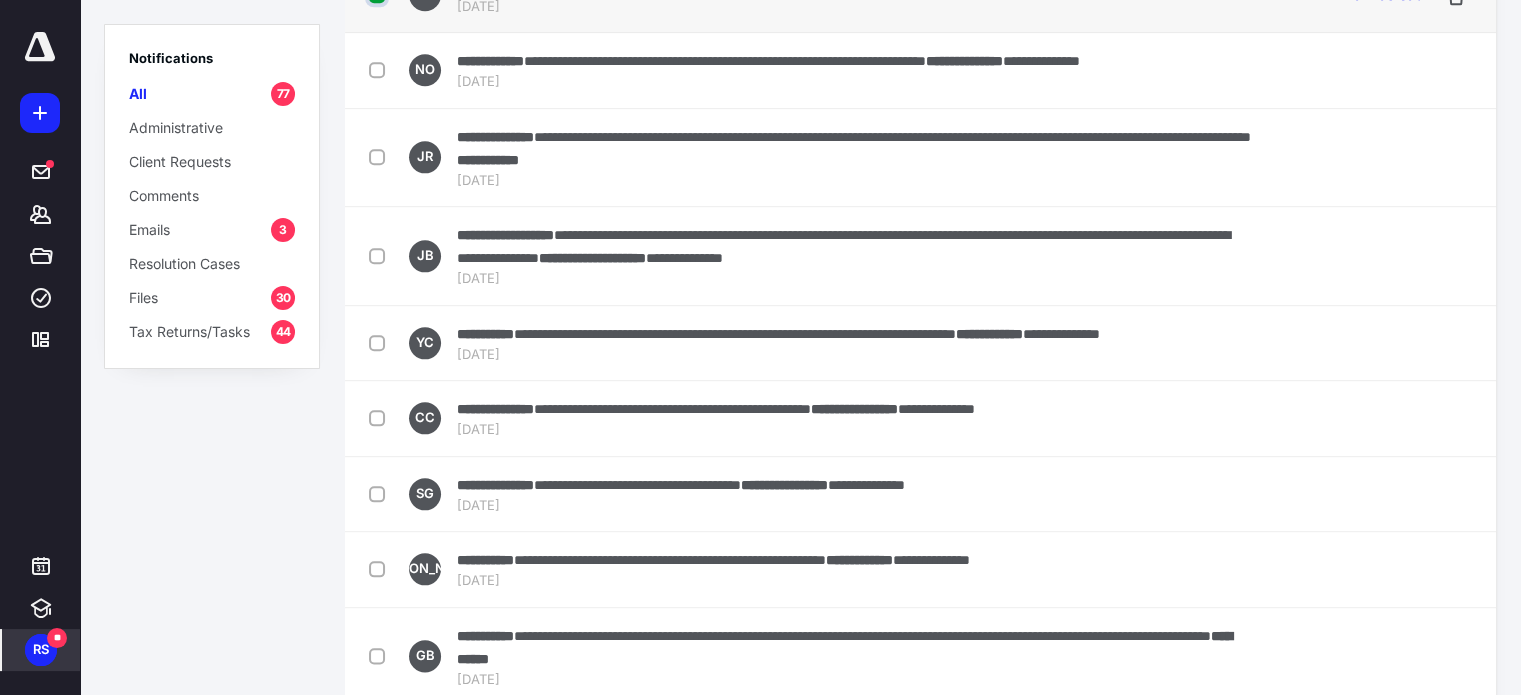 checkbox on "true" 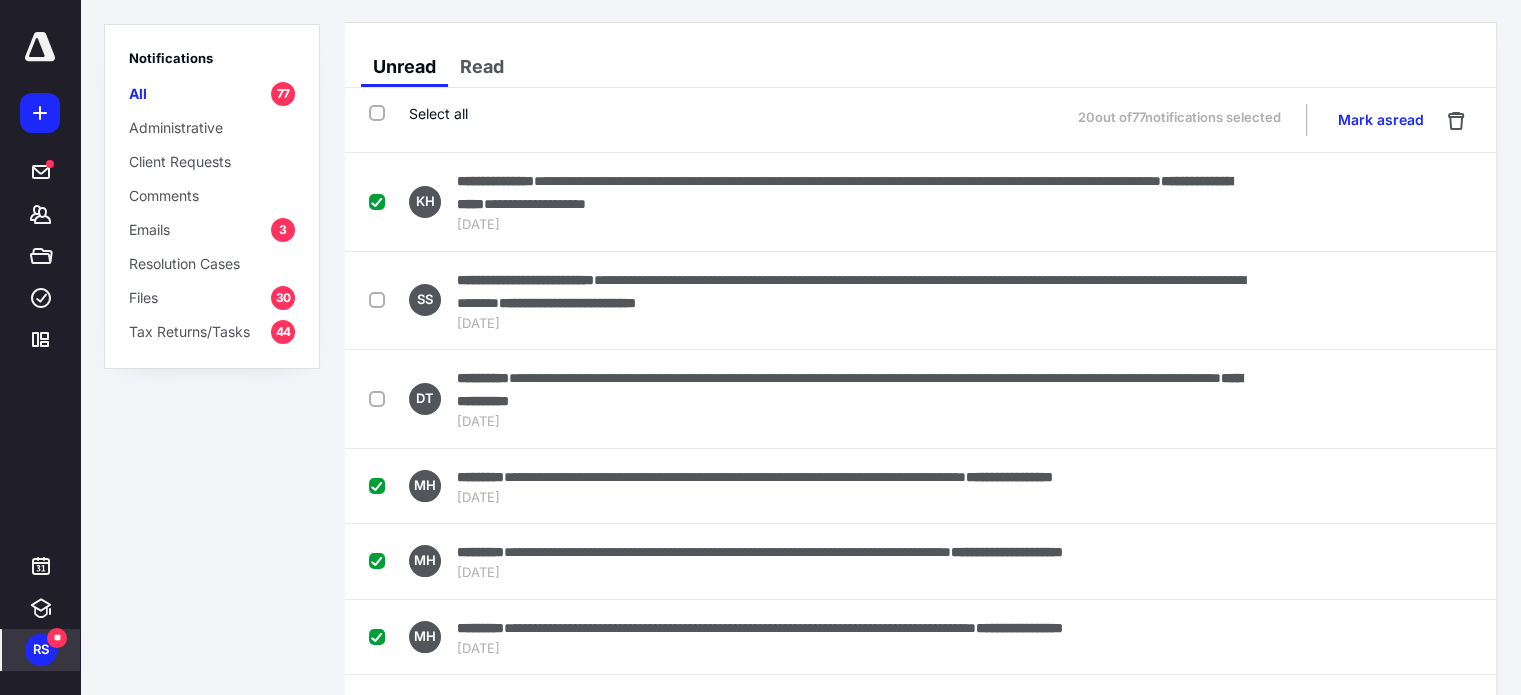 scroll, scrollTop: 0, scrollLeft: 0, axis: both 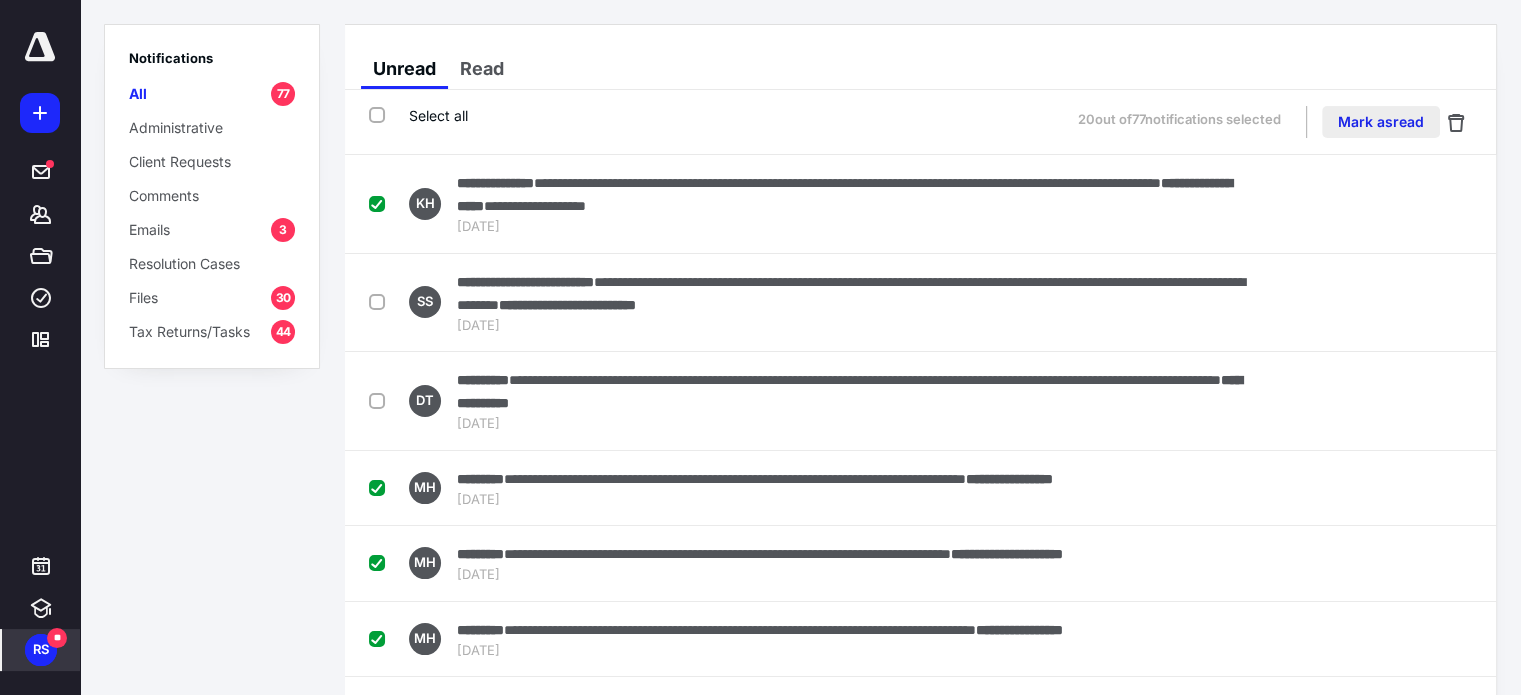 click on "Mark as  read" at bounding box center [1381, 122] 